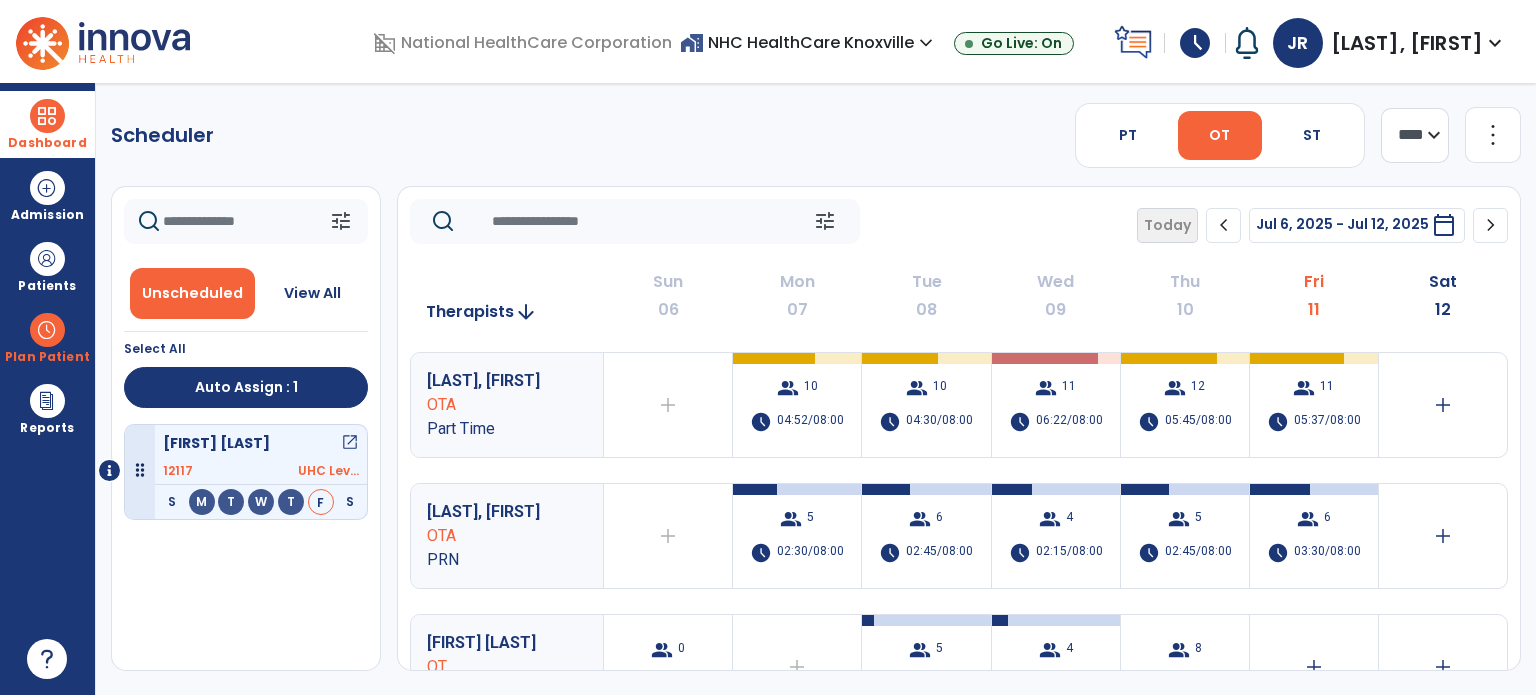 scroll, scrollTop: 0, scrollLeft: 0, axis: both 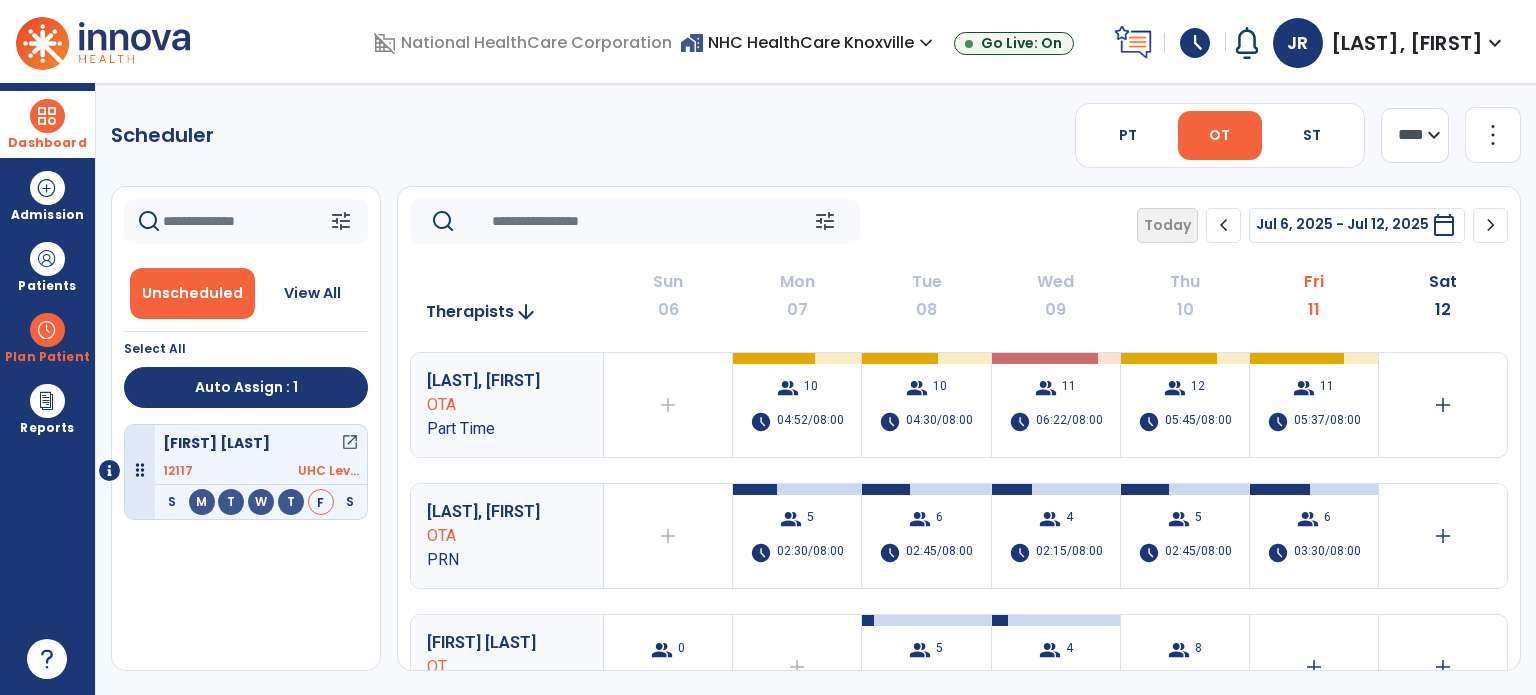 click on "Dashboard" at bounding box center [47, 143] 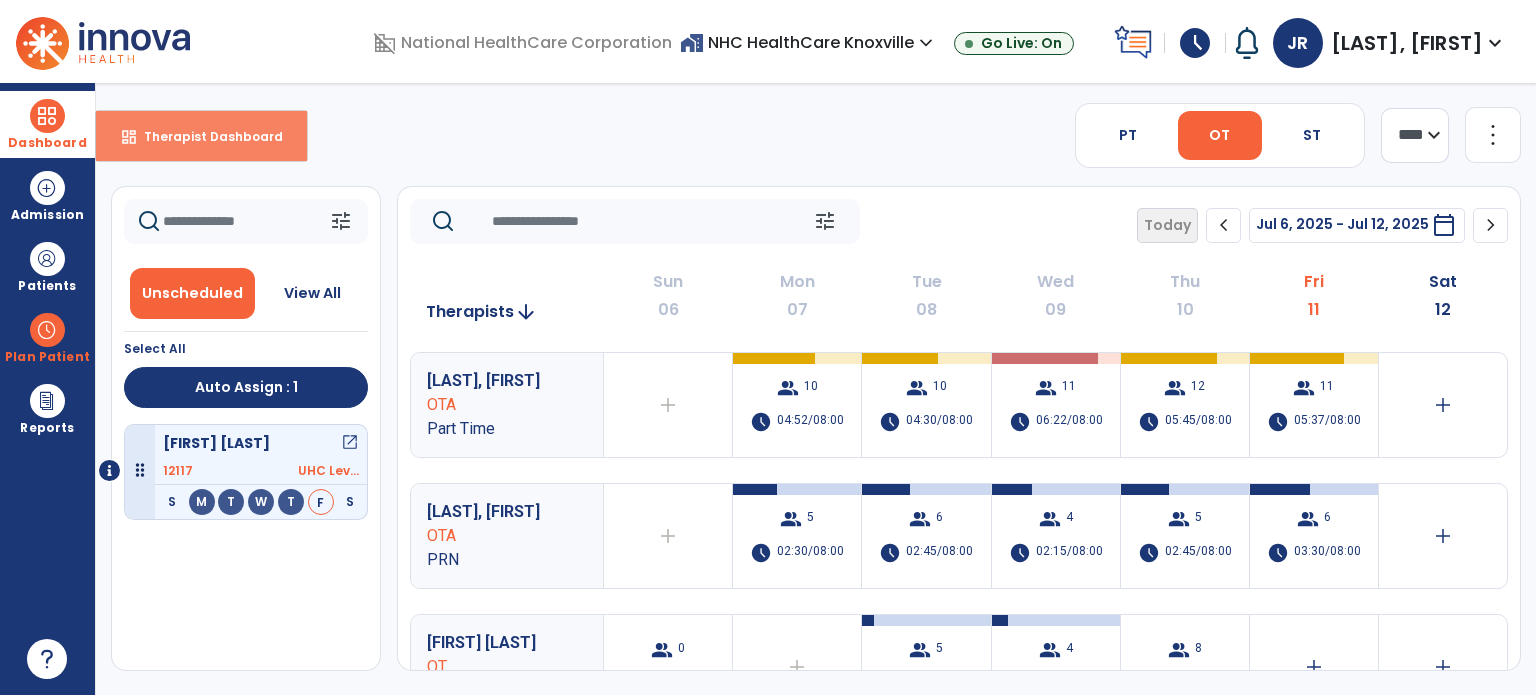 click on "Therapist Dashboard" at bounding box center [205, 136] 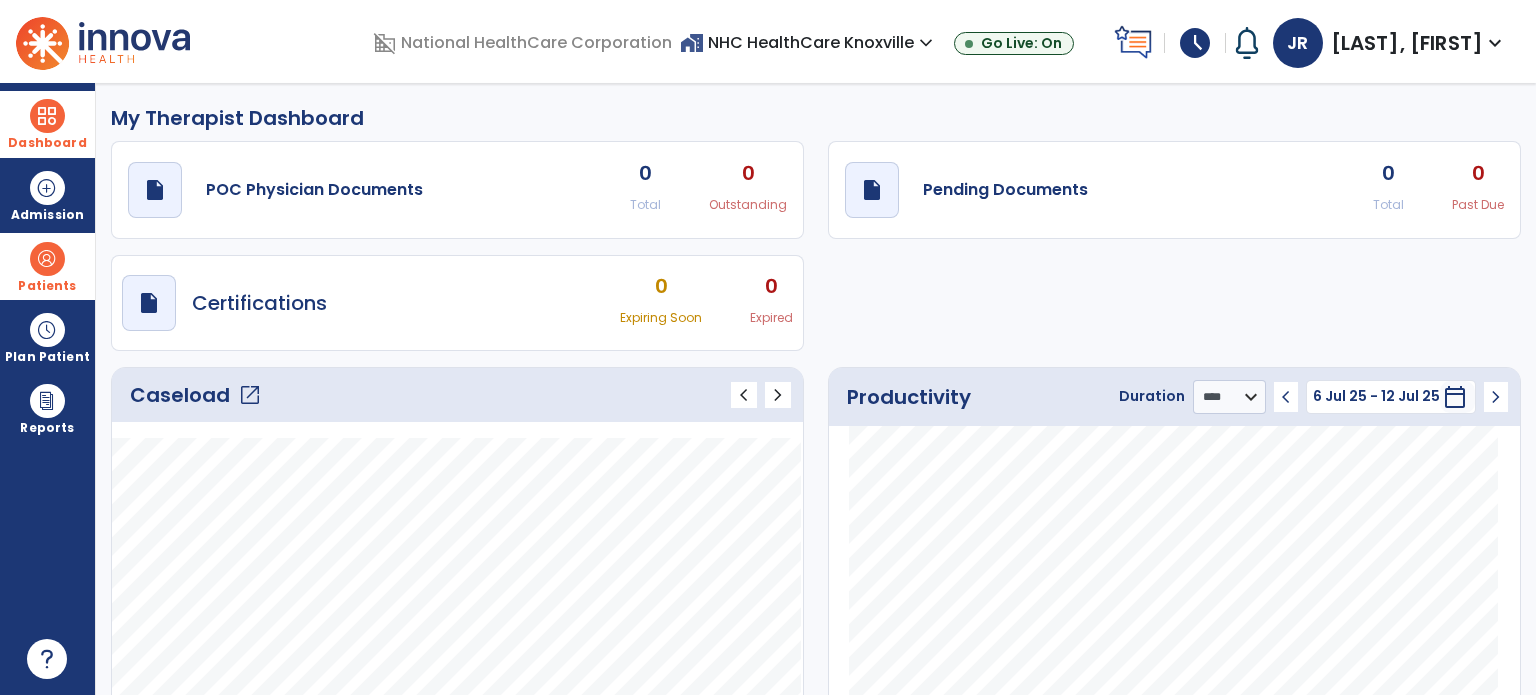 click on "Patients" at bounding box center (47, 266) 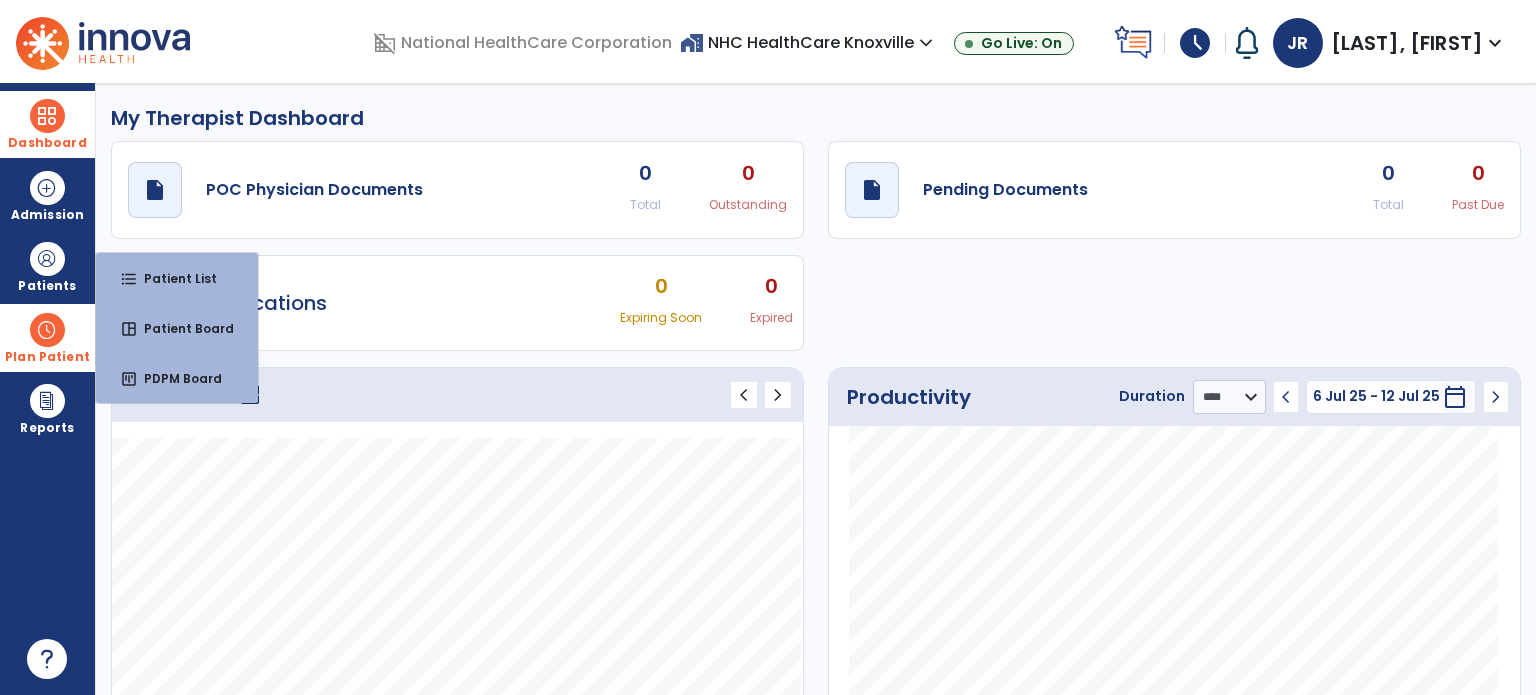 click at bounding box center [47, 330] 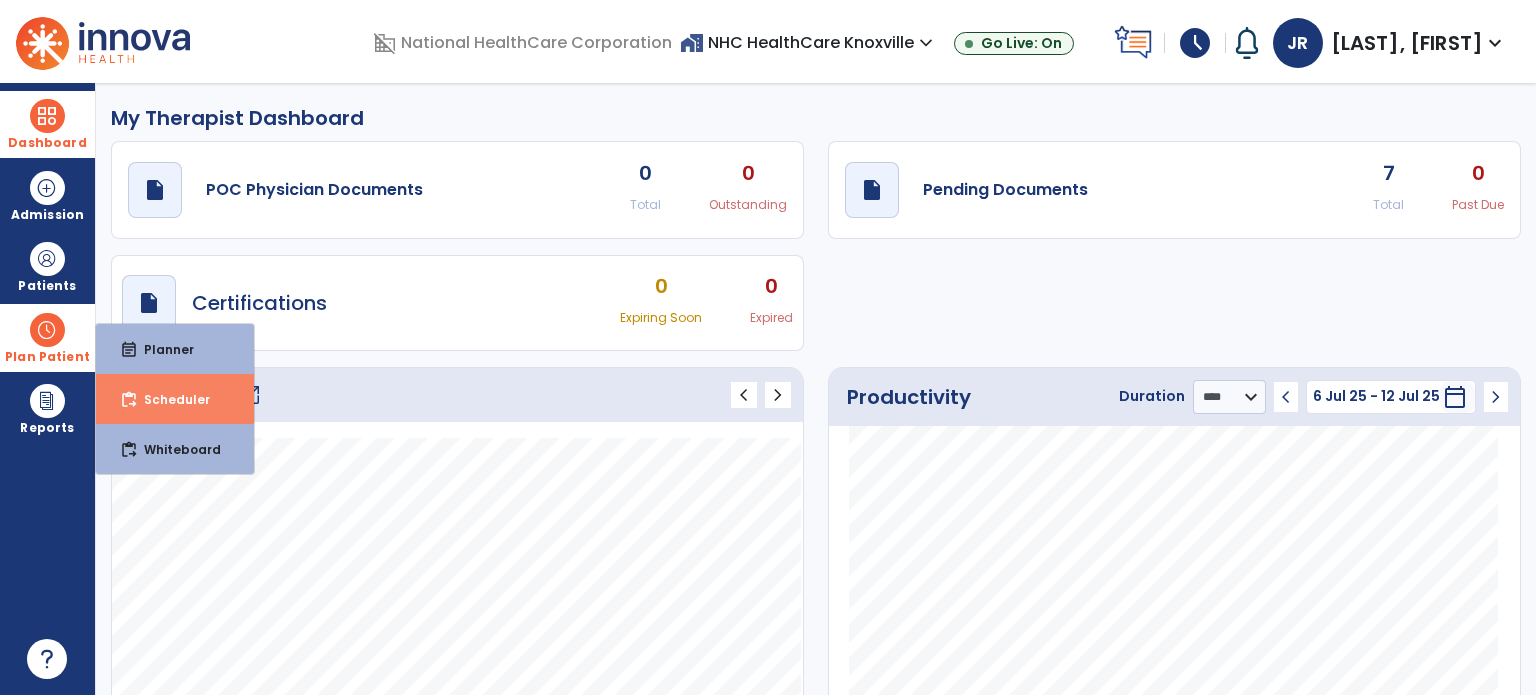click on "content_paste_go  Scheduler" at bounding box center [175, 399] 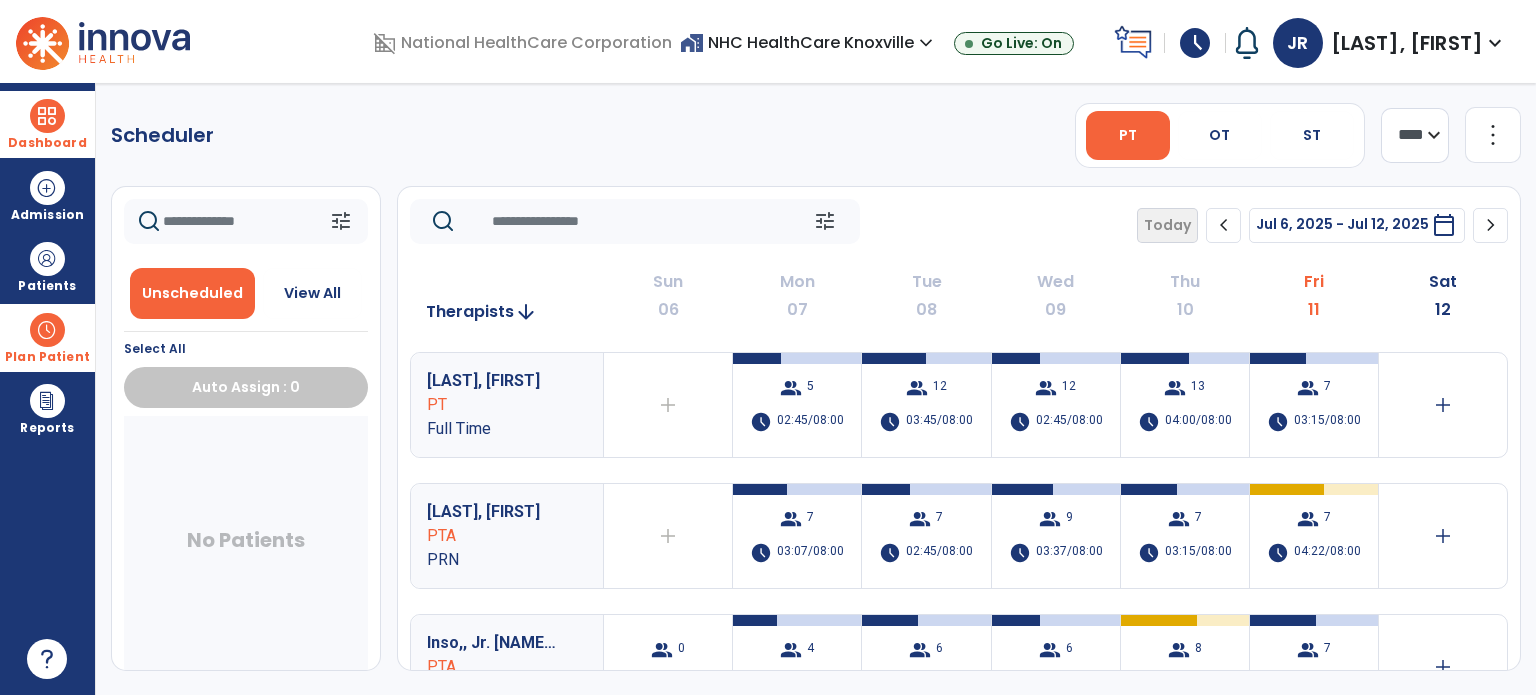 click on "No Patients" at bounding box center (246, 544) 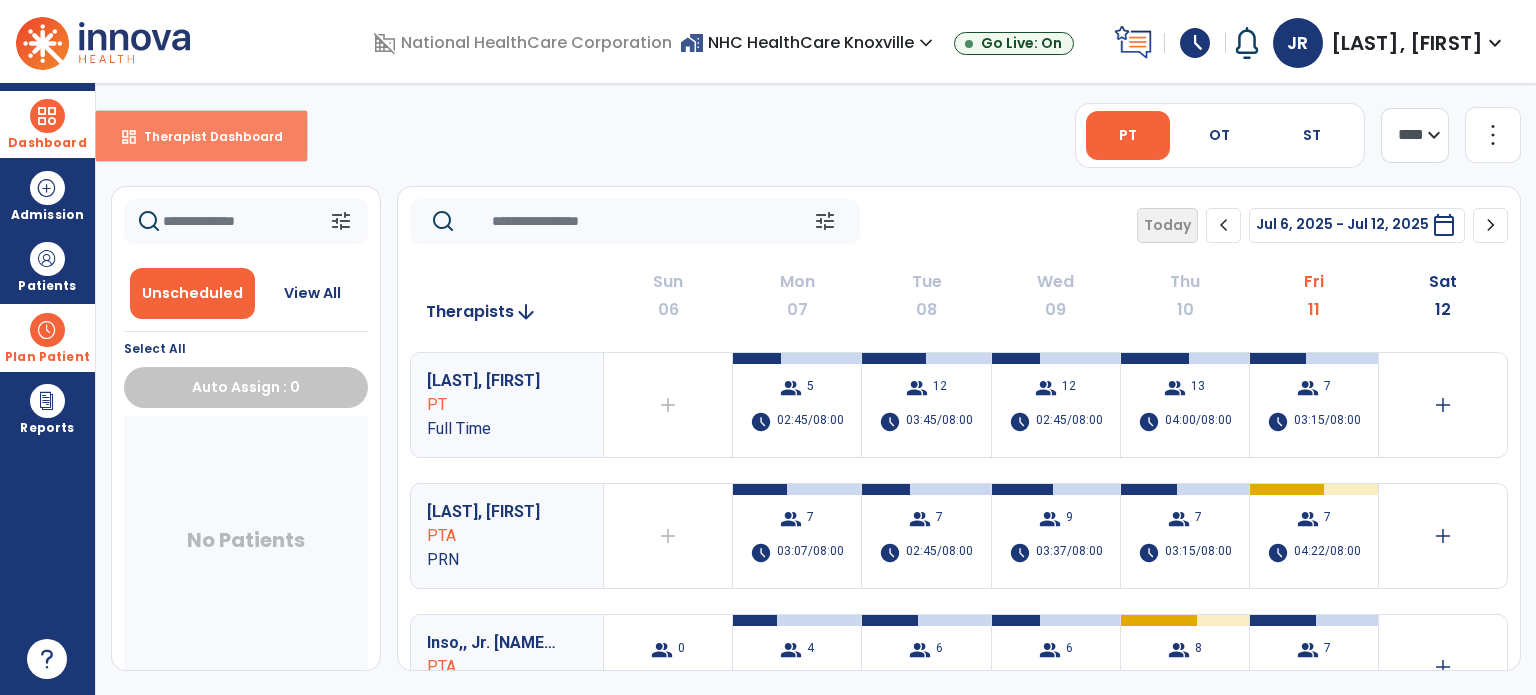 click on "dashboard  Therapist Dashboard" at bounding box center [201, 136] 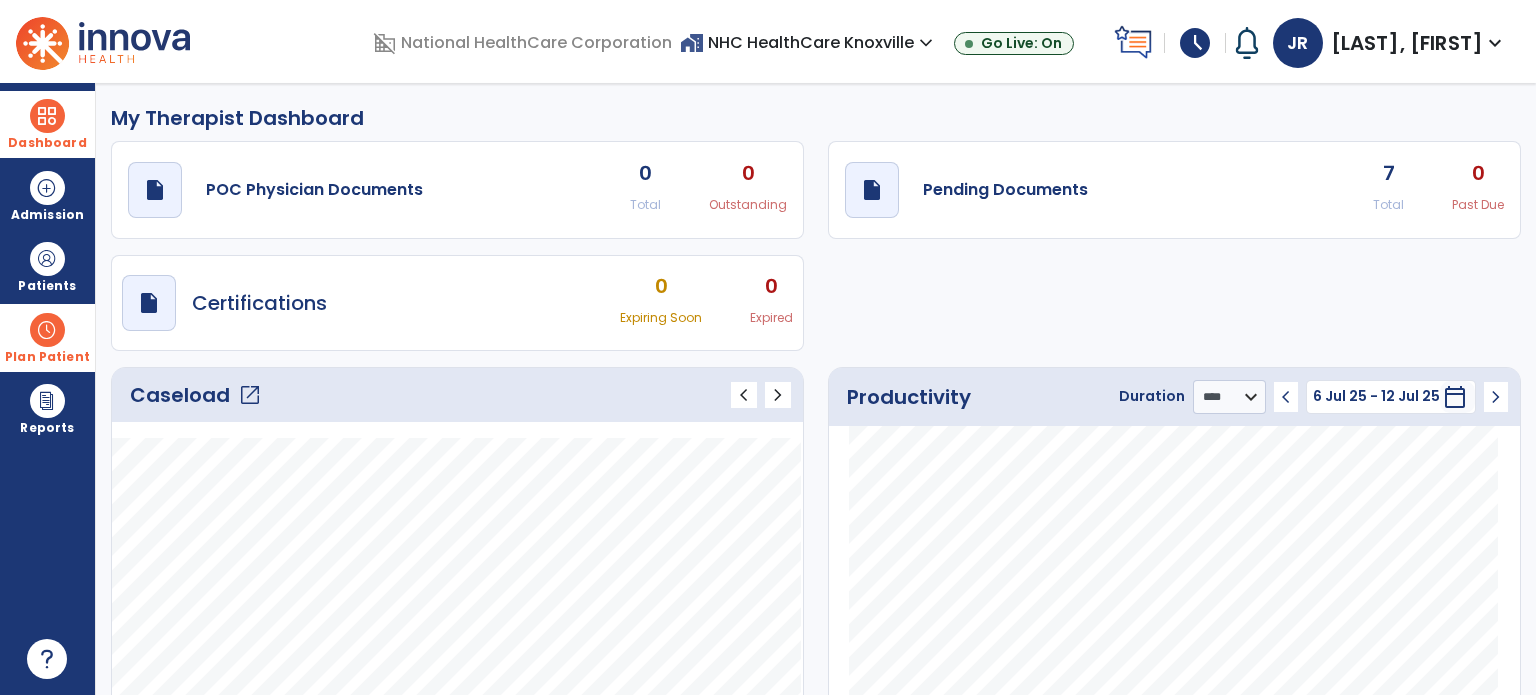 click on "Plan Patient" at bounding box center (47, 266) 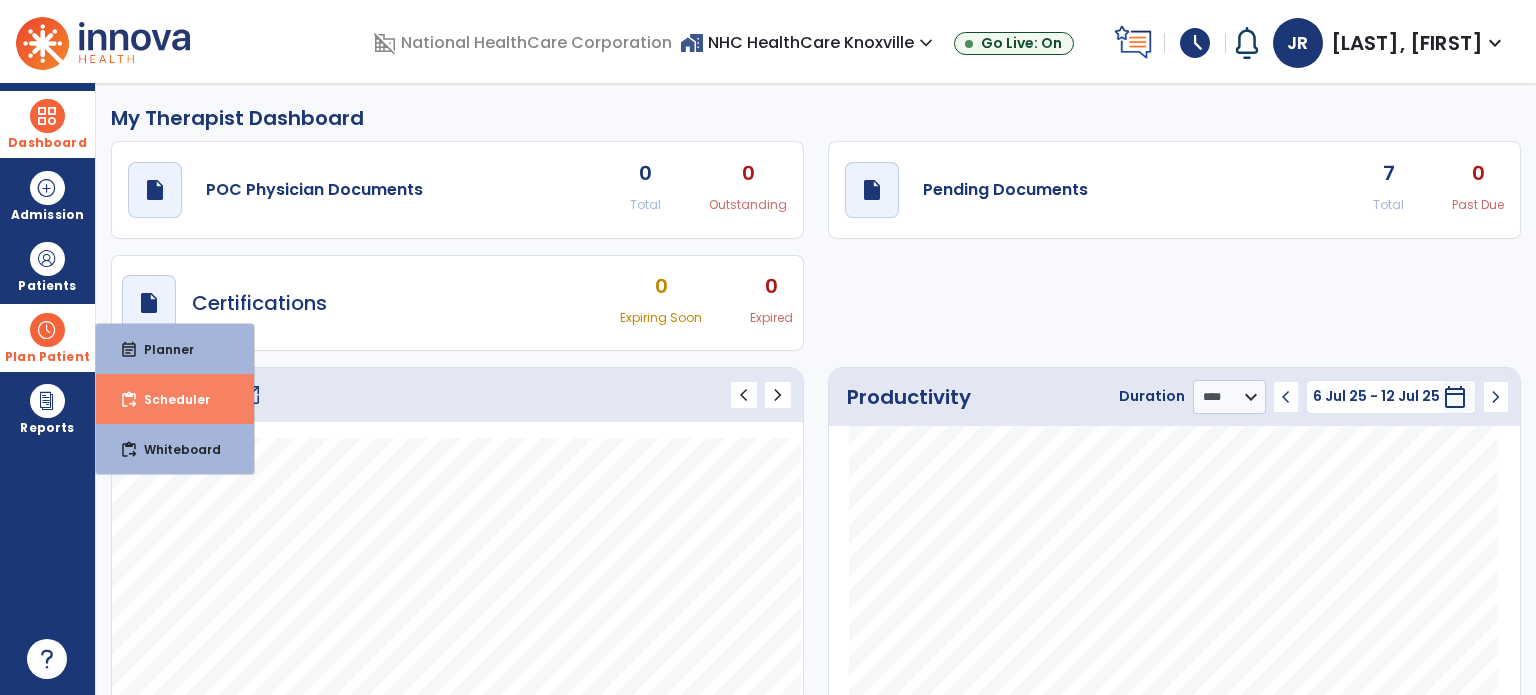 click on "content_paste_go  Scheduler" at bounding box center (175, 399) 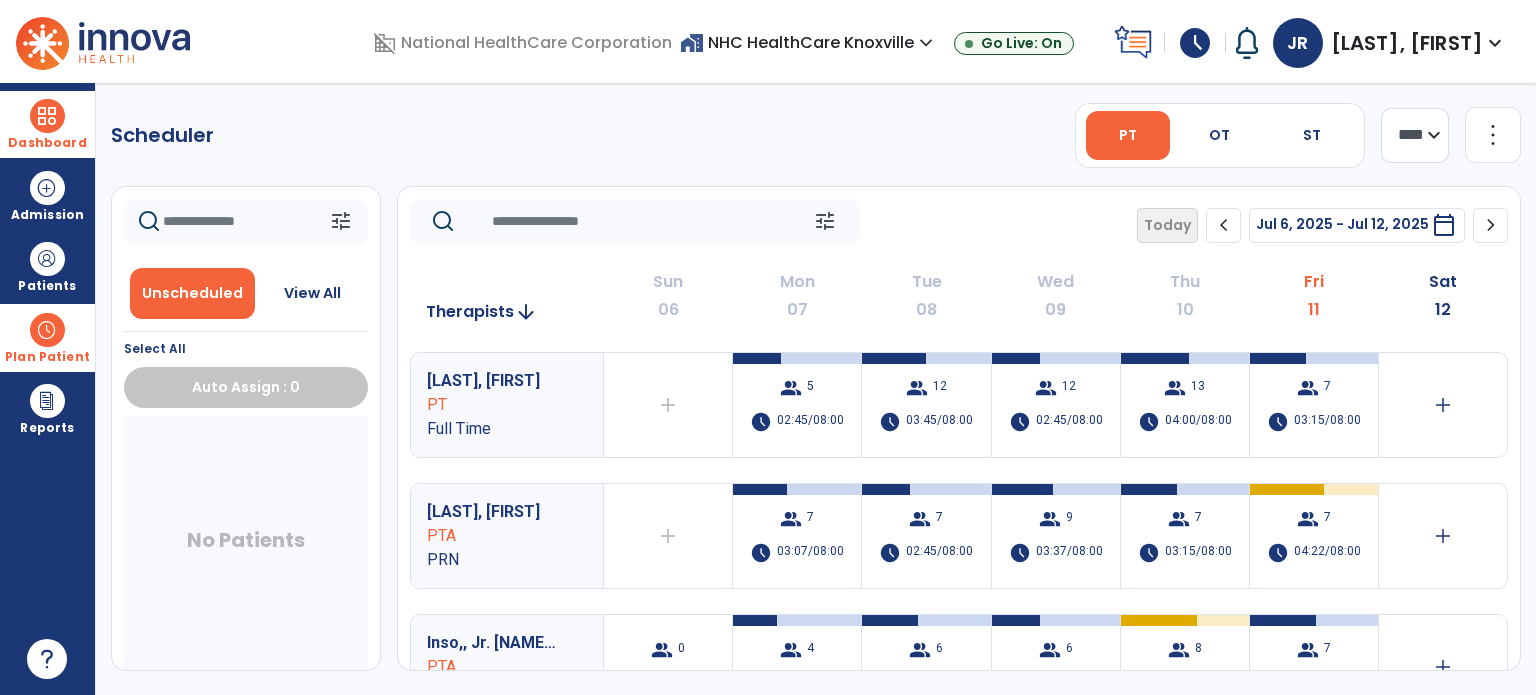 click on "Dashboard" at bounding box center [47, 124] 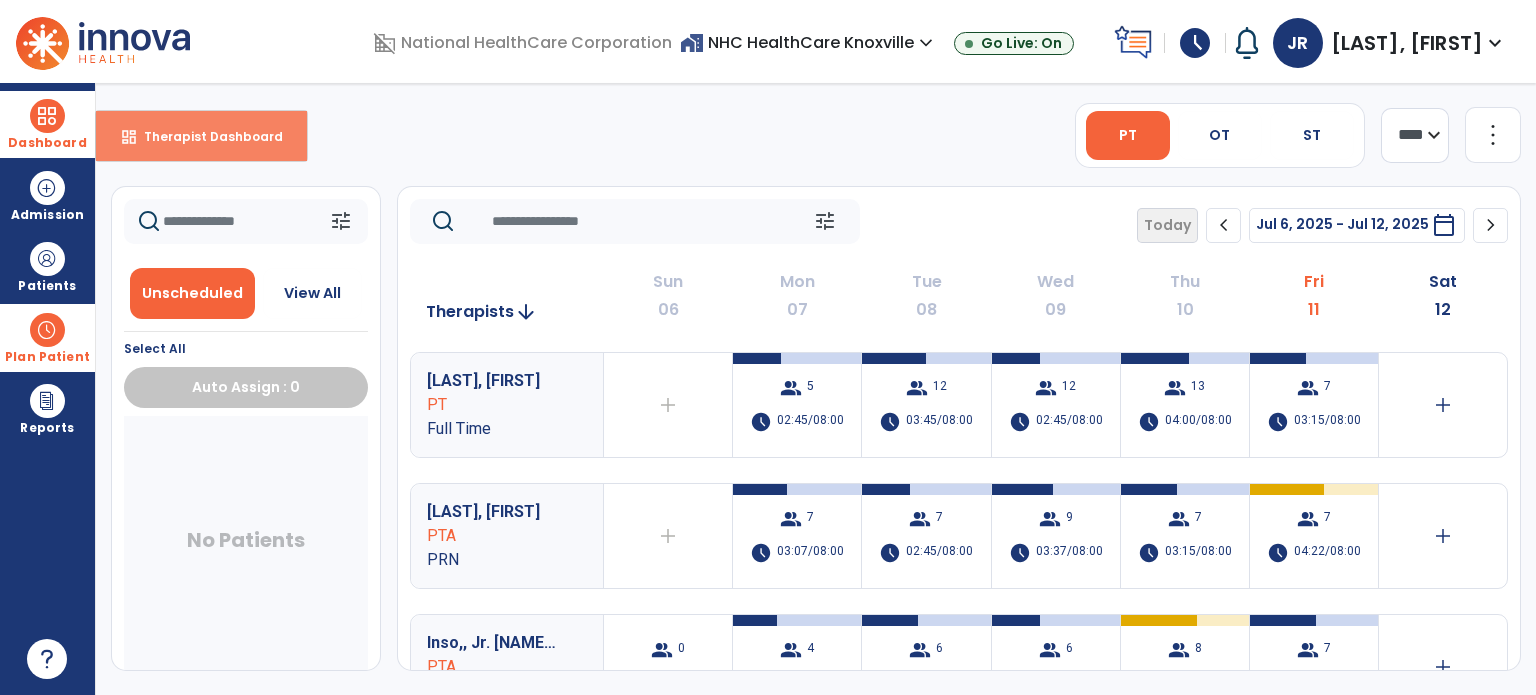 click on "Therapist Dashboard" at bounding box center [205, 136] 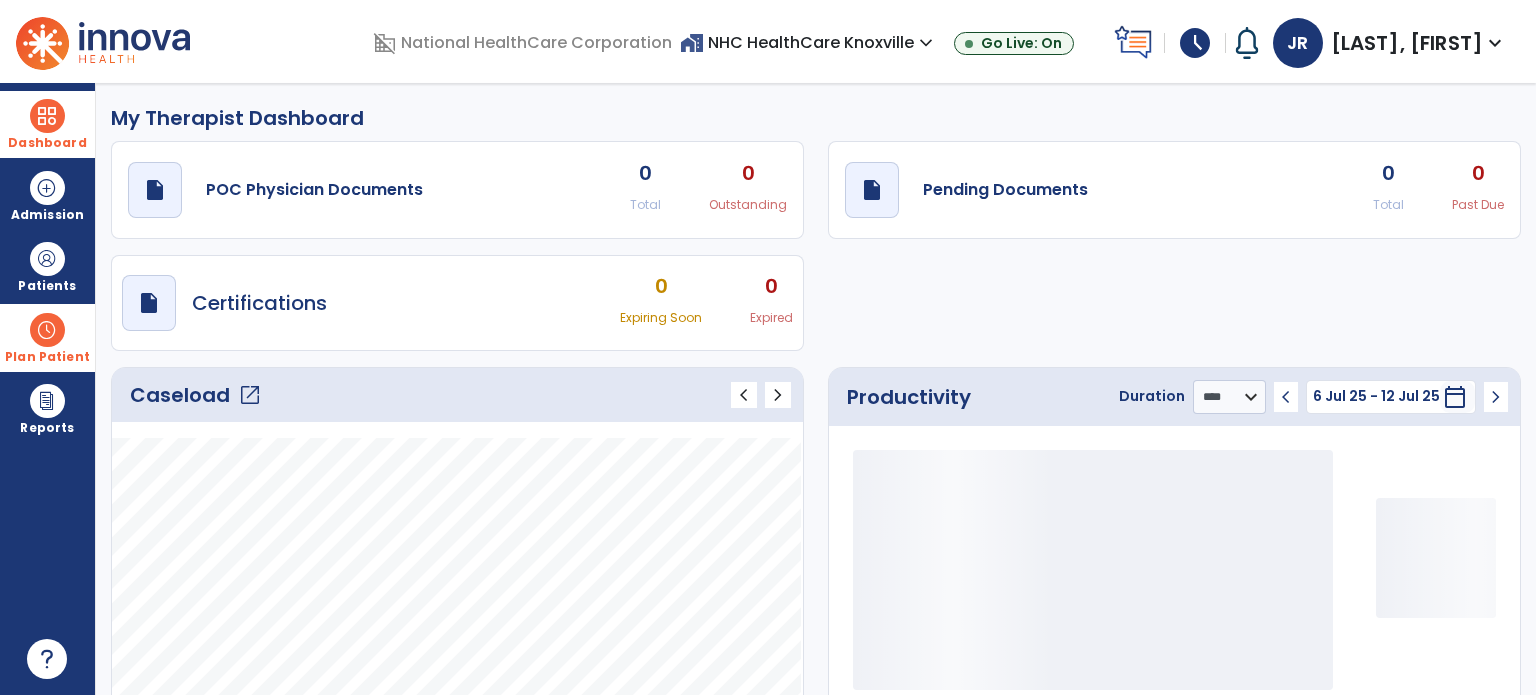 click on "Caseload   open_in_new" 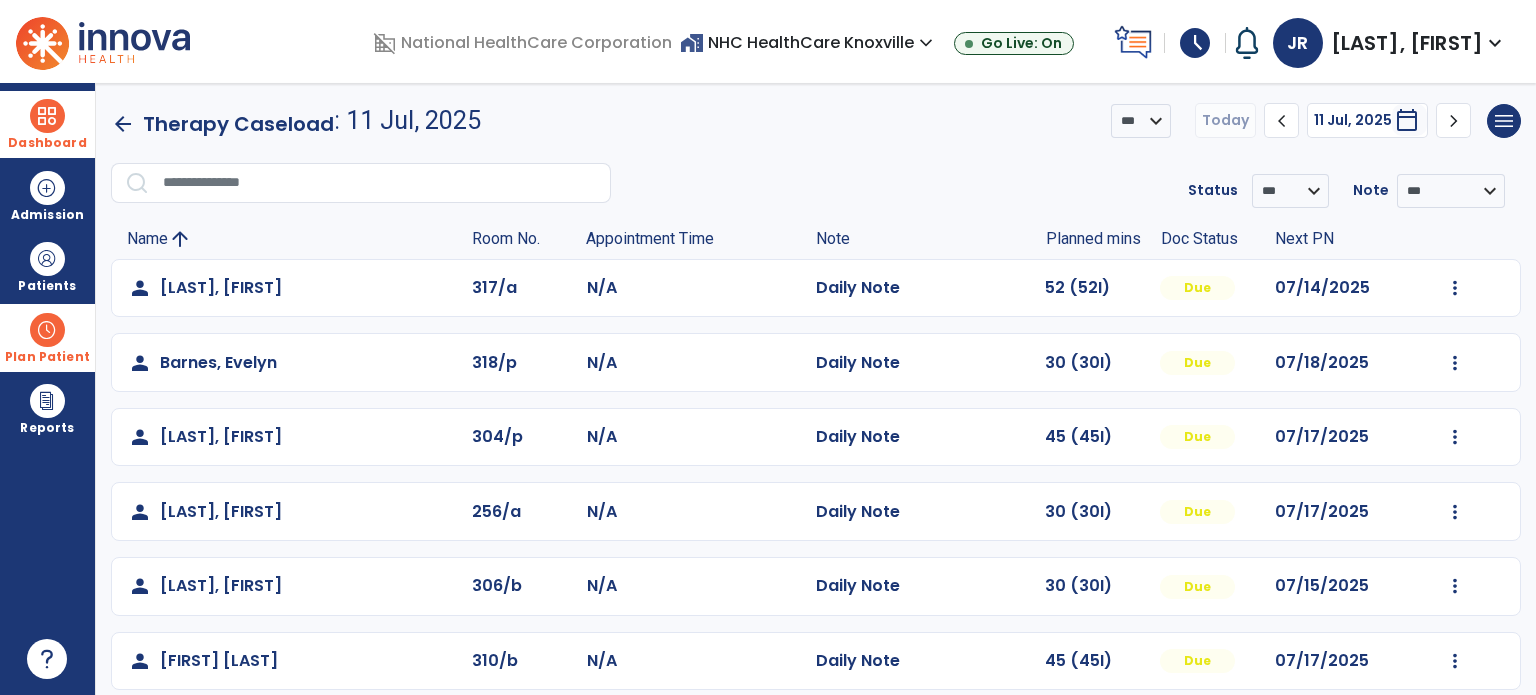 scroll, scrollTop: 94, scrollLeft: 0, axis: vertical 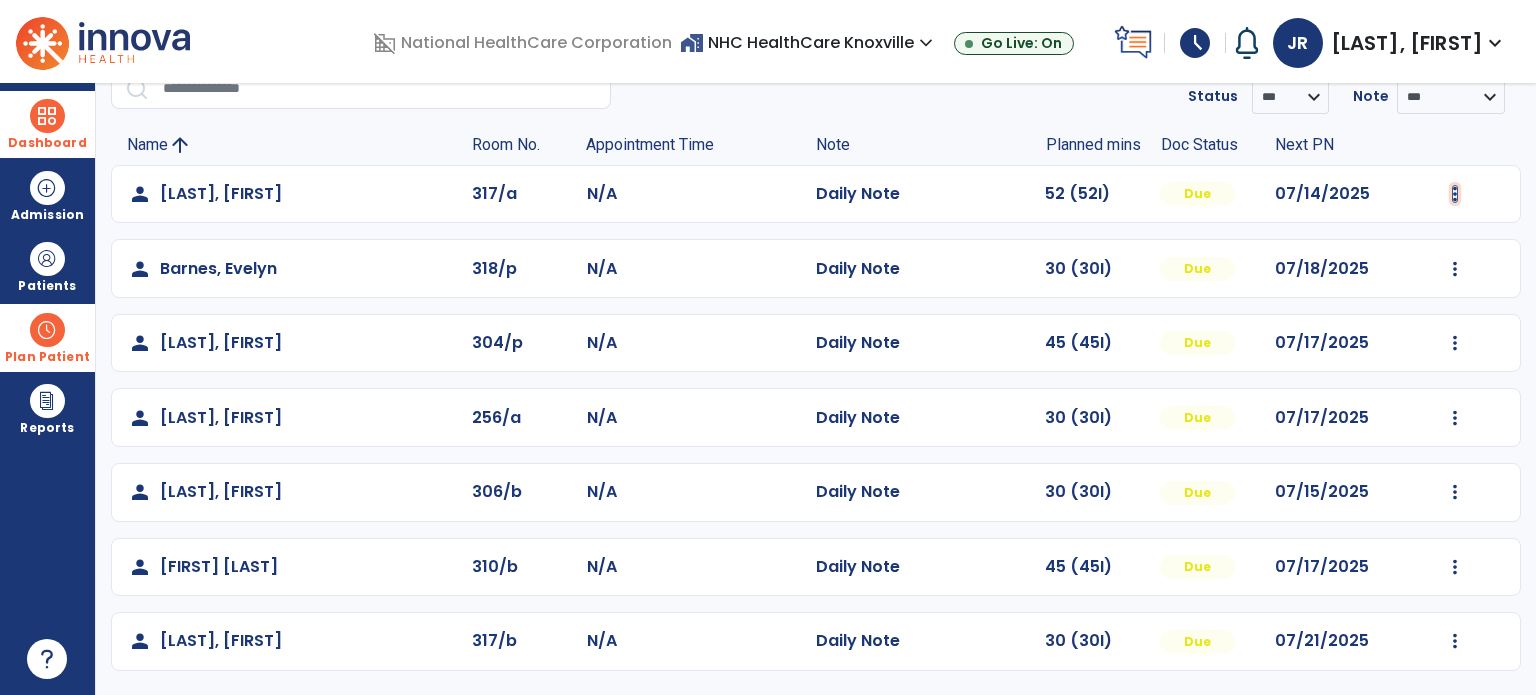 click at bounding box center (1455, 194) 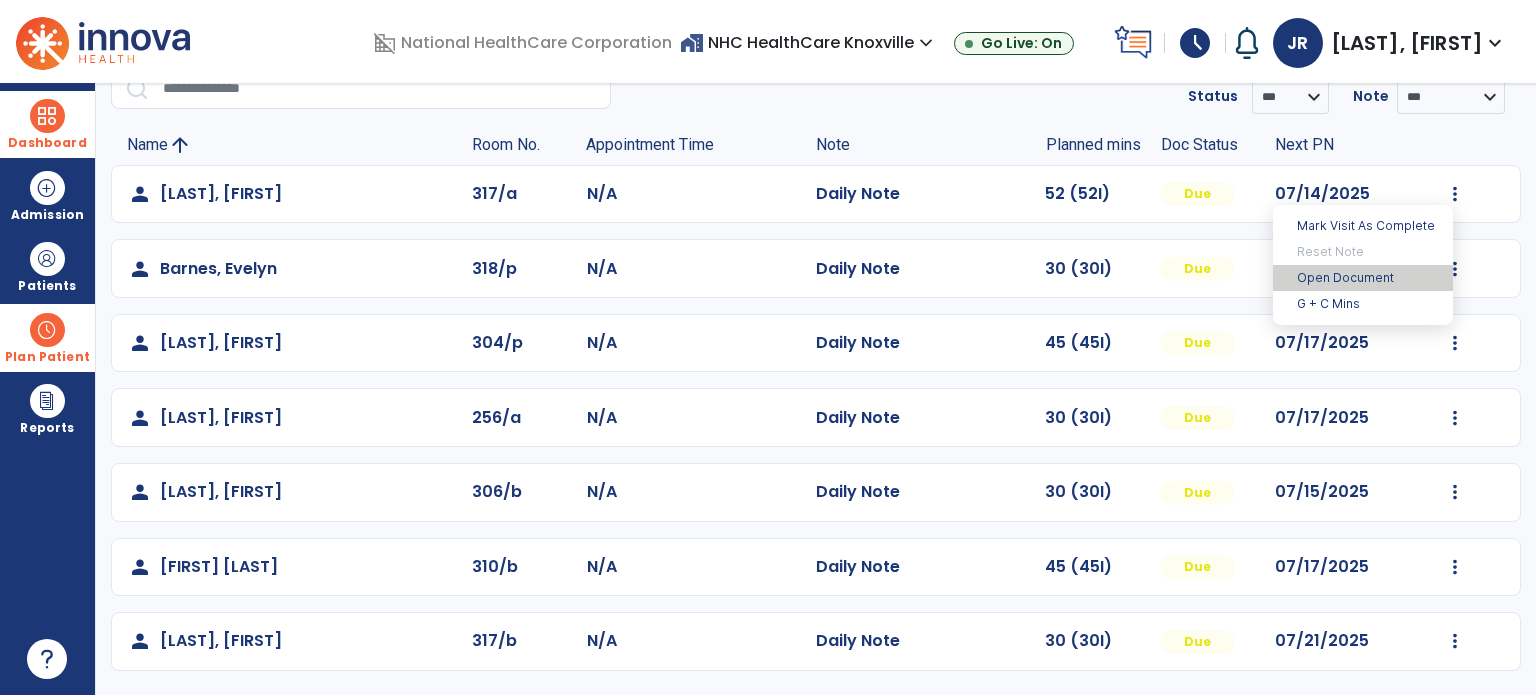 click on "Open Document" at bounding box center (1363, 278) 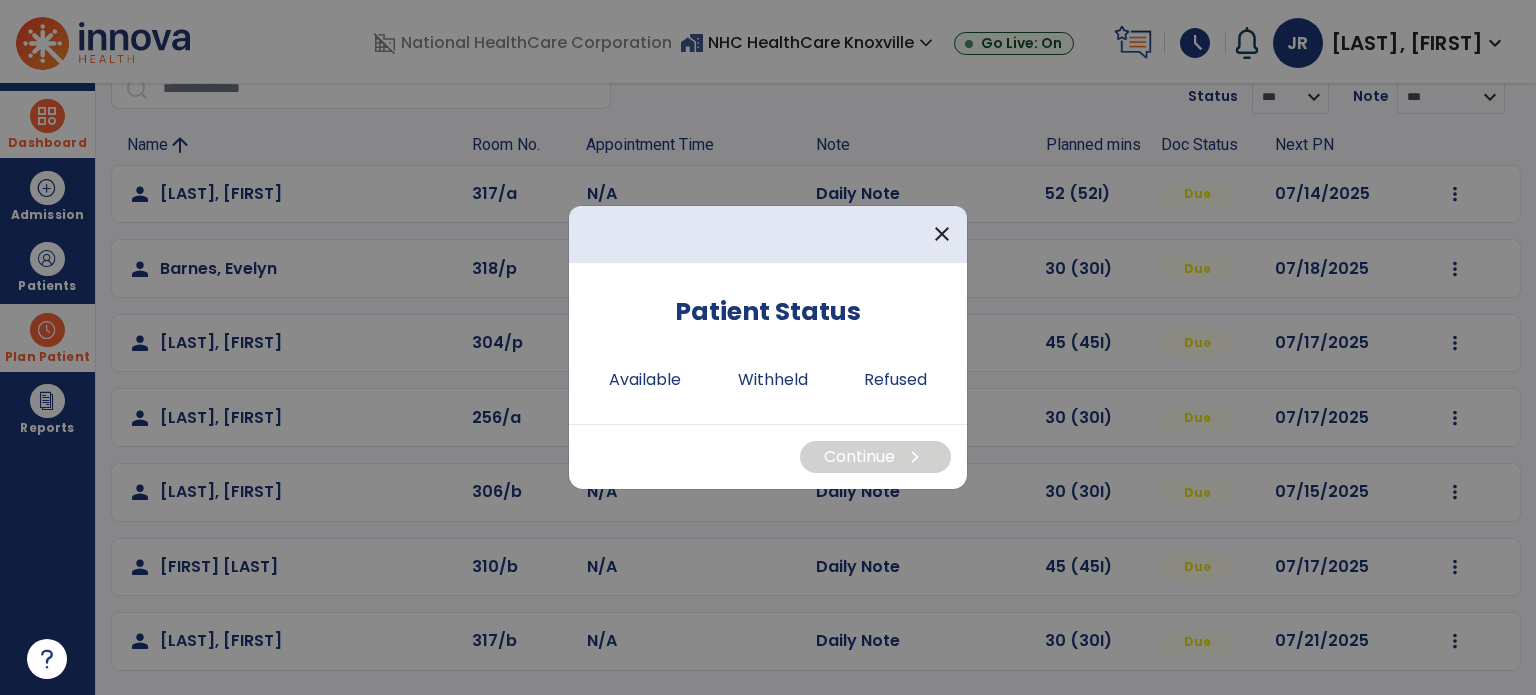 click at bounding box center [768, 347] 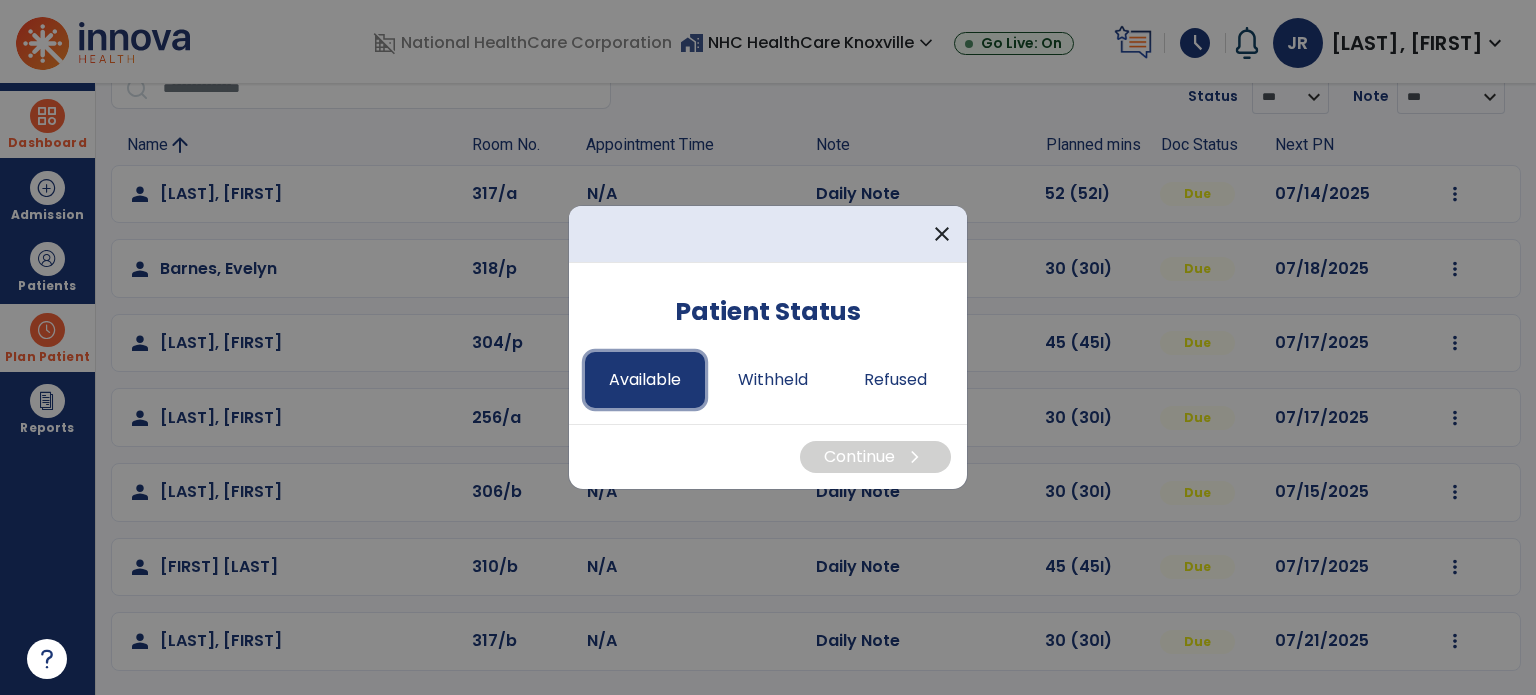 click on "Available" at bounding box center (645, 380) 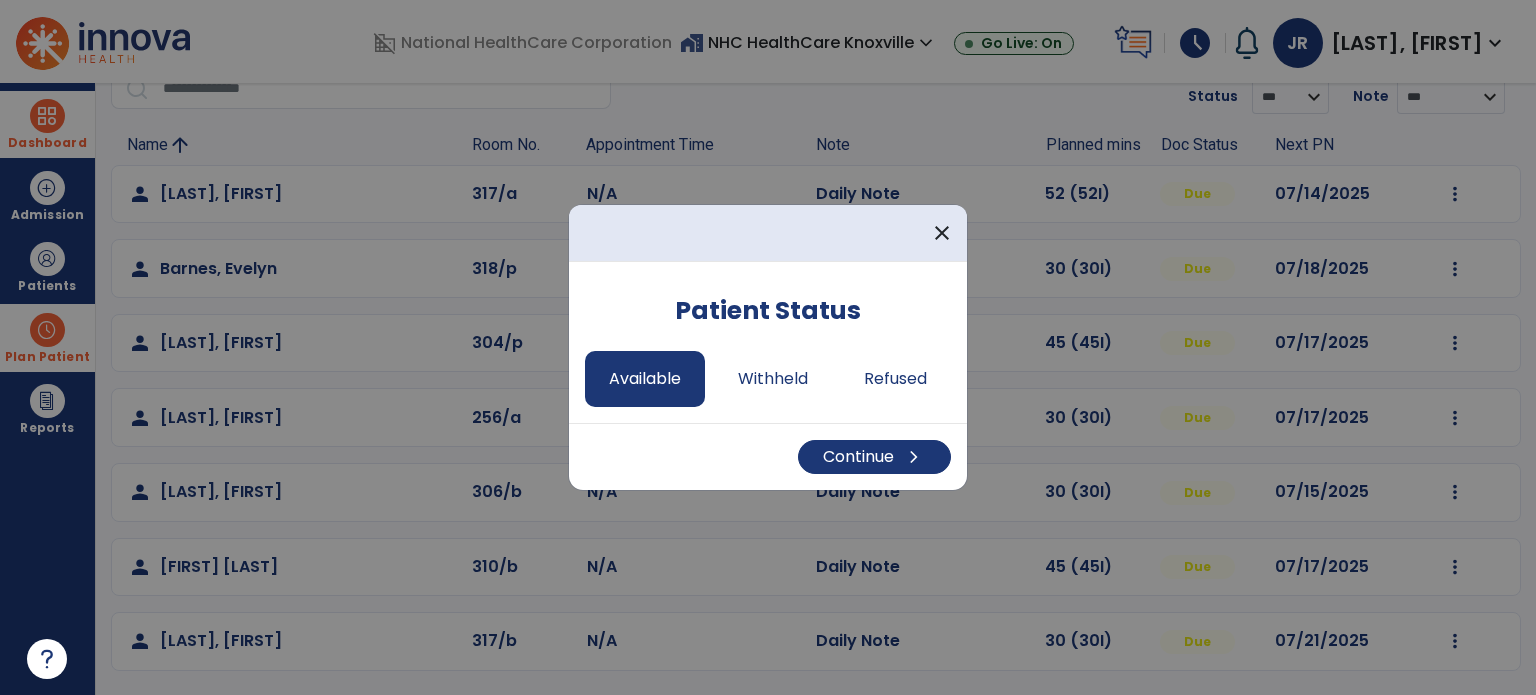 click on "Continue   chevron_right" at bounding box center [768, 456] 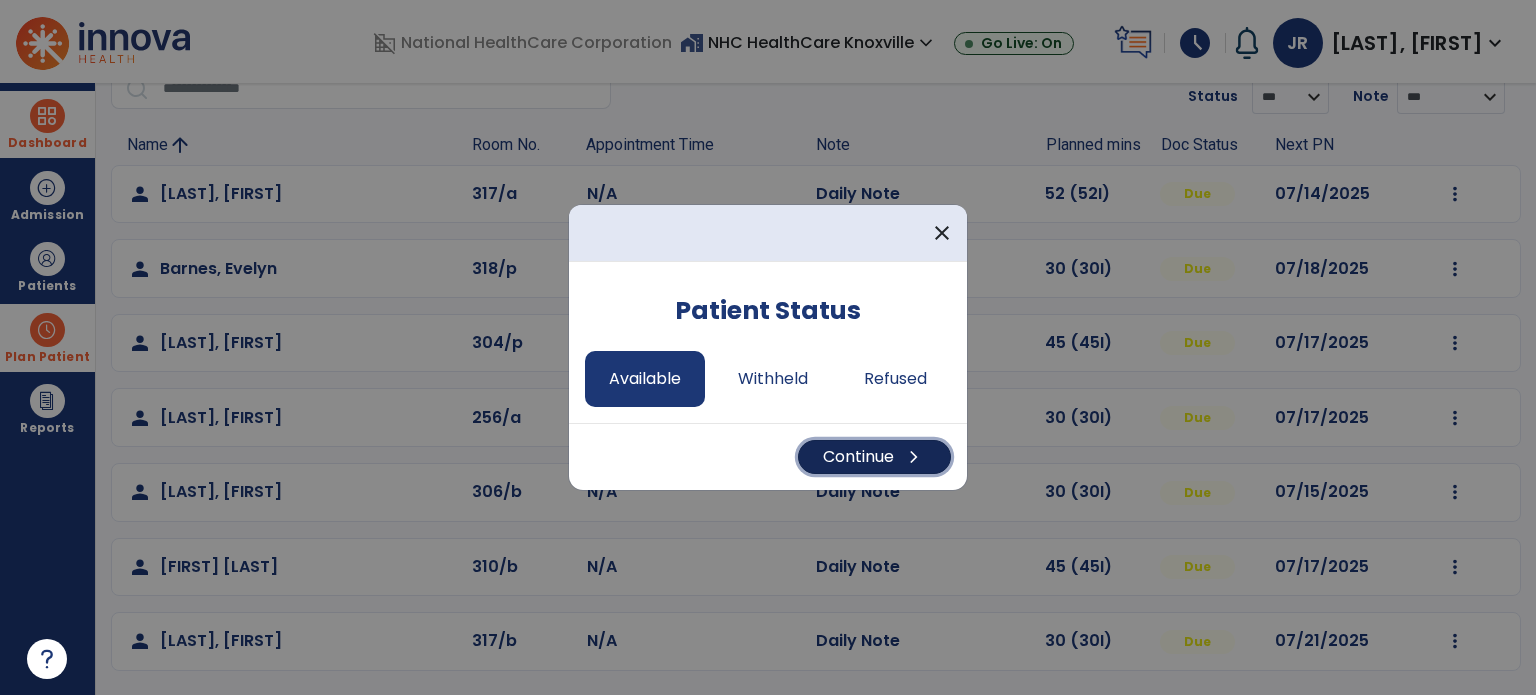 click on "Continue   chevron_right" at bounding box center (874, 457) 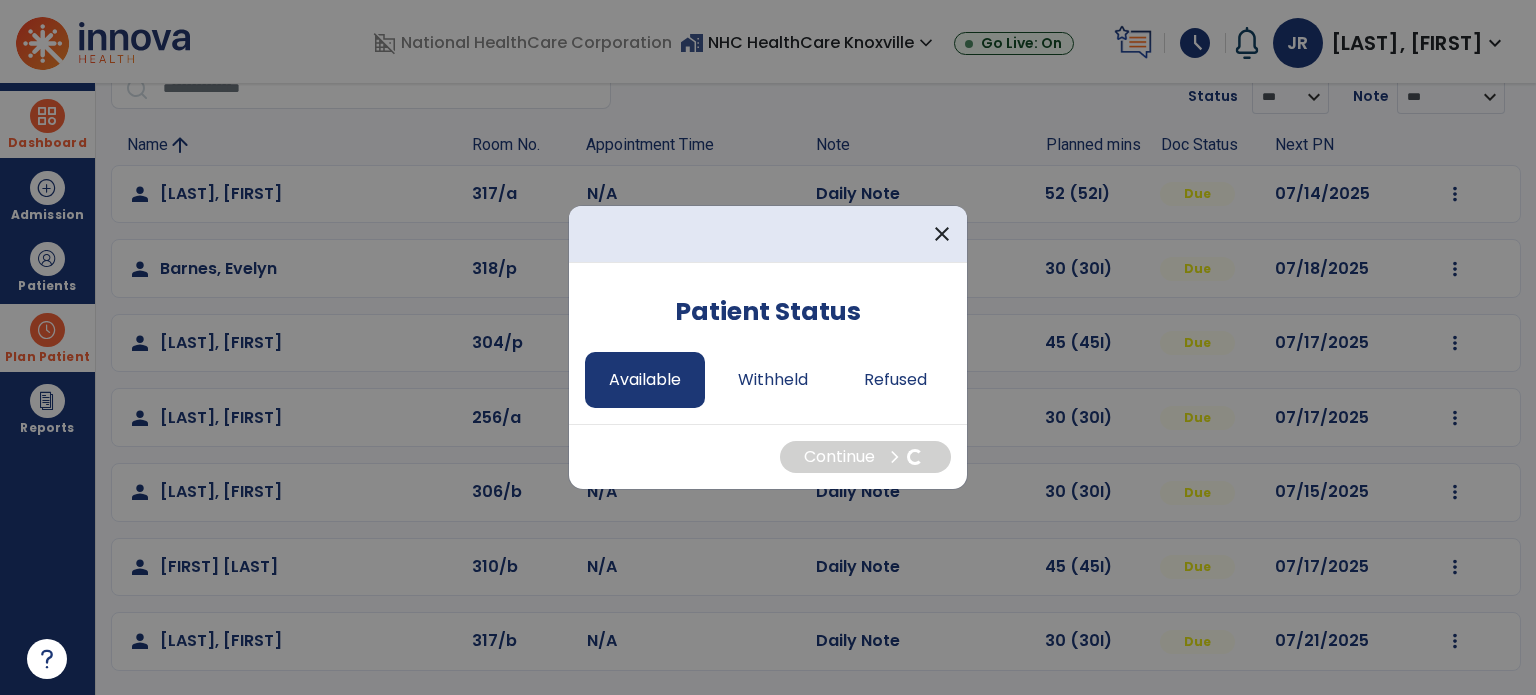 select on "*" 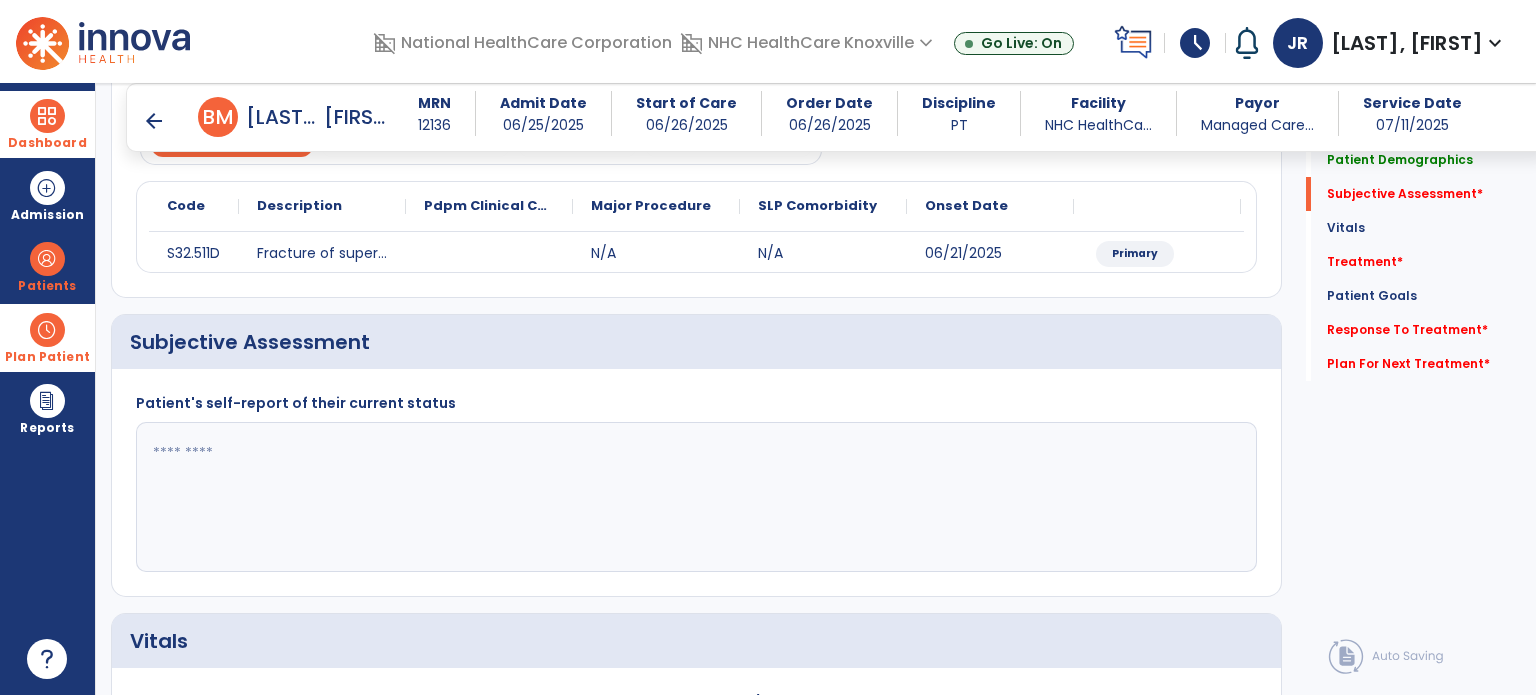 scroll, scrollTop: 216, scrollLeft: 0, axis: vertical 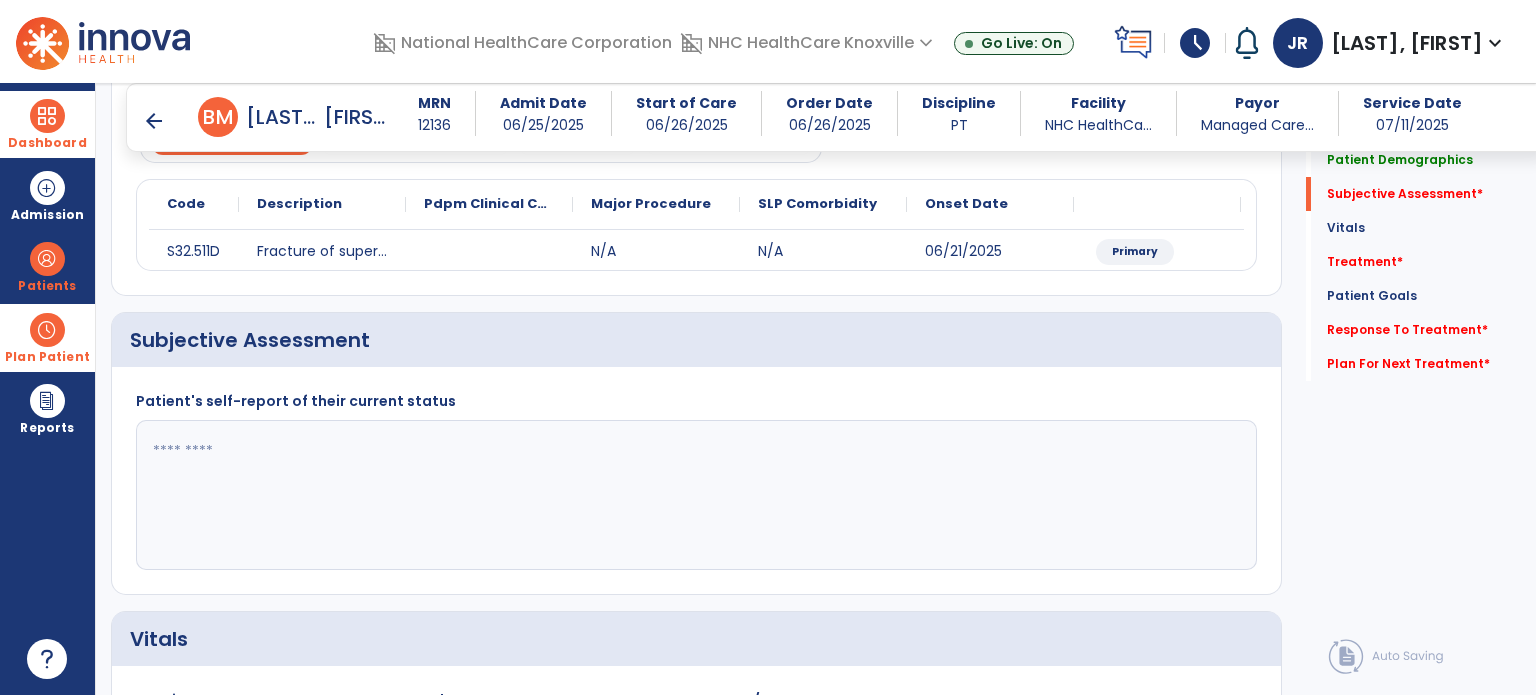 click 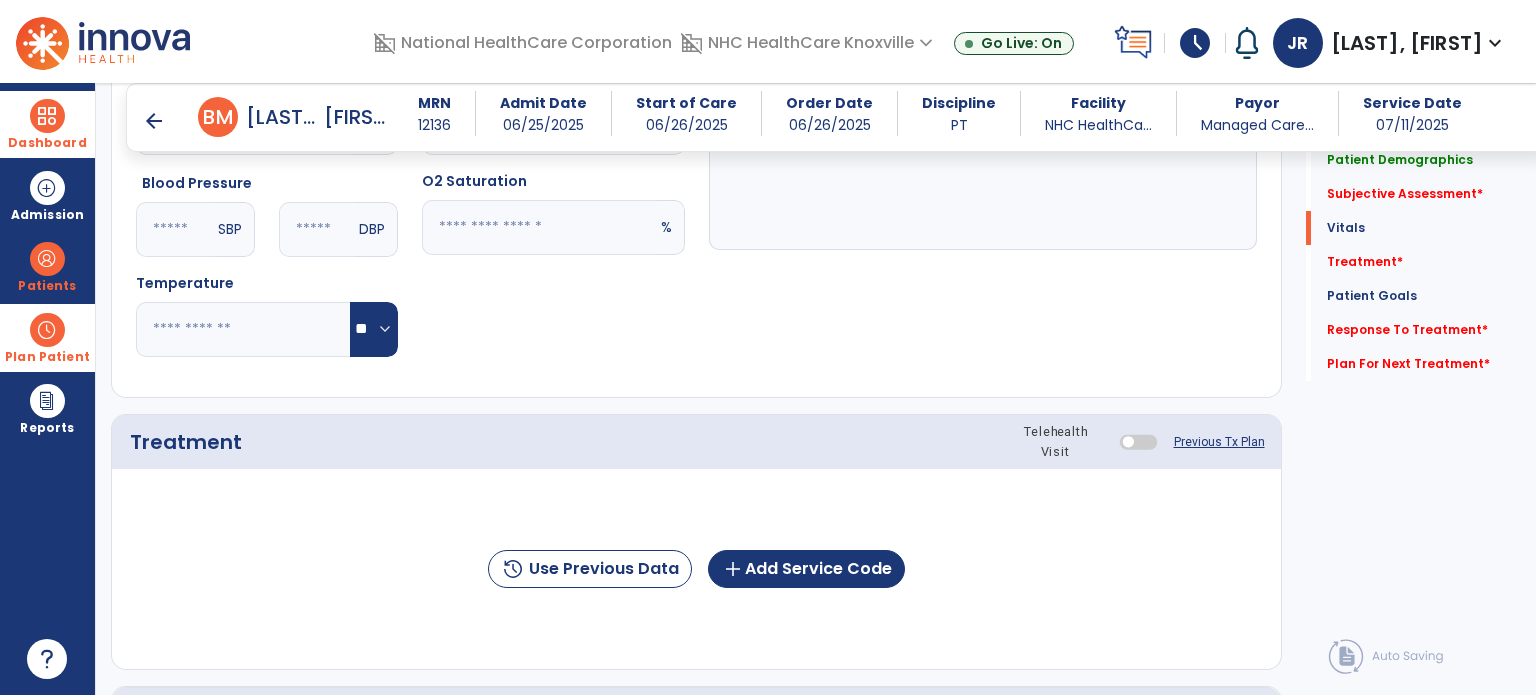 scroll, scrollTop: 836, scrollLeft: 0, axis: vertical 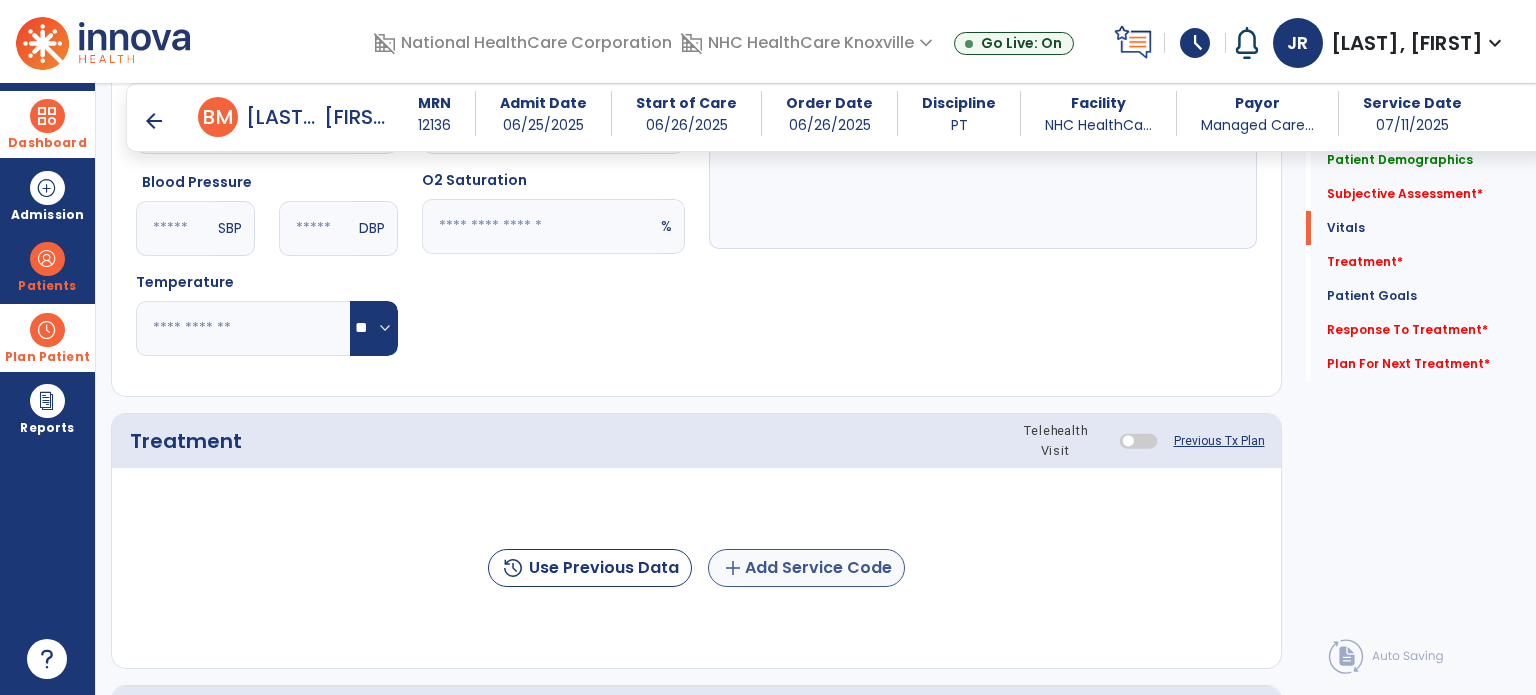 type on "**********" 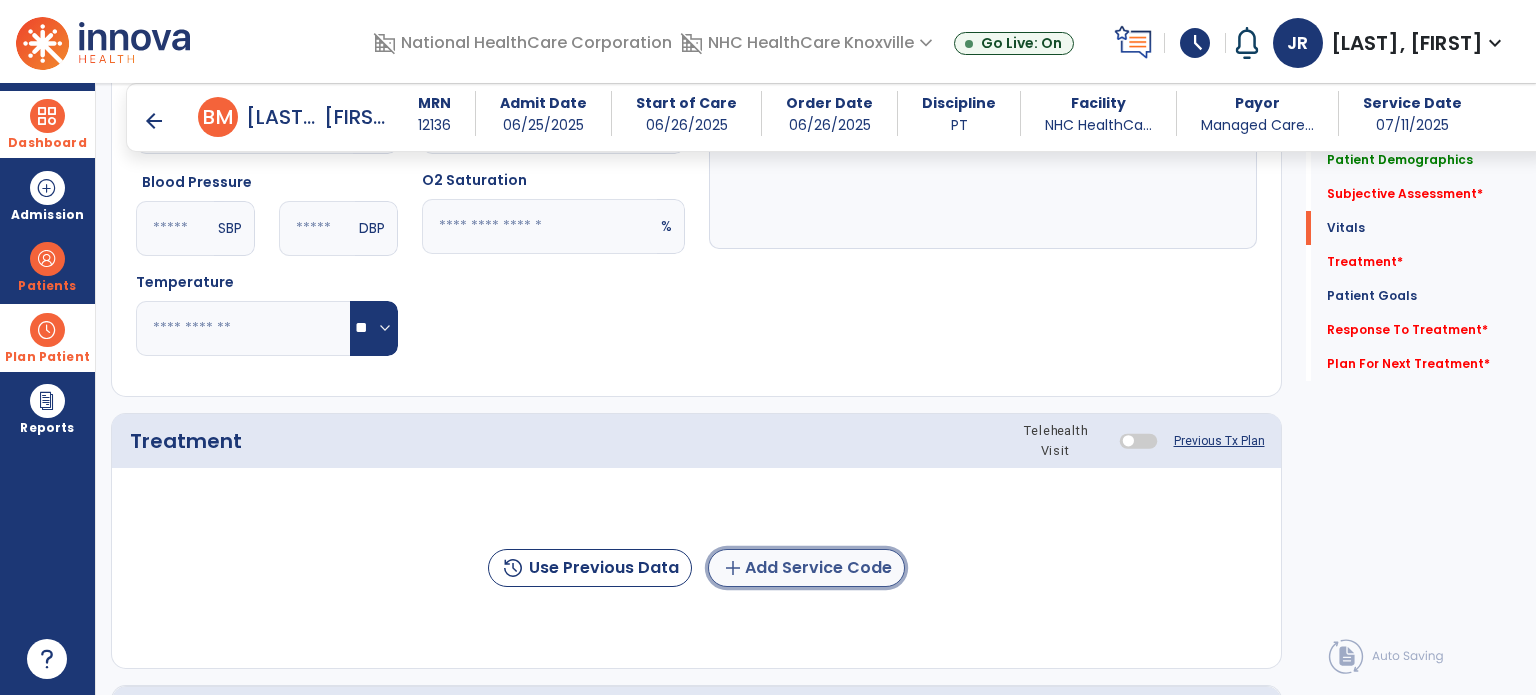 click on "add  Add Service Code" 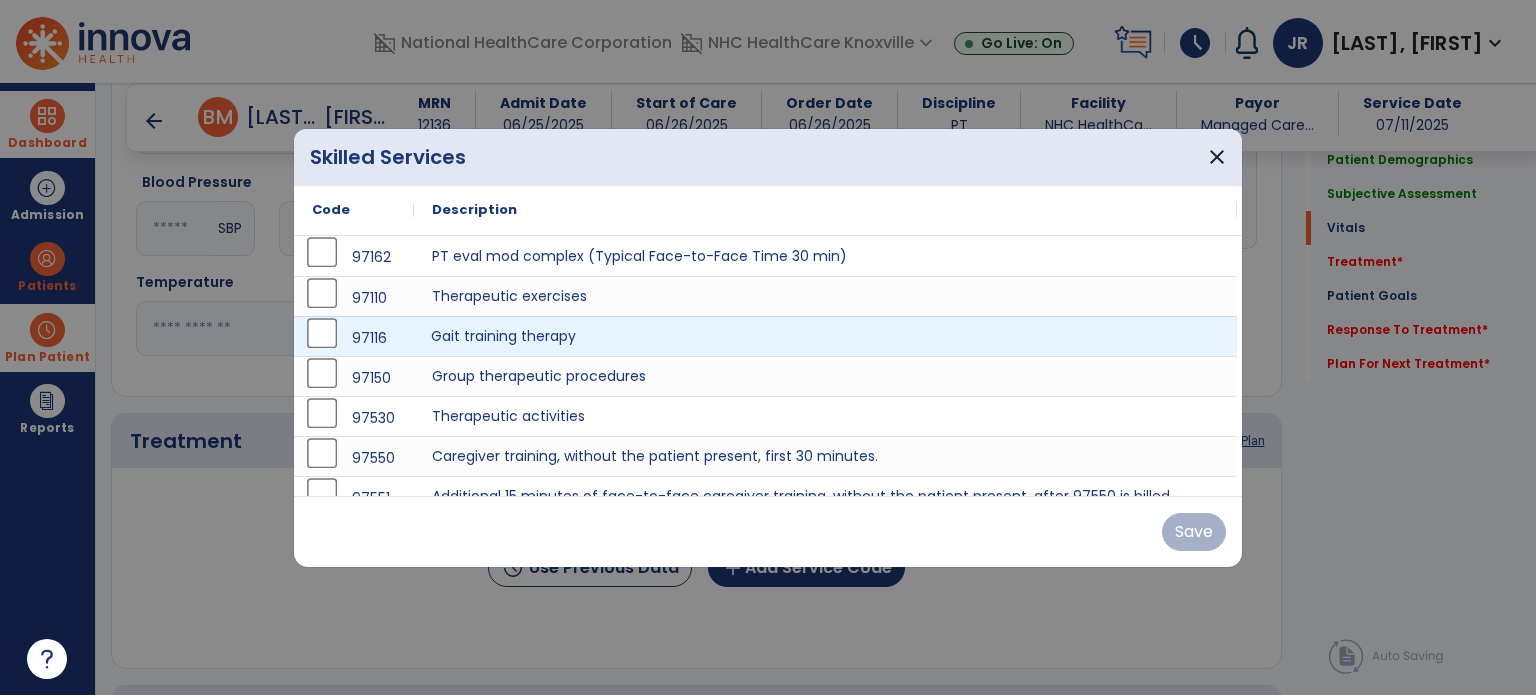 click on "Gait training therapy" at bounding box center [825, 336] 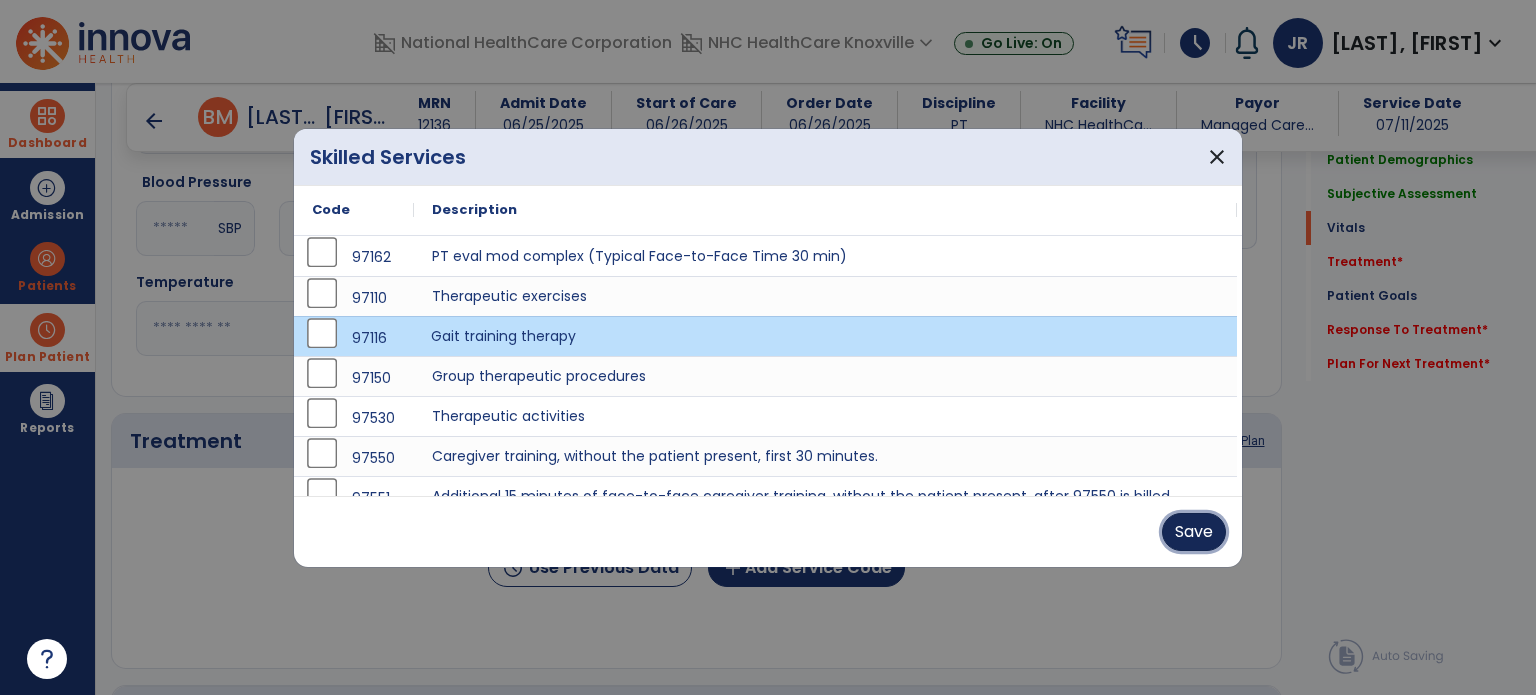 click on "Save" at bounding box center [1194, 532] 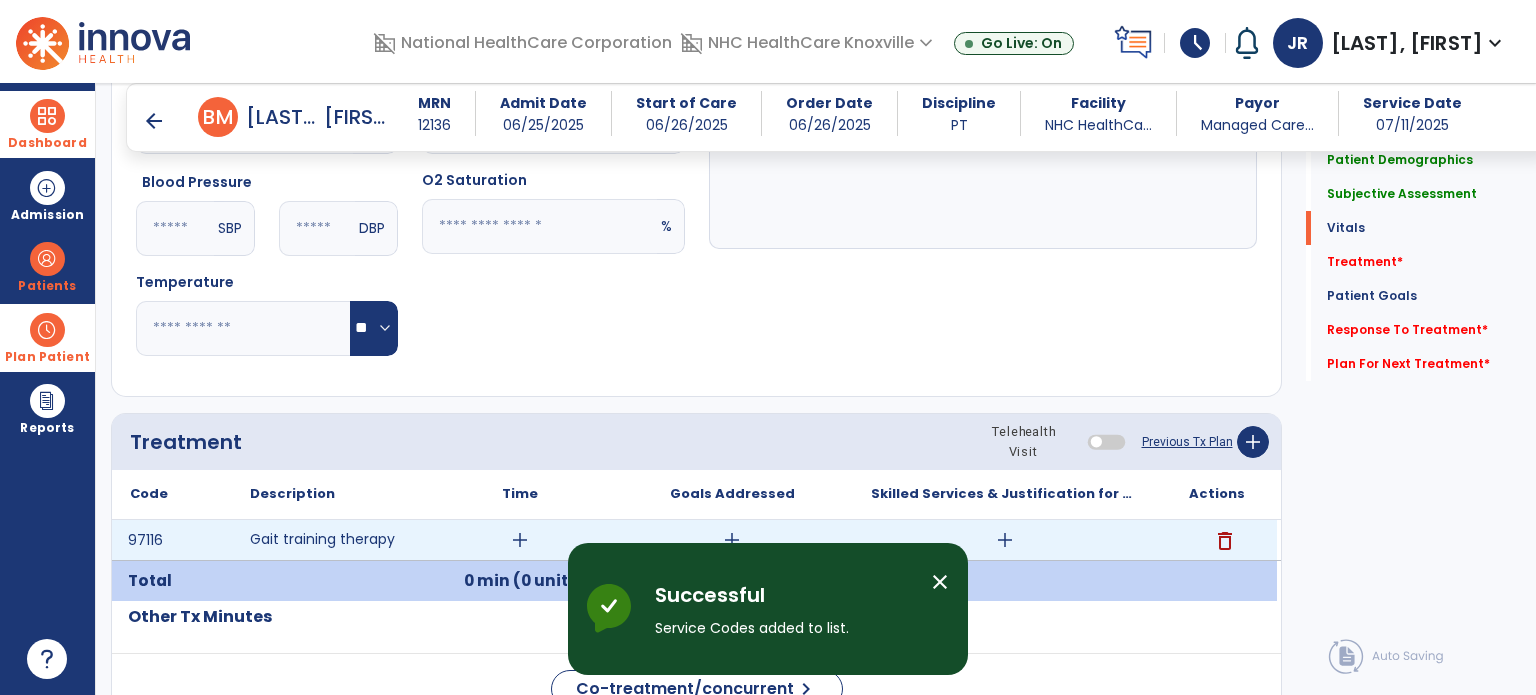 click on "add" at bounding box center (520, 540) 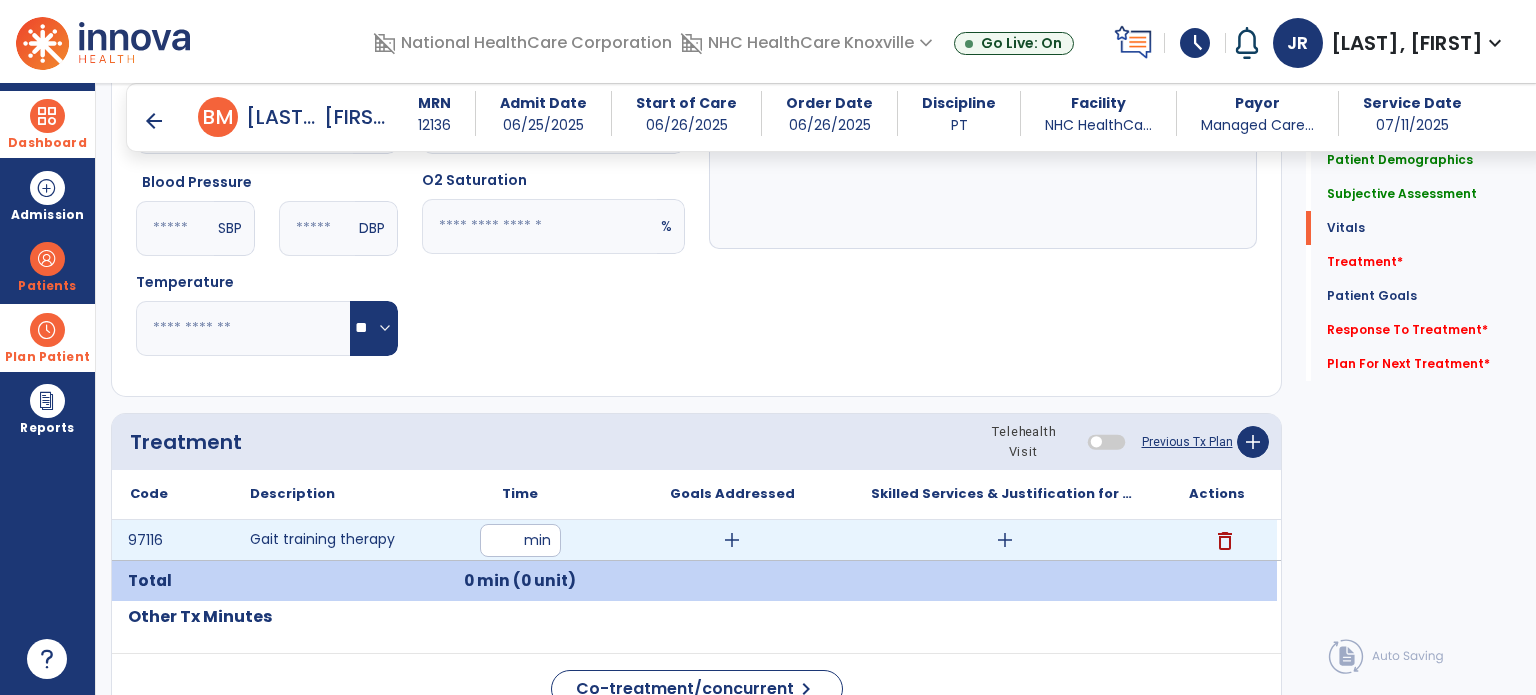 type on "**" 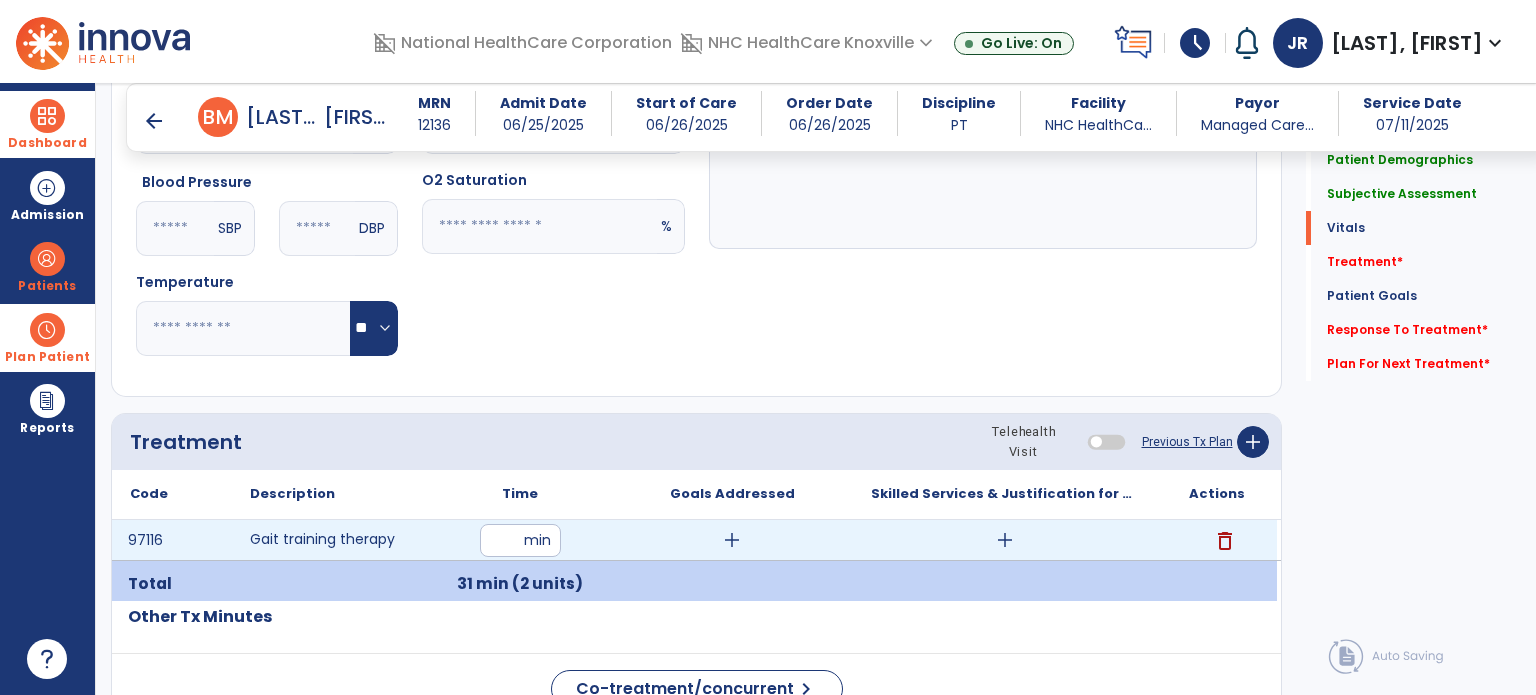 click on "add" at bounding box center [732, 540] 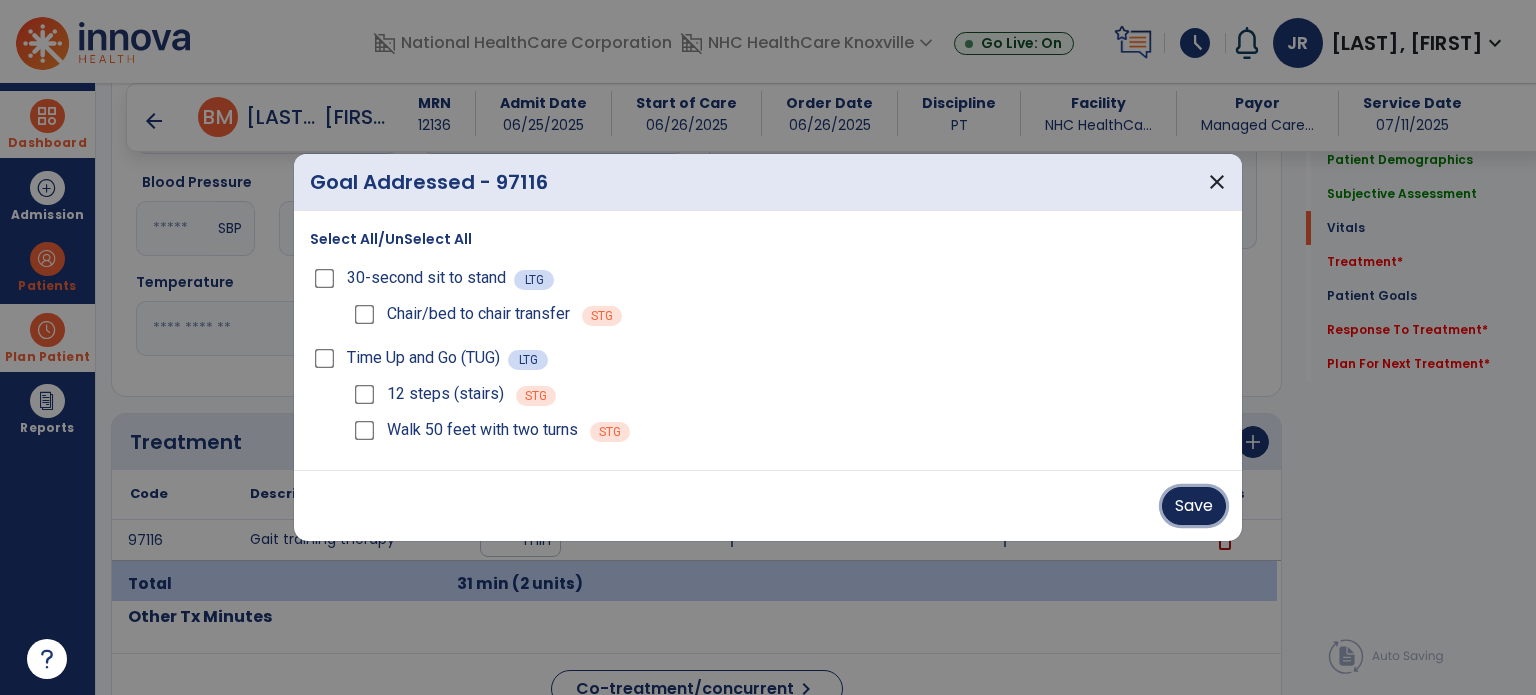 click on "Save" at bounding box center (1194, 506) 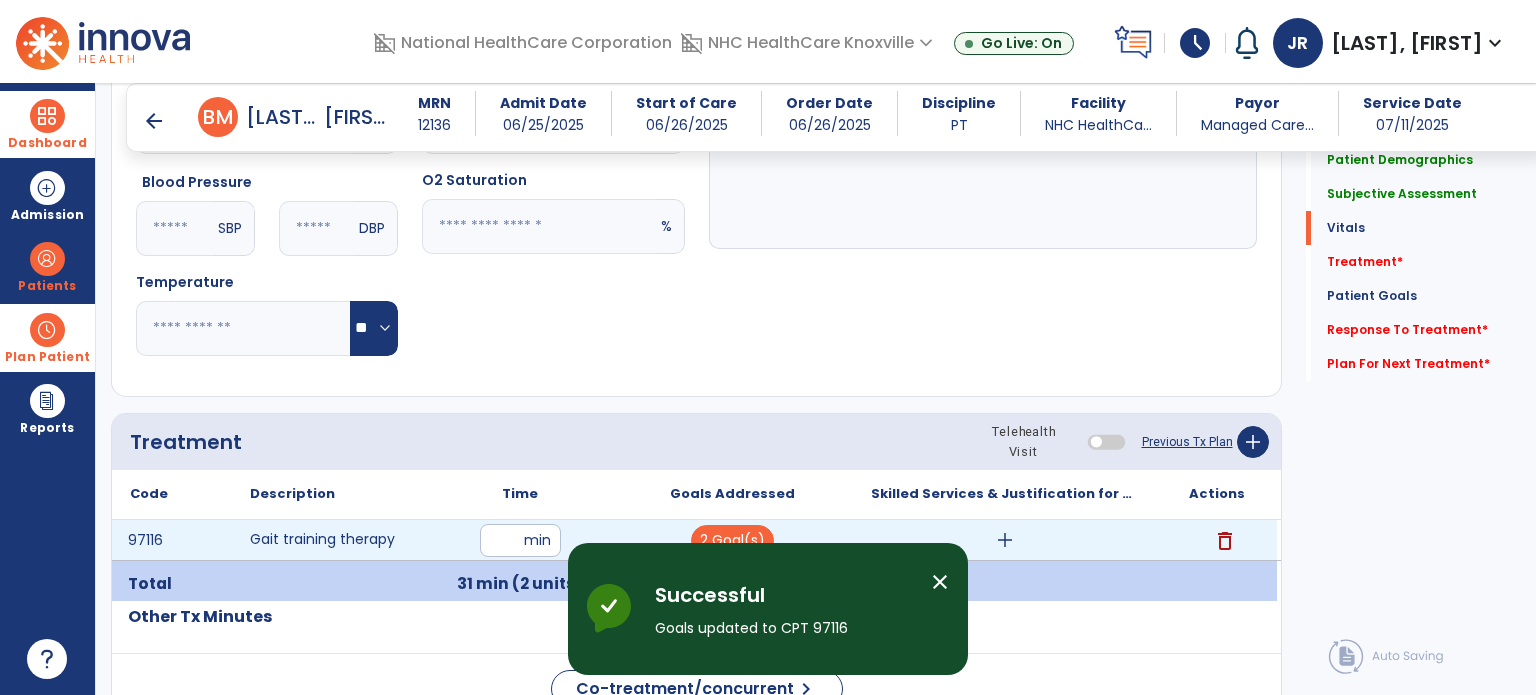 click on "add" at bounding box center (1004, 540) 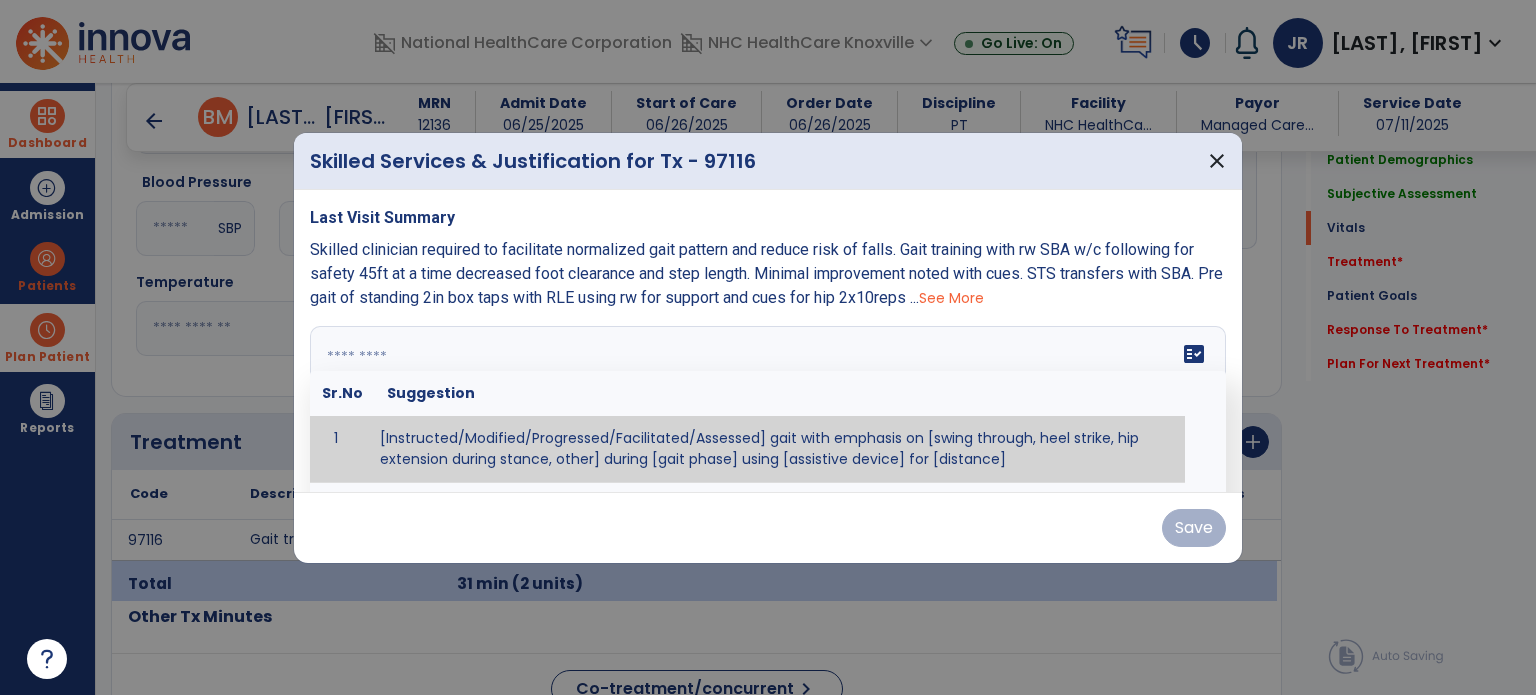 click at bounding box center (766, 401) 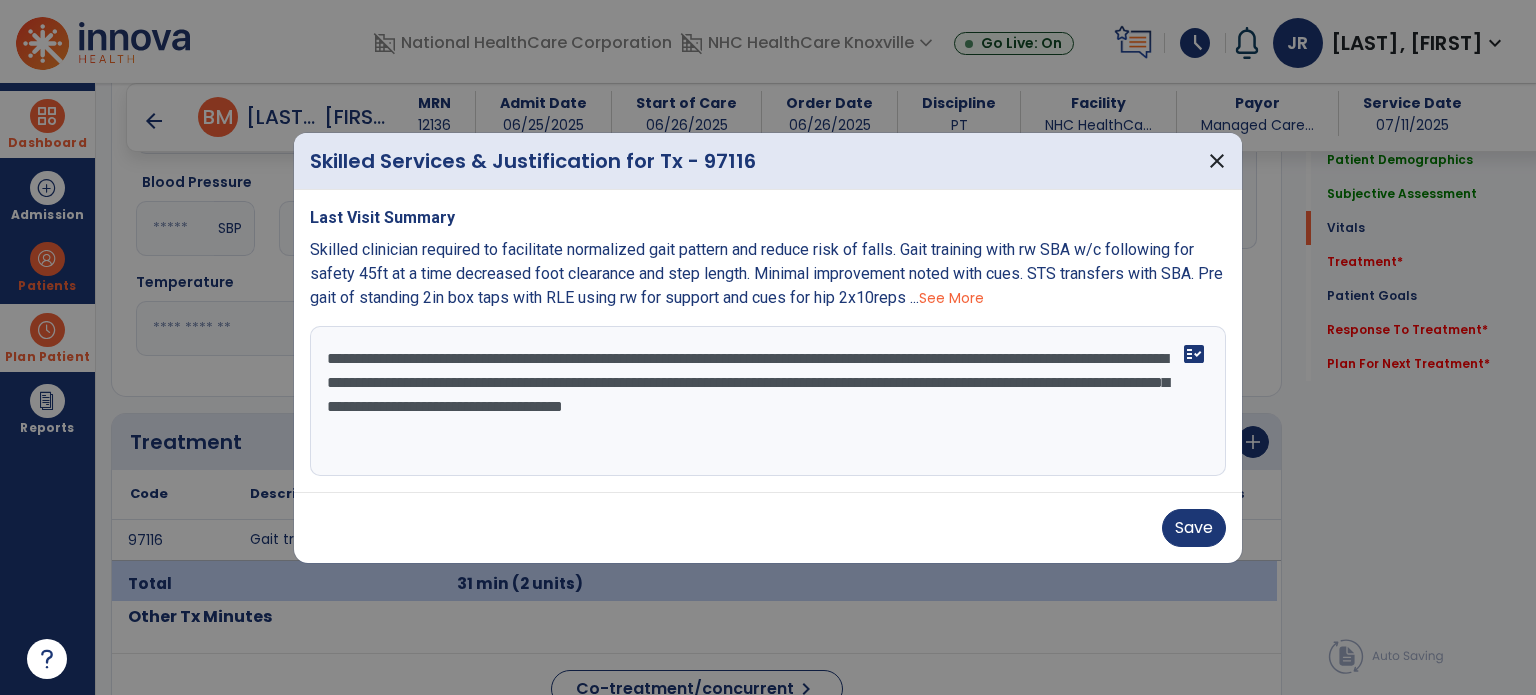 click on "**********" at bounding box center (768, 401) 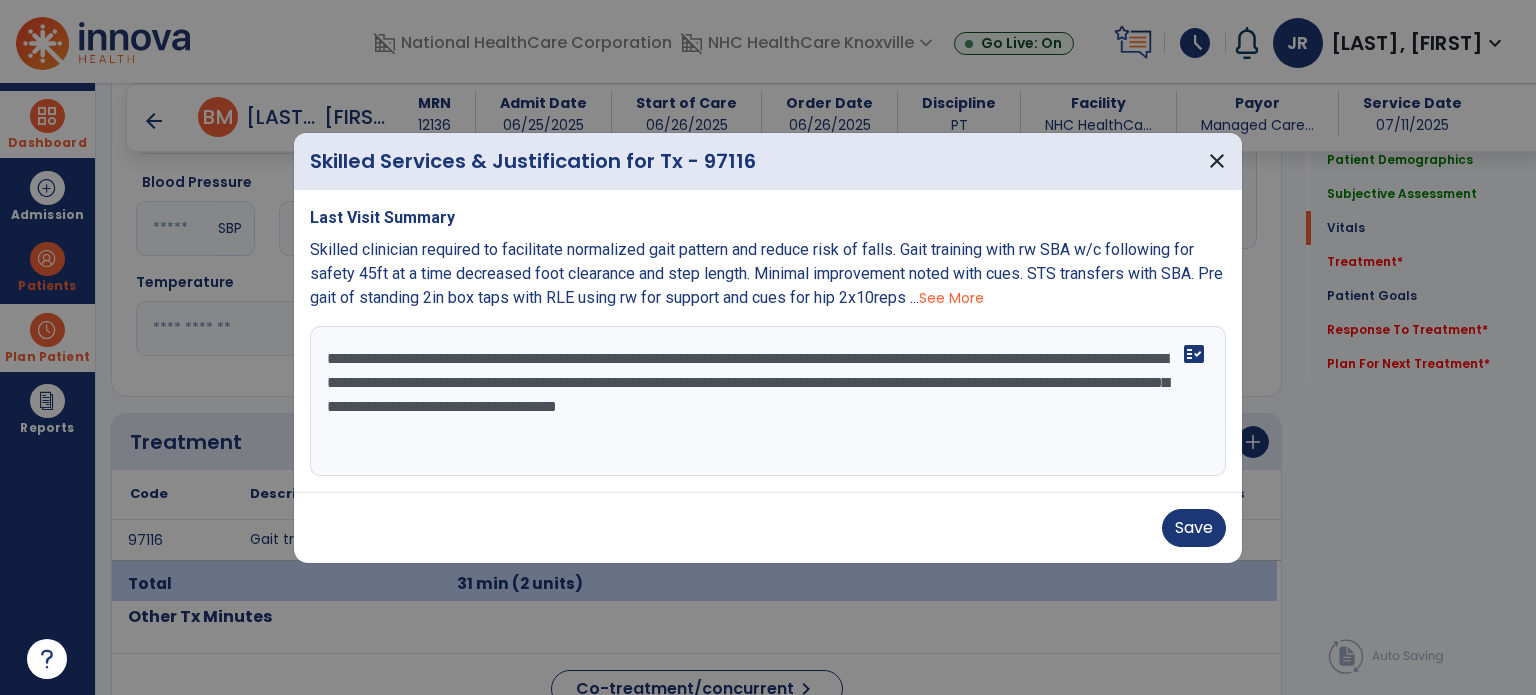 click on "**********" at bounding box center (768, 401) 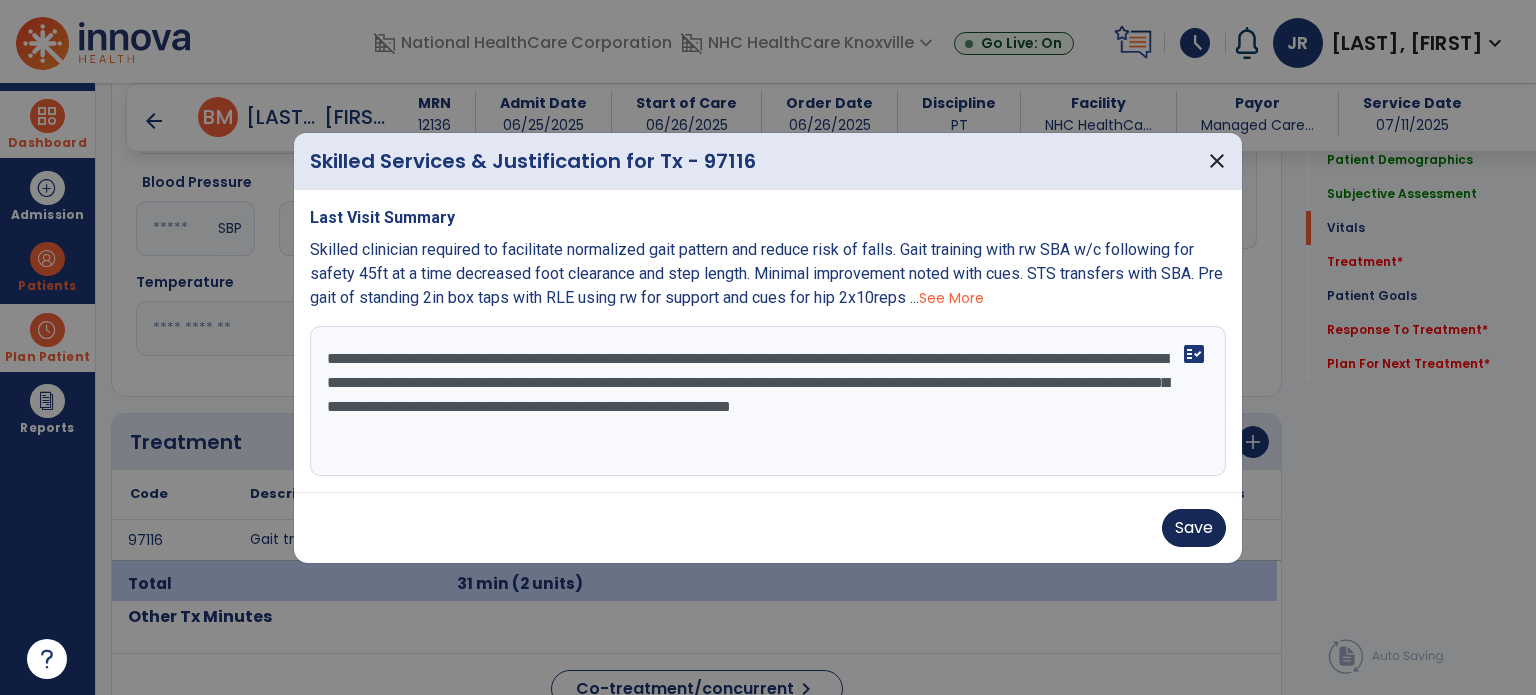 type on "**********" 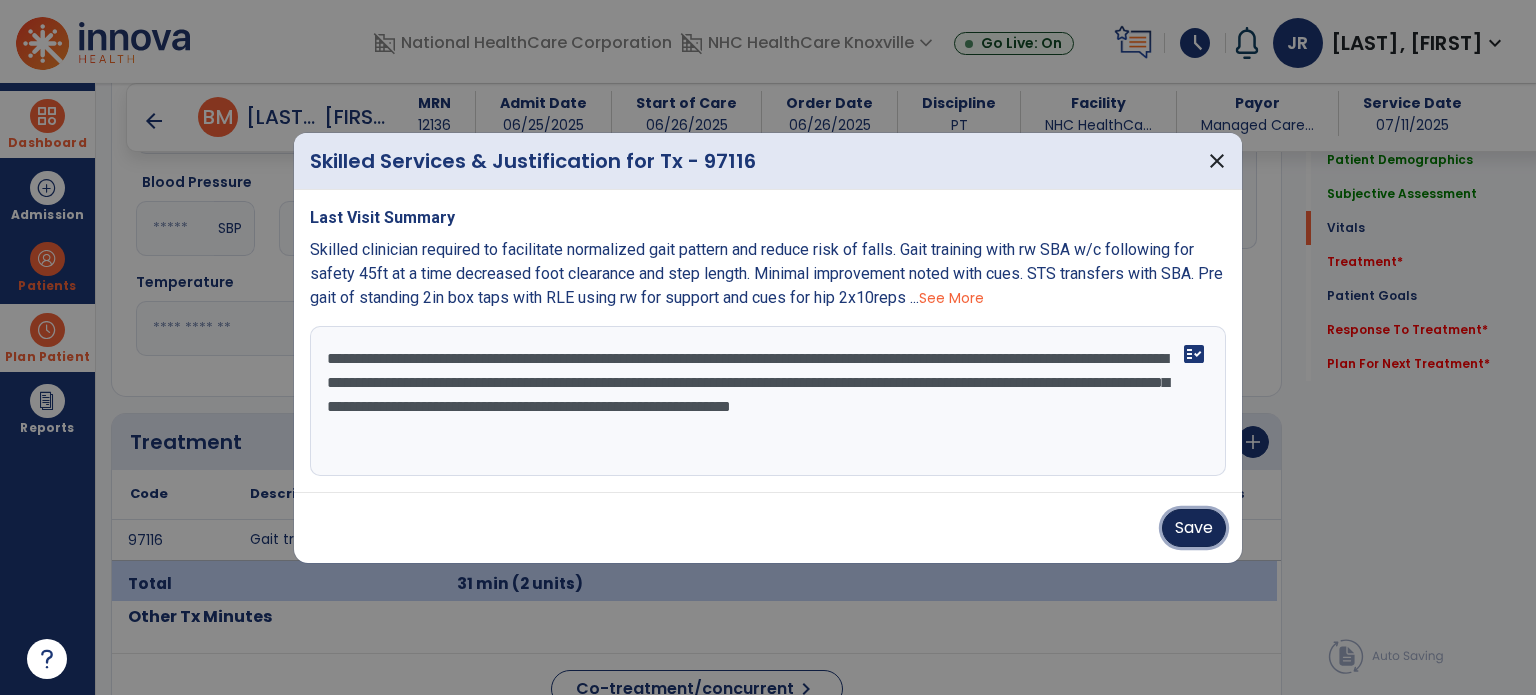 click on "Save" at bounding box center (1194, 528) 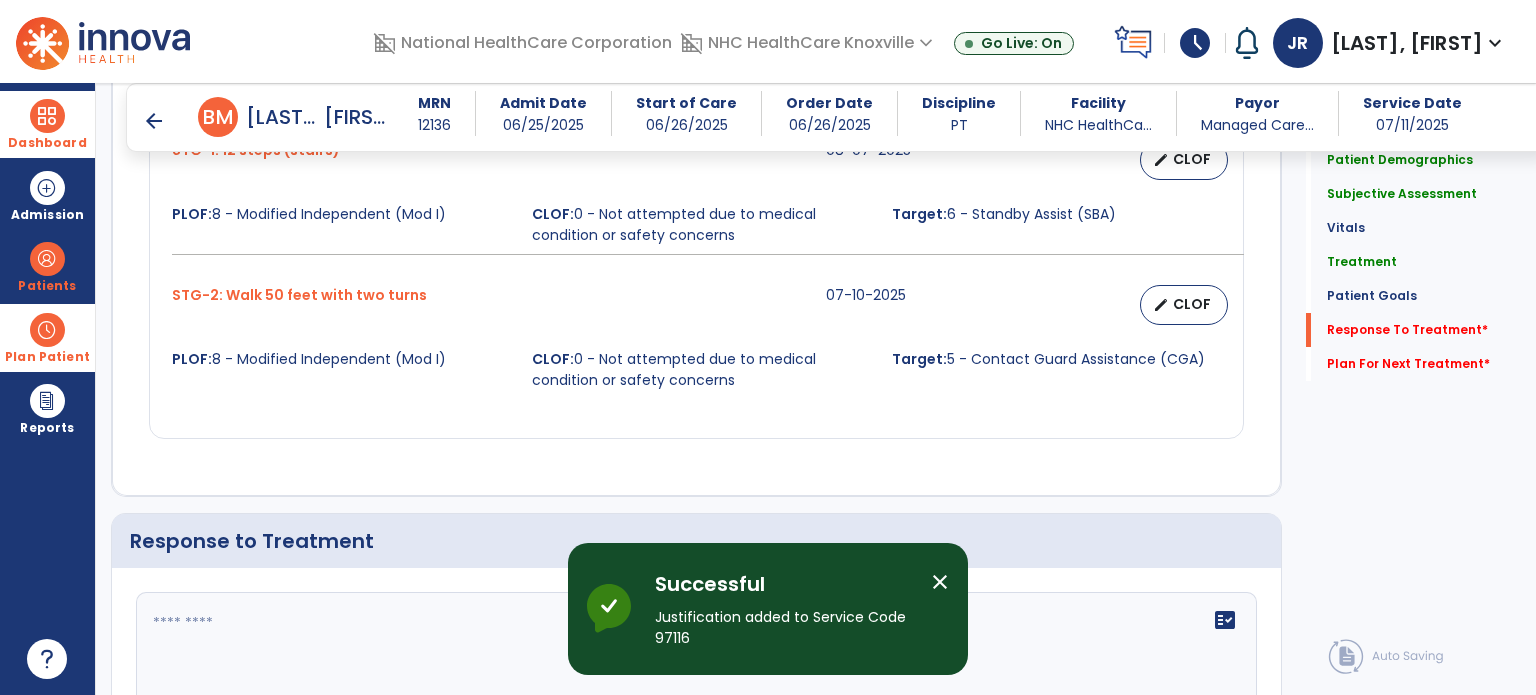 scroll, scrollTop: 2368, scrollLeft: 0, axis: vertical 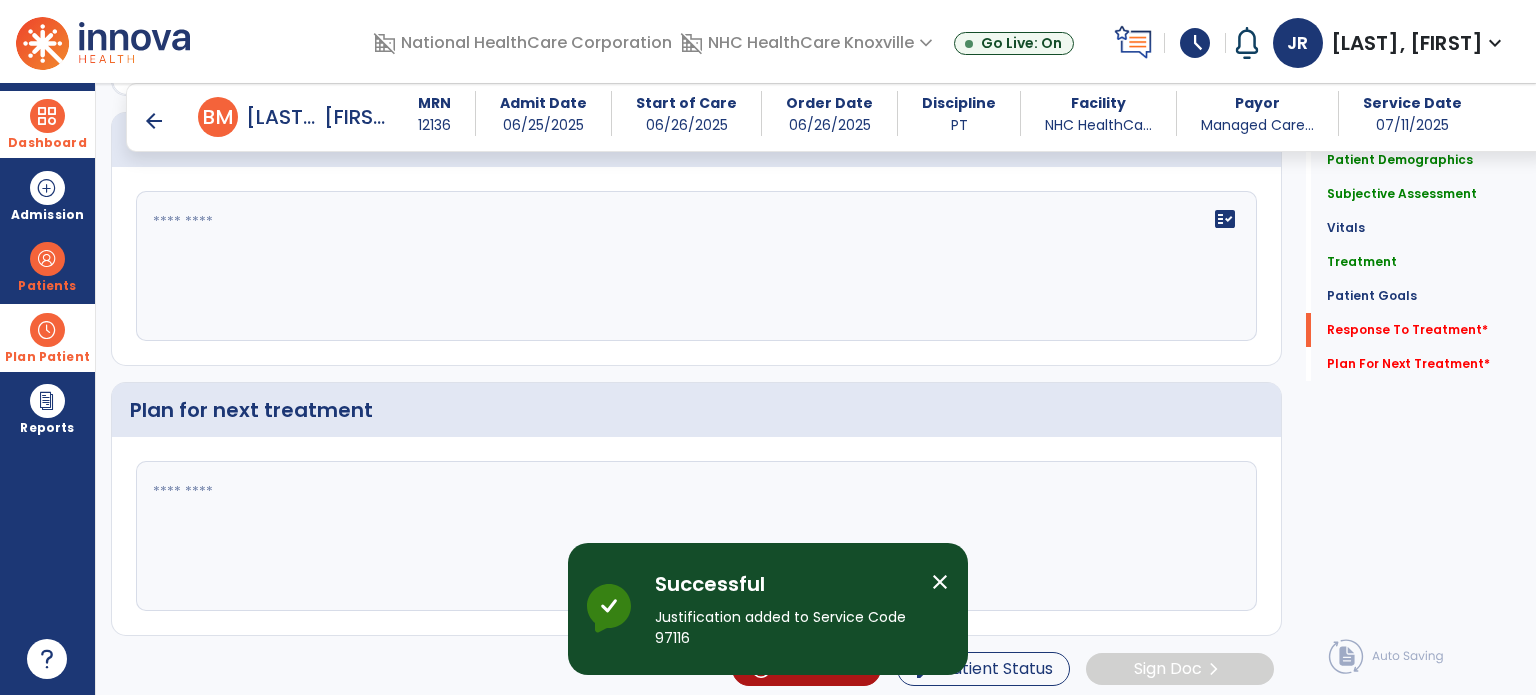 drag, startPoint x: 634, startPoint y: 335, endPoint x: 648, endPoint y: 287, distance: 50 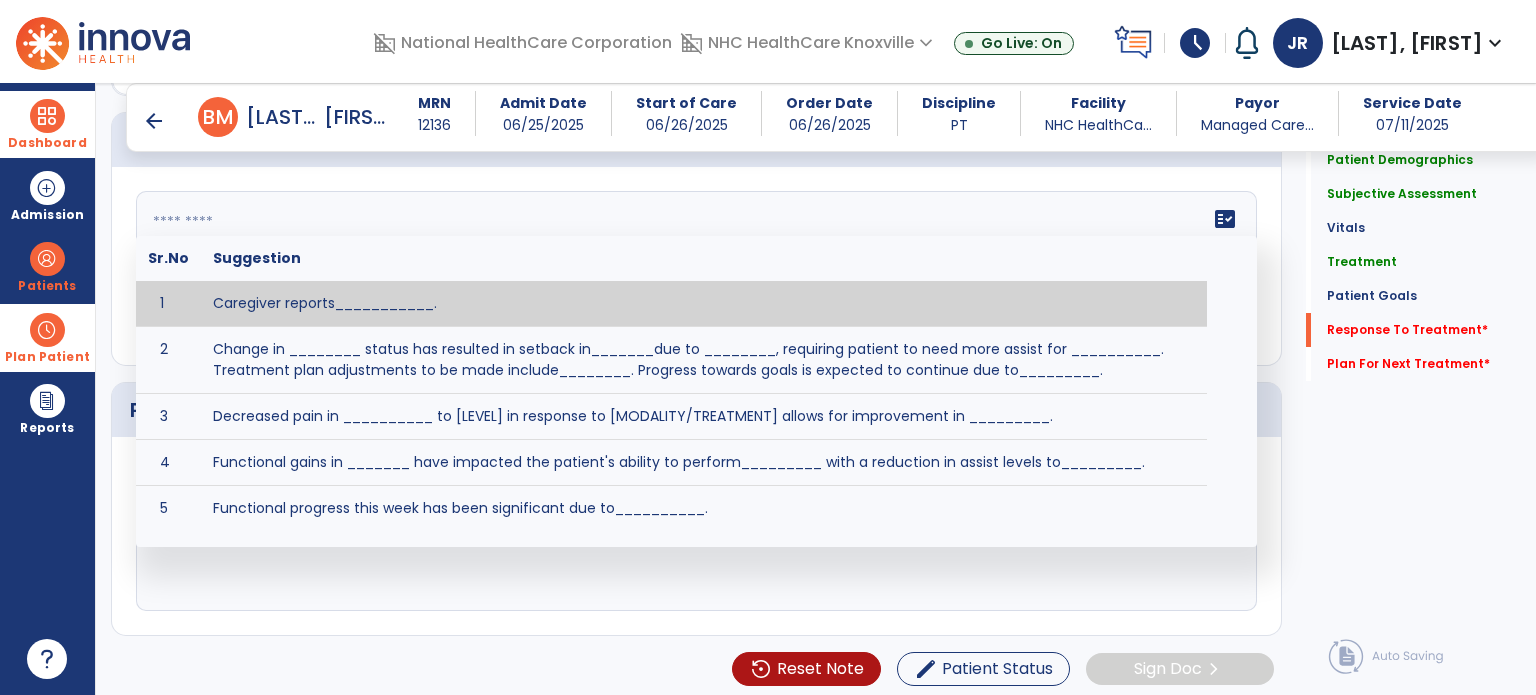click on "fact_check  Sr.No Suggestion 1 Caregiver reports___________. 2 Change in ________ status has resulted in setback in_______due to ________, requiring patient to need more assist for __________.   Treatment plan adjustments to be made include________.  Progress towards goals is expected to continue due to_________. 3 Decreased pain in __________ to [LEVEL] in response to [MODALITY/TREATMENT] allows for improvement in _________. 4 Functional gains in _______ have impacted the patient's ability to perform_________ with a reduction in assist levels to_________. 5 Functional progress this week has been significant due to__________. 6 Gains in ________ have improved the patient's ability to perform ______with decreased levels of assist to___________. 7 Improvement in ________allows patient to tolerate higher levels of challenges in_________. 8 Pain in [AREA] has decreased to [LEVEL] in response to [TREATMENT/MODALITY], allowing fore ease in completing__________. 9 10 11 12 13 14 15 16 17 18 19 20 21" 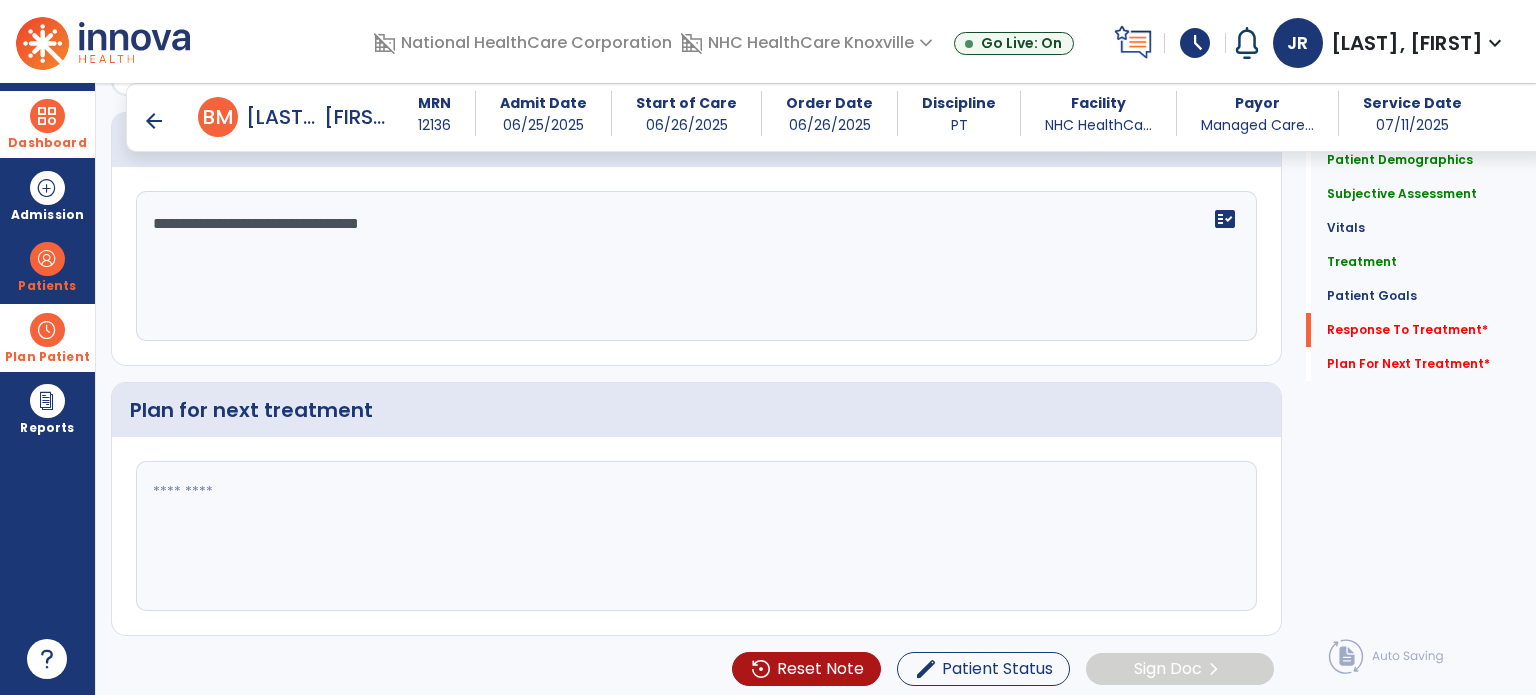 type on "**********" 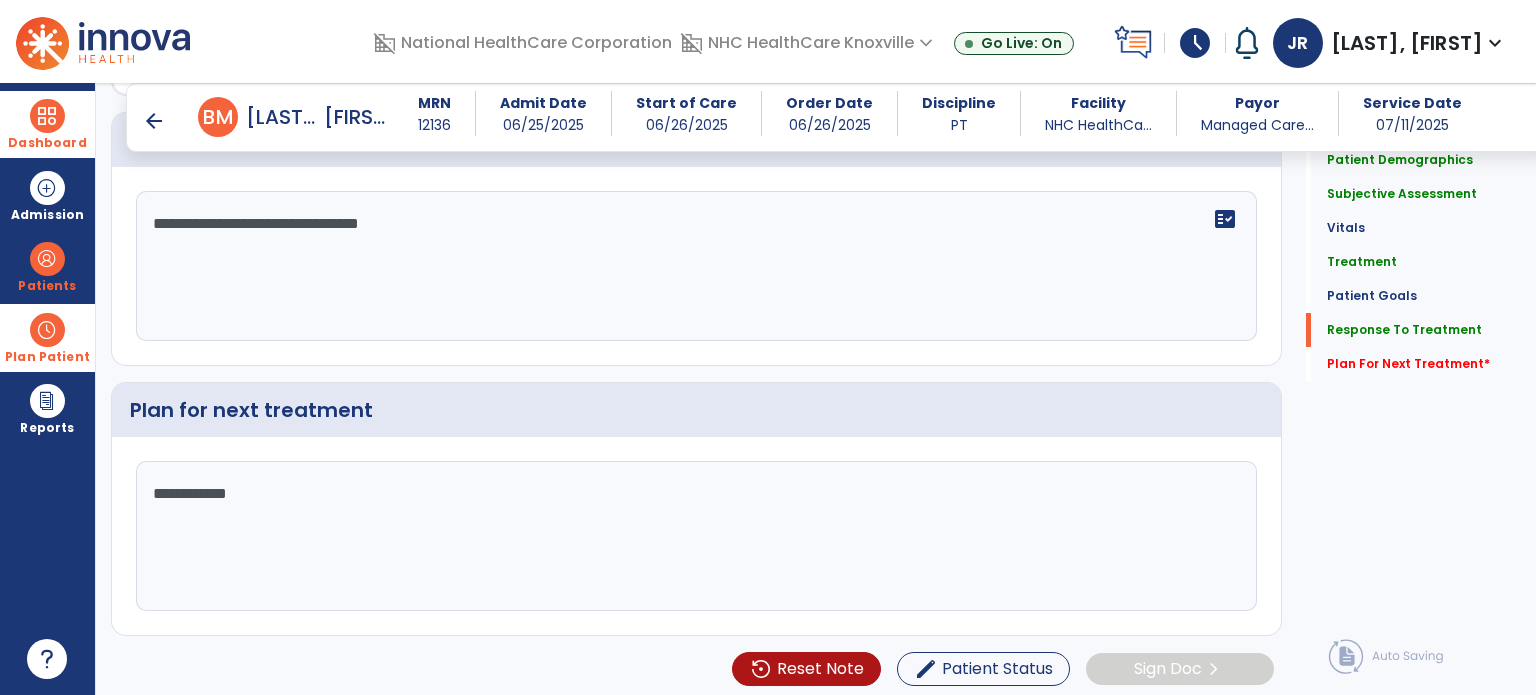 scroll, scrollTop: 2368, scrollLeft: 0, axis: vertical 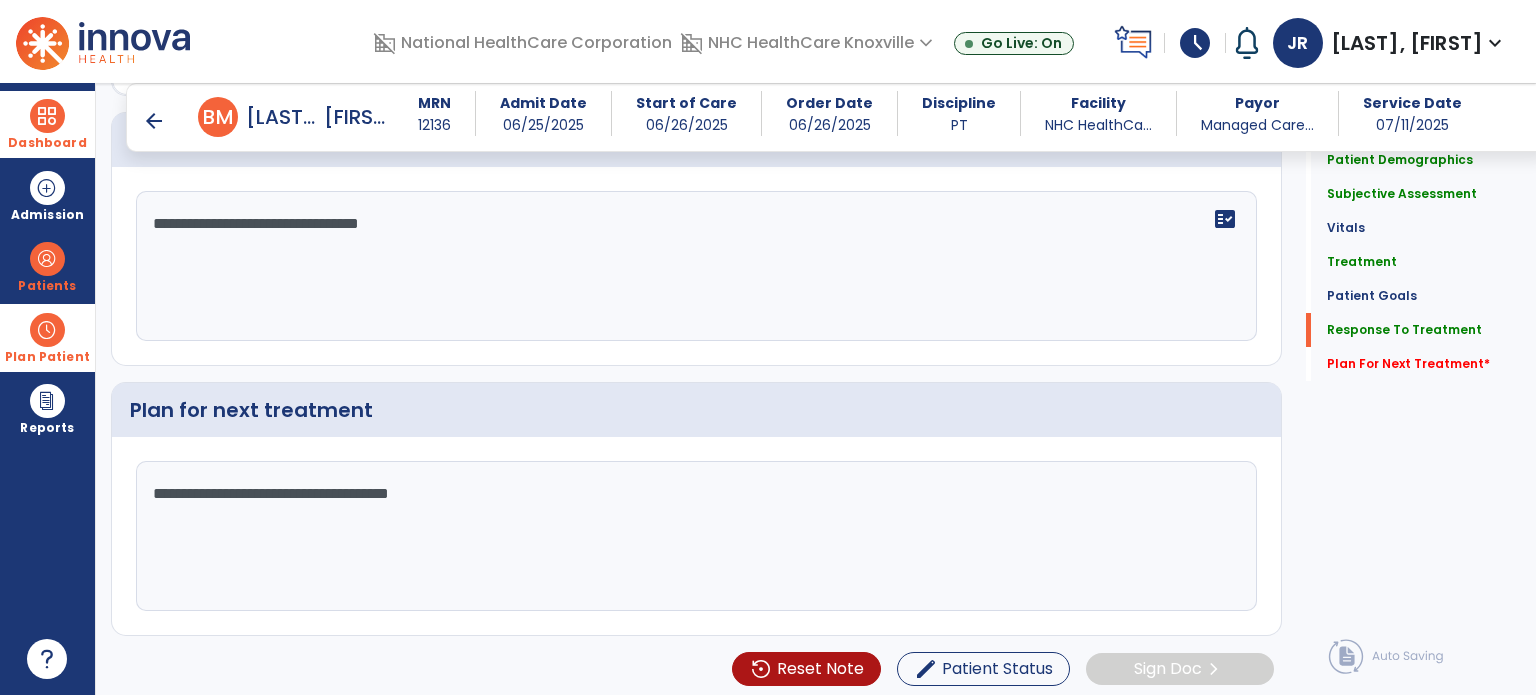 type on "**********" 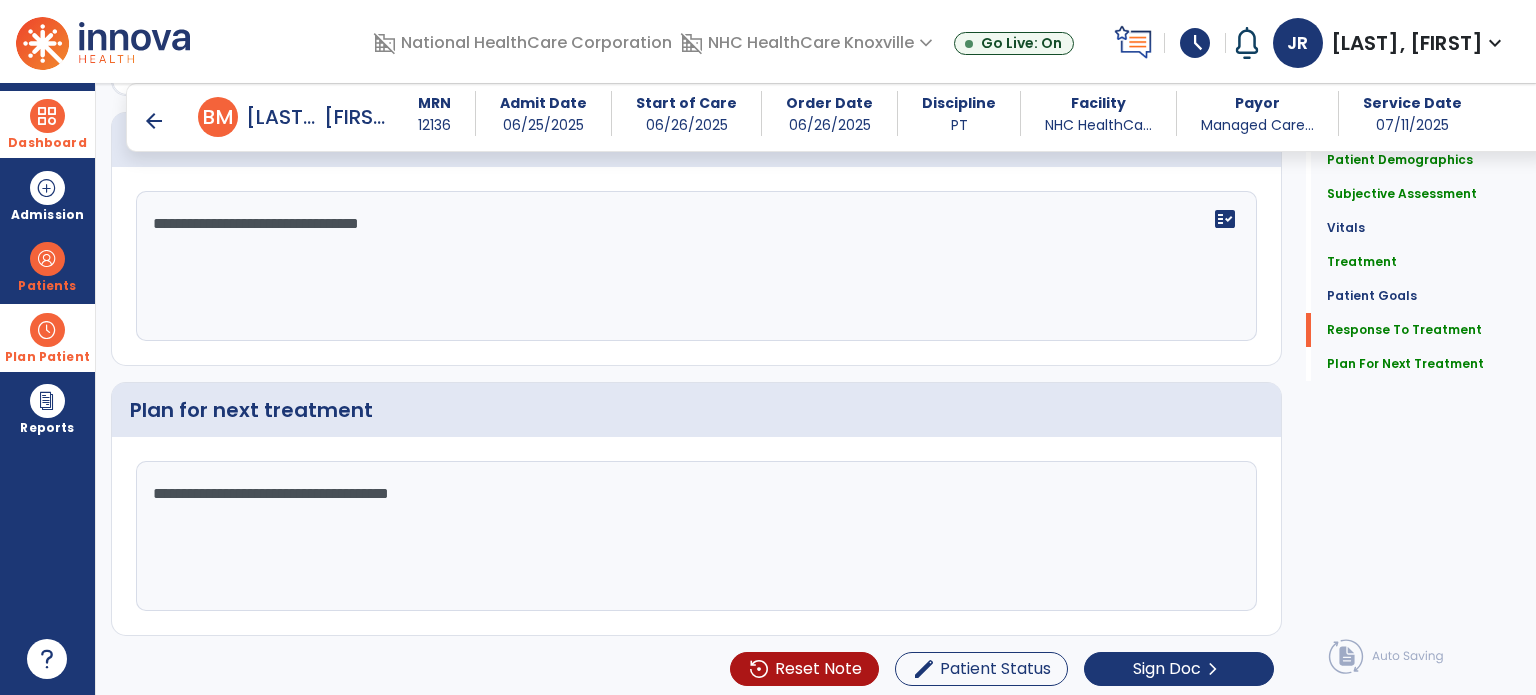 scroll, scrollTop: 2368, scrollLeft: 0, axis: vertical 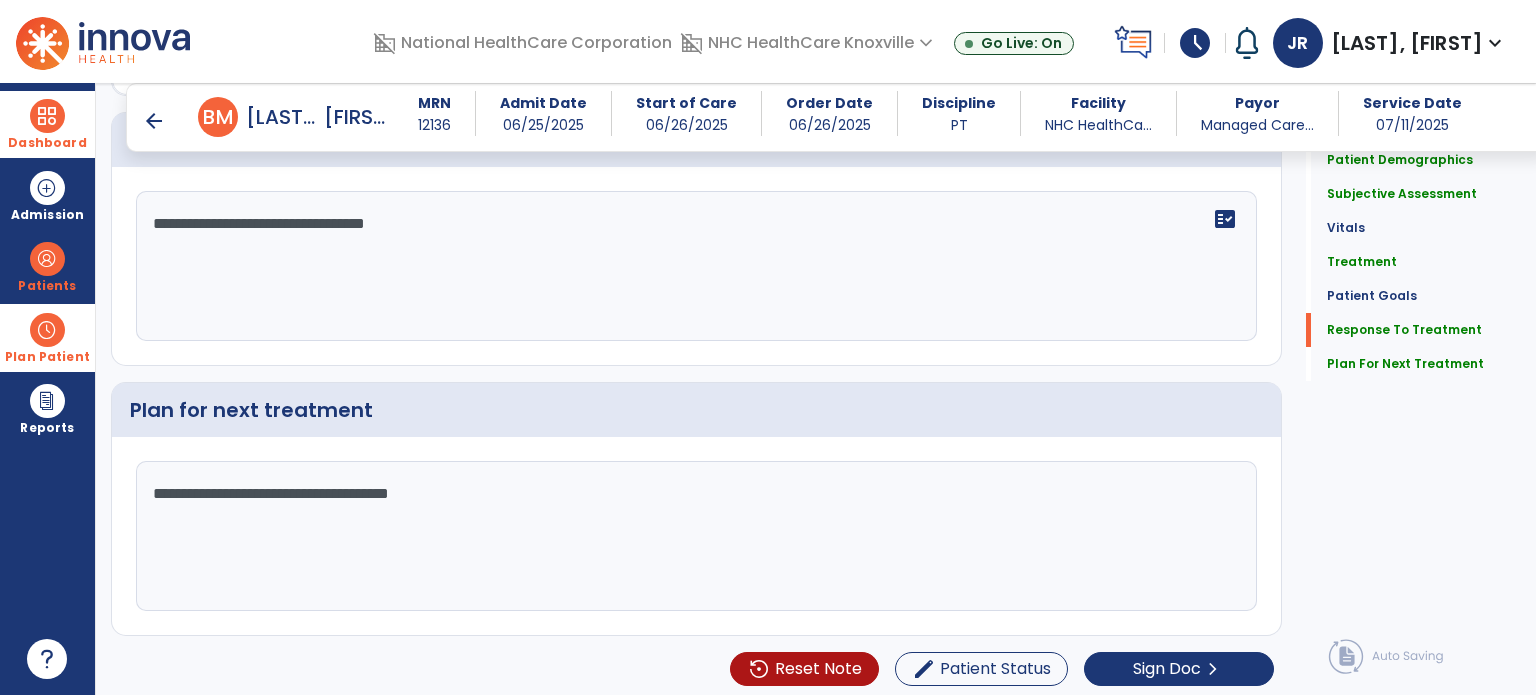 click on "**********" 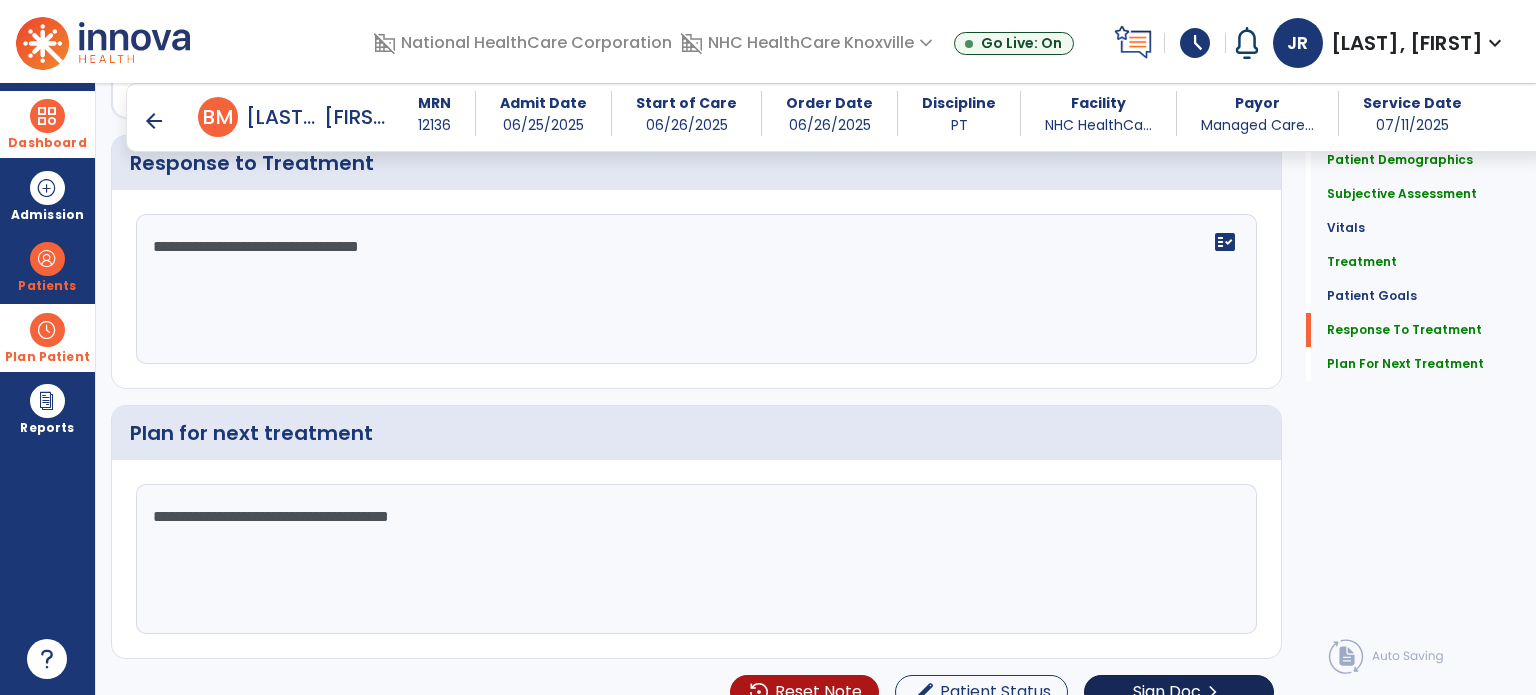 type on "**********" 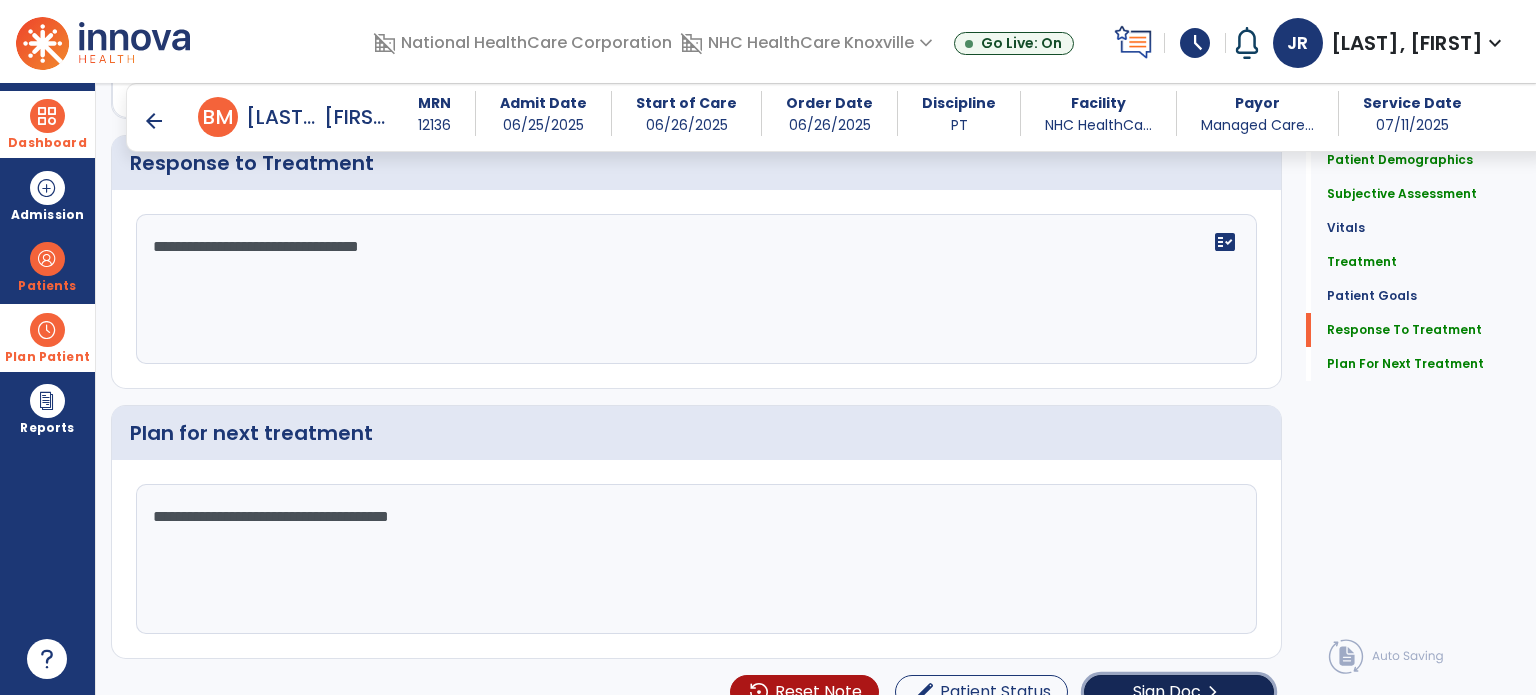 click on "Sign Doc" 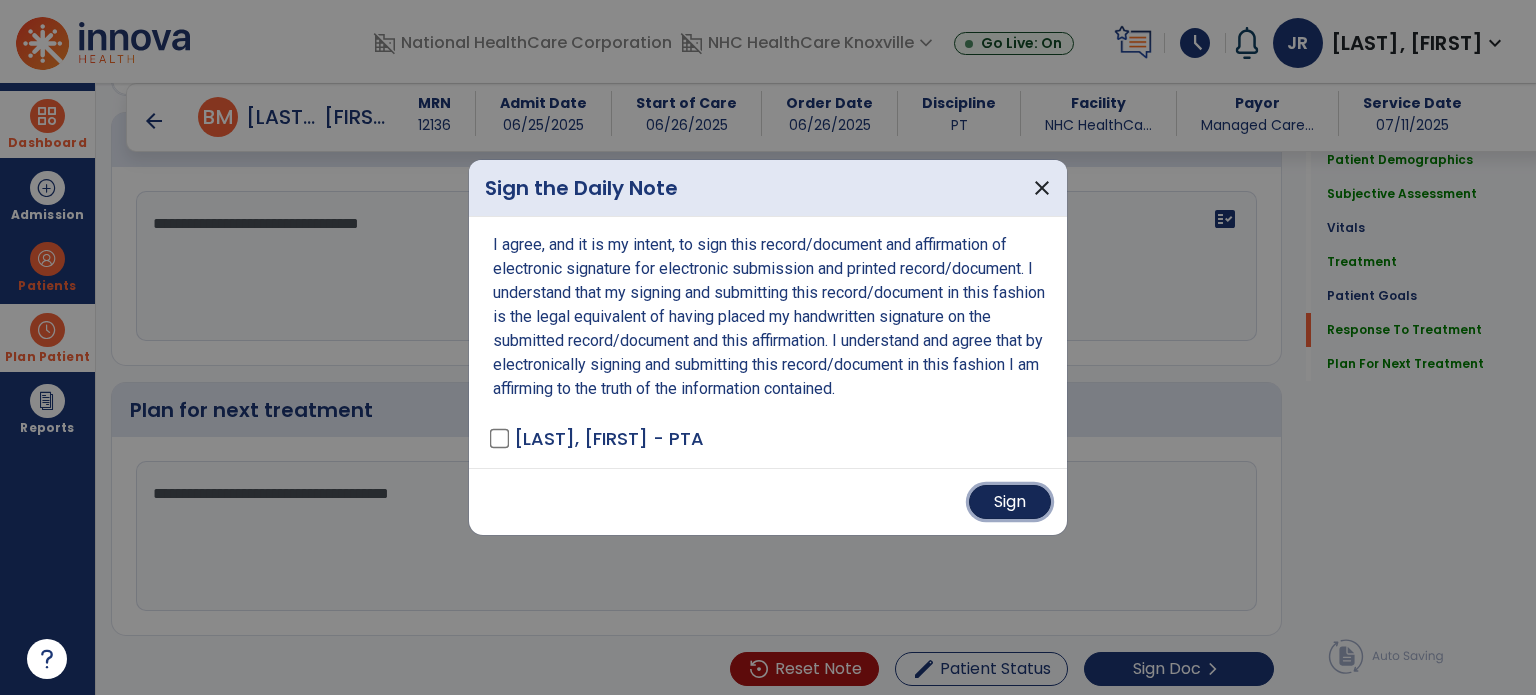 click on "Sign" at bounding box center (1010, 502) 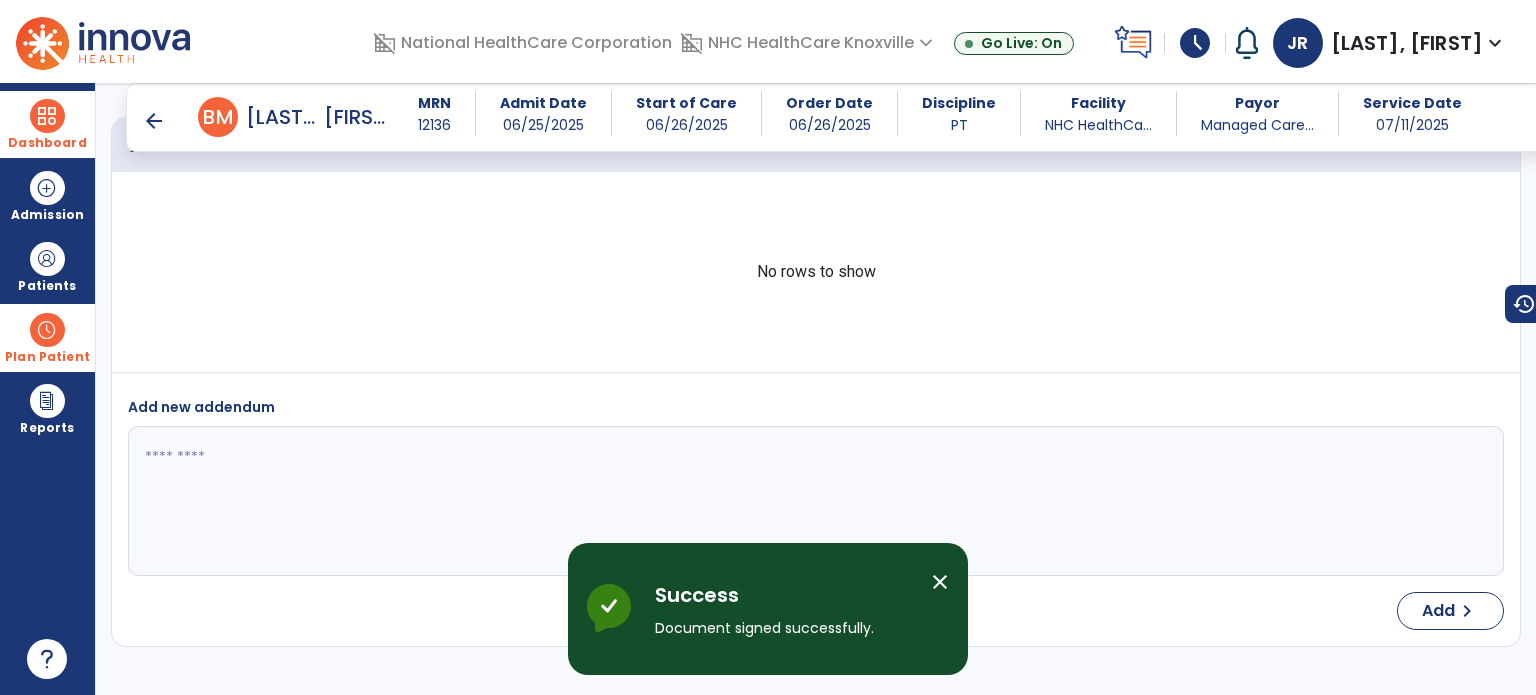 scroll, scrollTop: 3416, scrollLeft: 0, axis: vertical 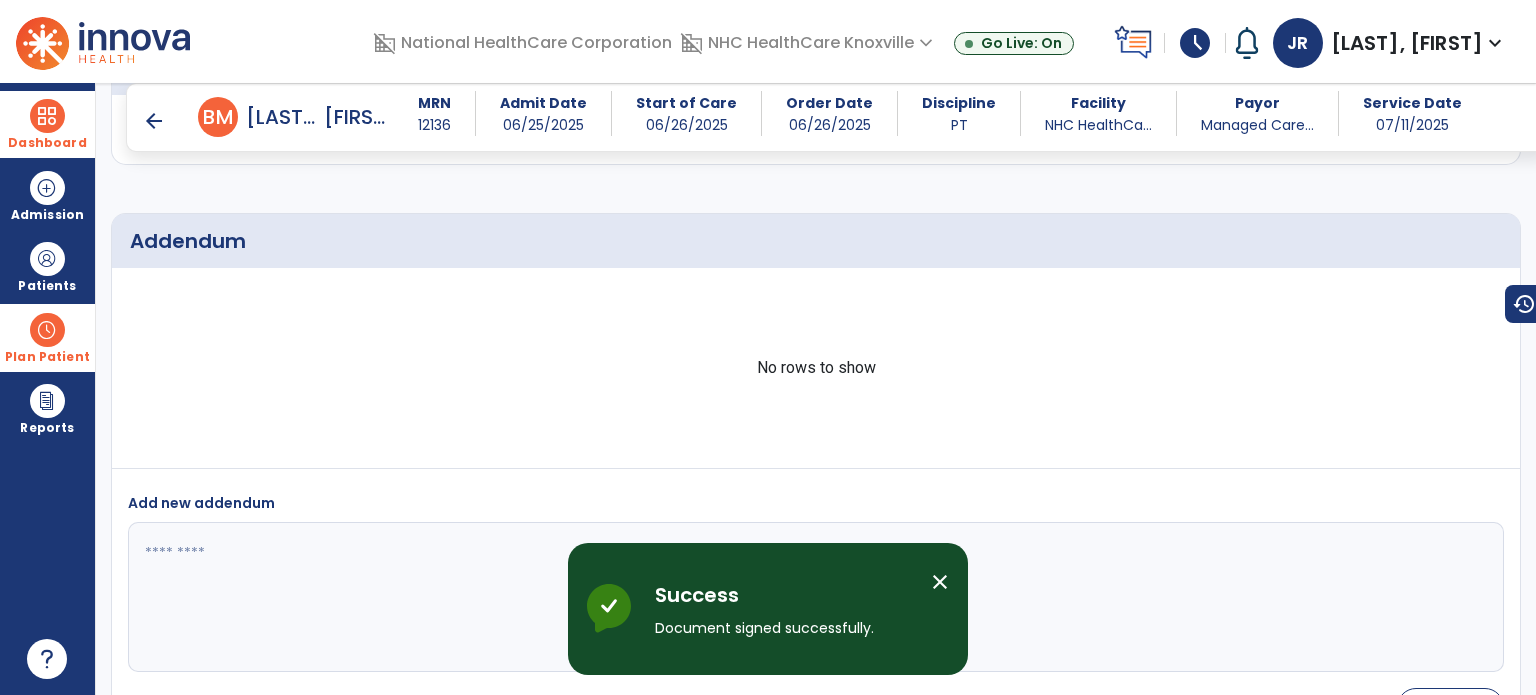 click on "arrow_back B M [LAST], [FIRST] MRN [NUMBER] Admit Date [DATE] Start of Care [DATE] Order Date [DATE] Discipline PT Facility NHC HealthCa... Payor Managed Care... Service Date [DATE]" at bounding box center [838, 117] 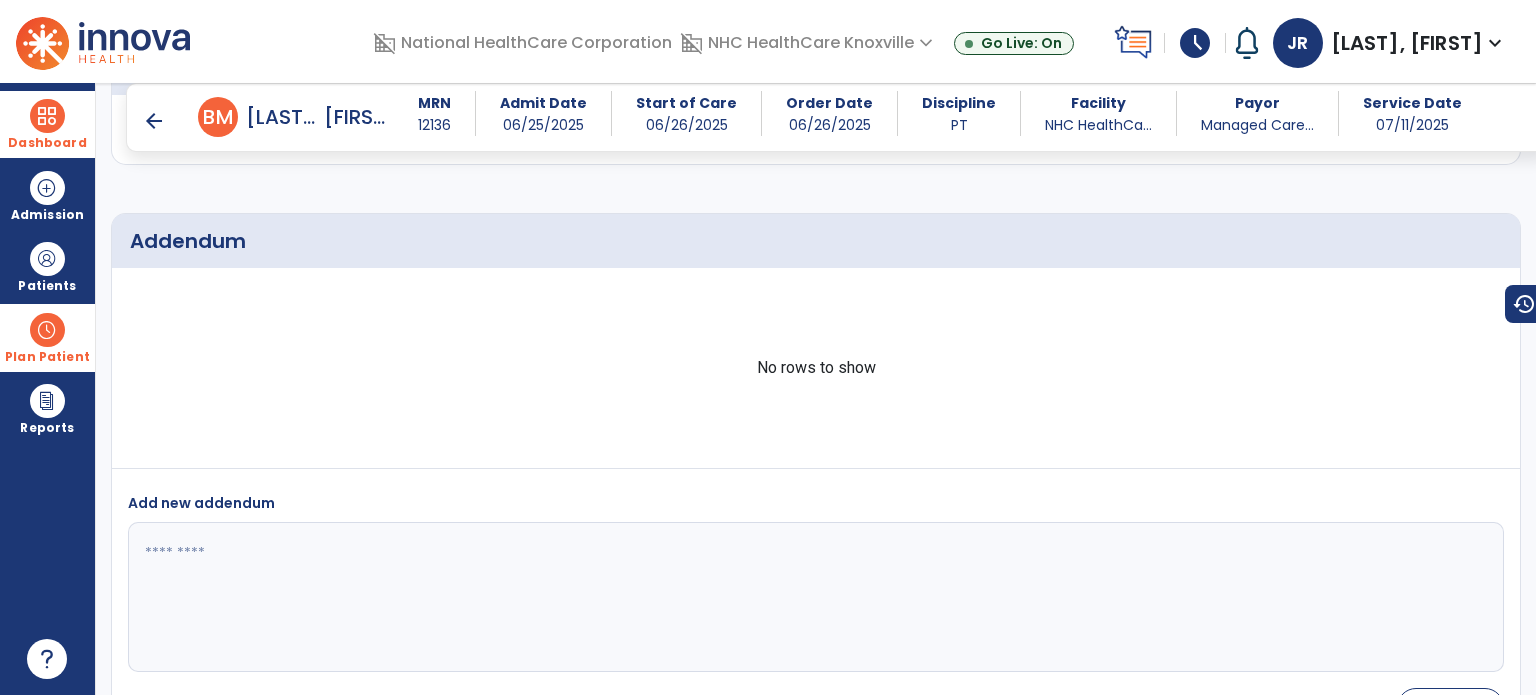 click on "arrow_back" at bounding box center (154, 121) 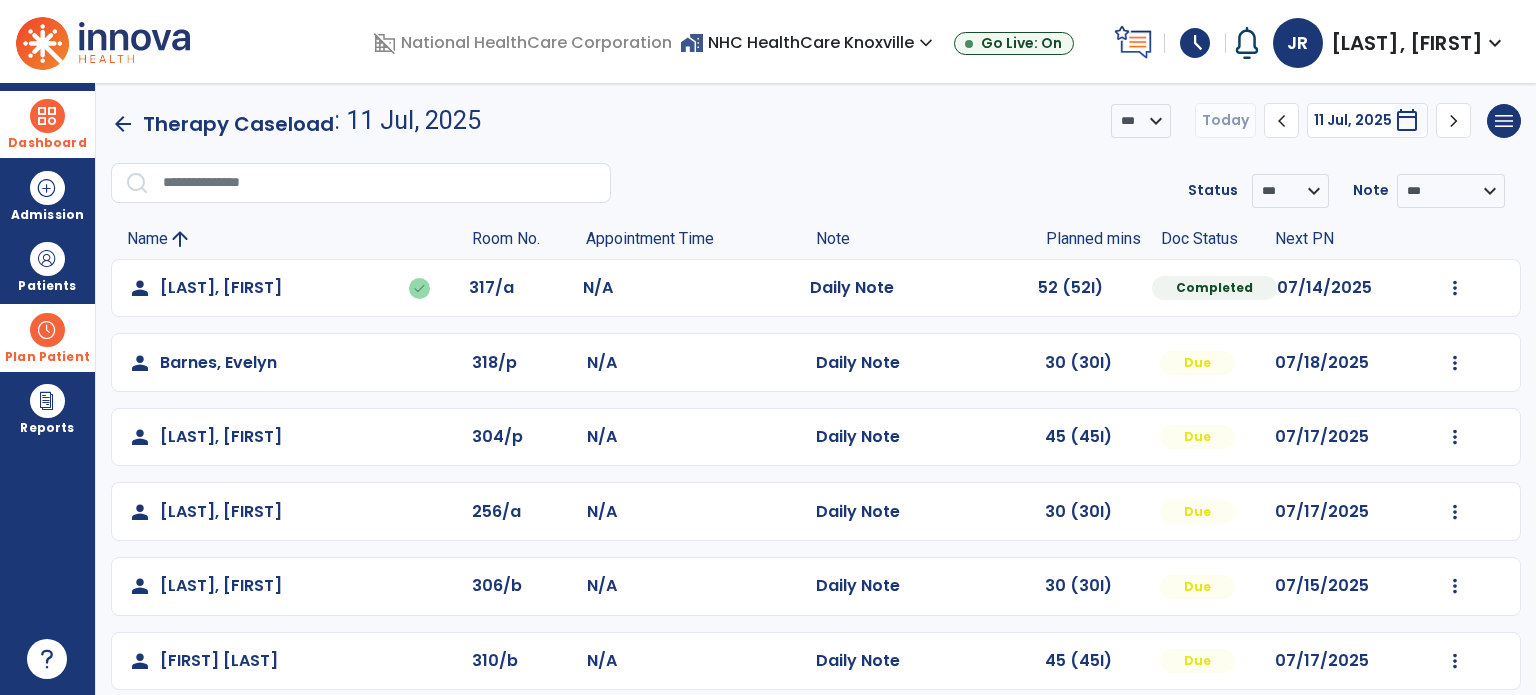 scroll, scrollTop: 94, scrollLeft: 0, axis: vertical 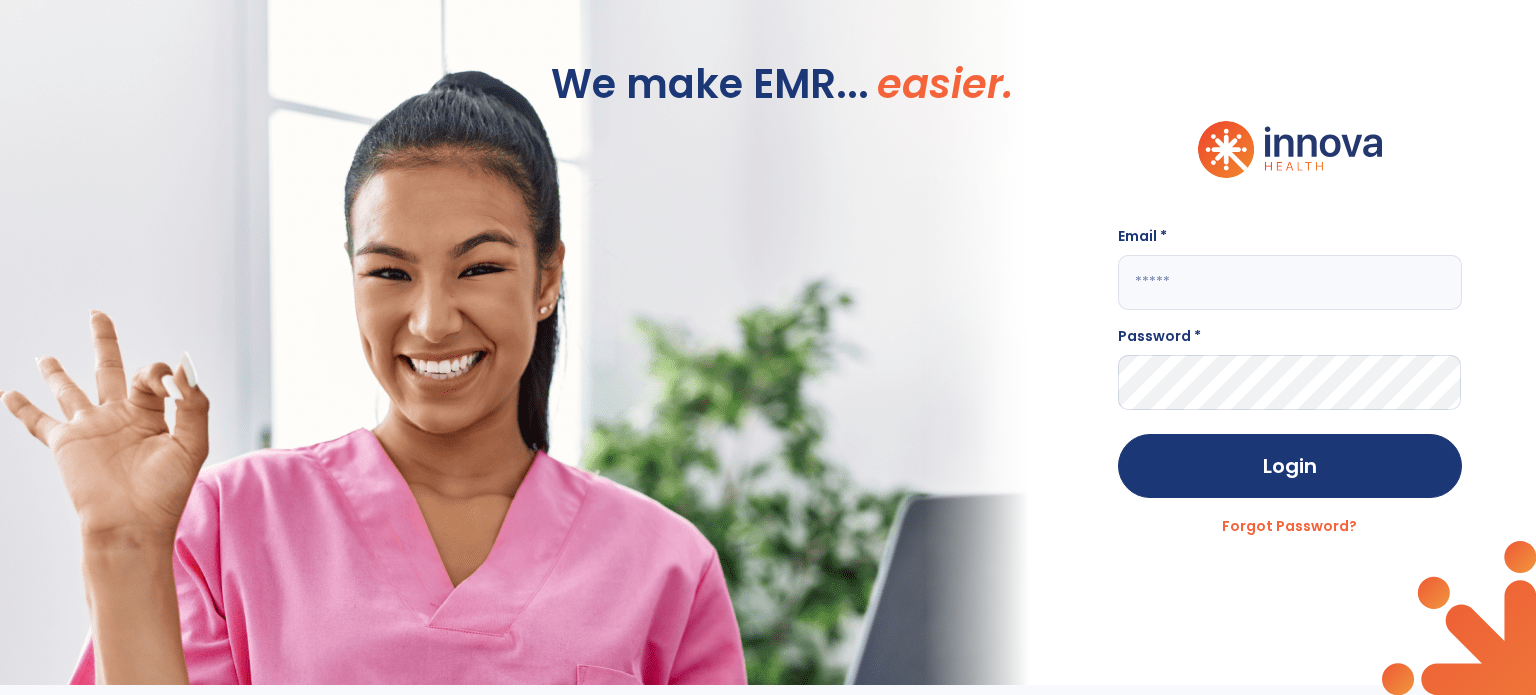 type on "**********" 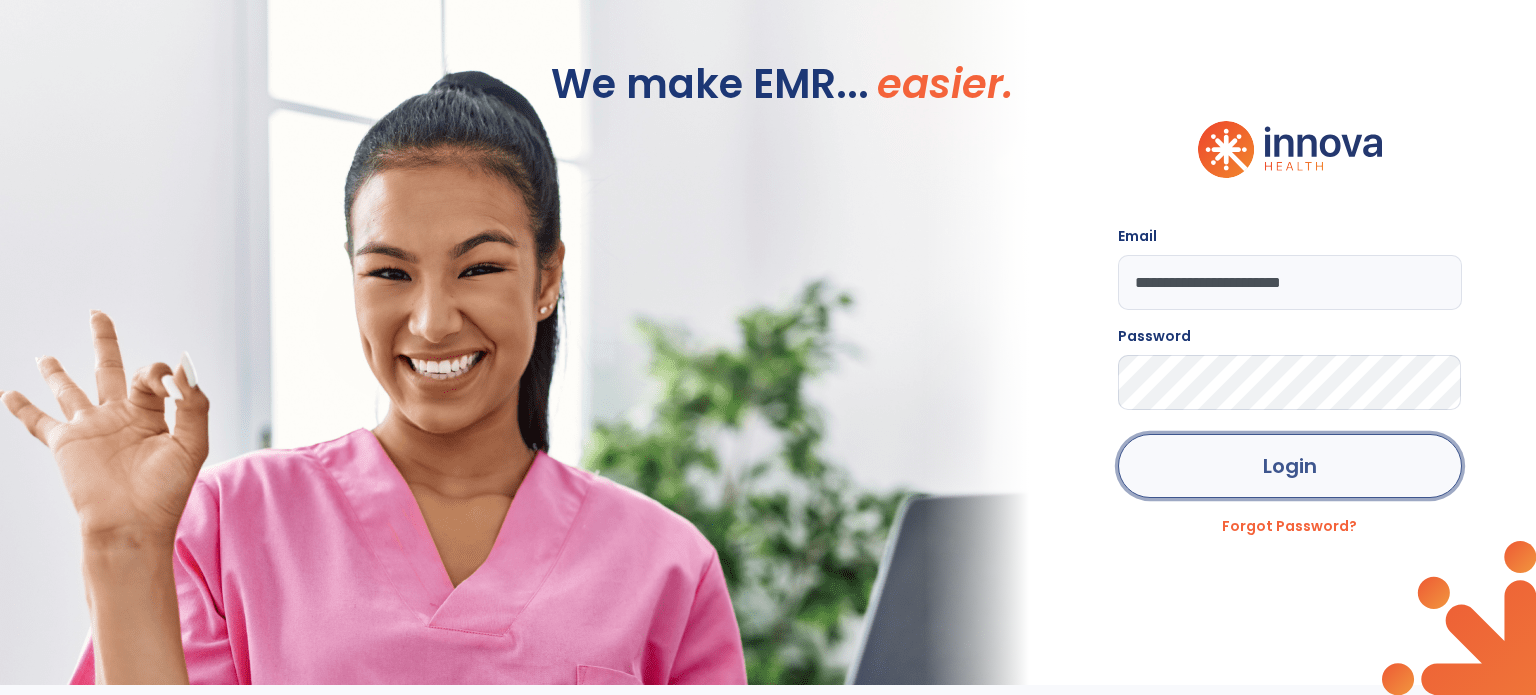 click on "Login" 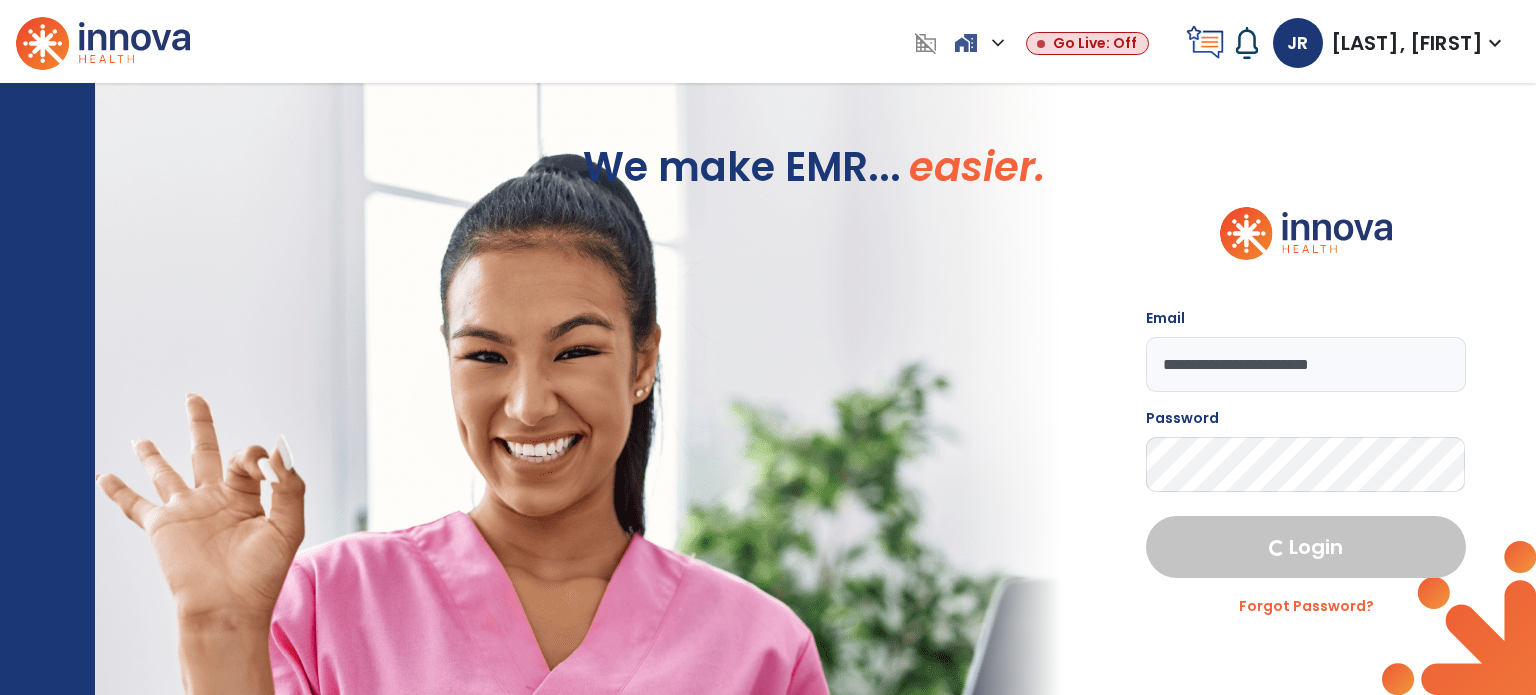 select on "****" 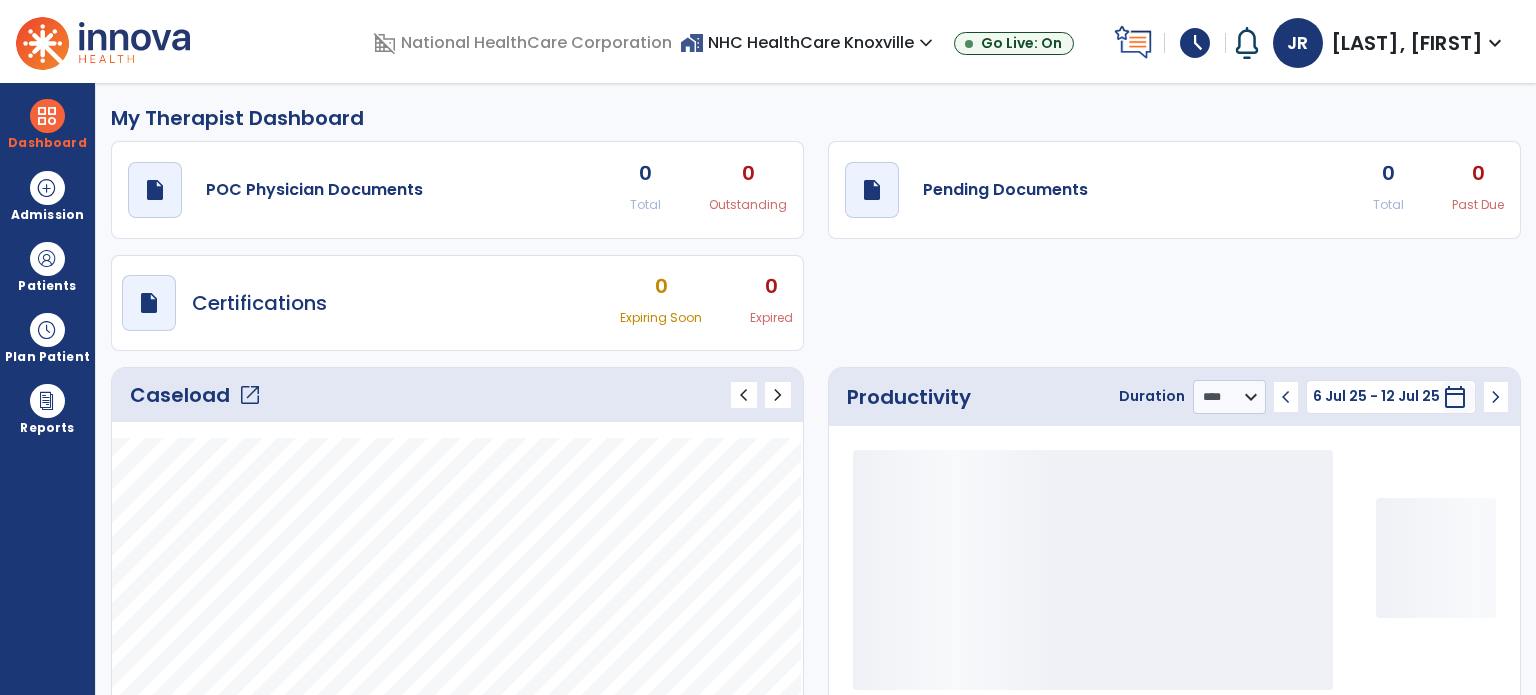 click on "Caseload   open_in_new" 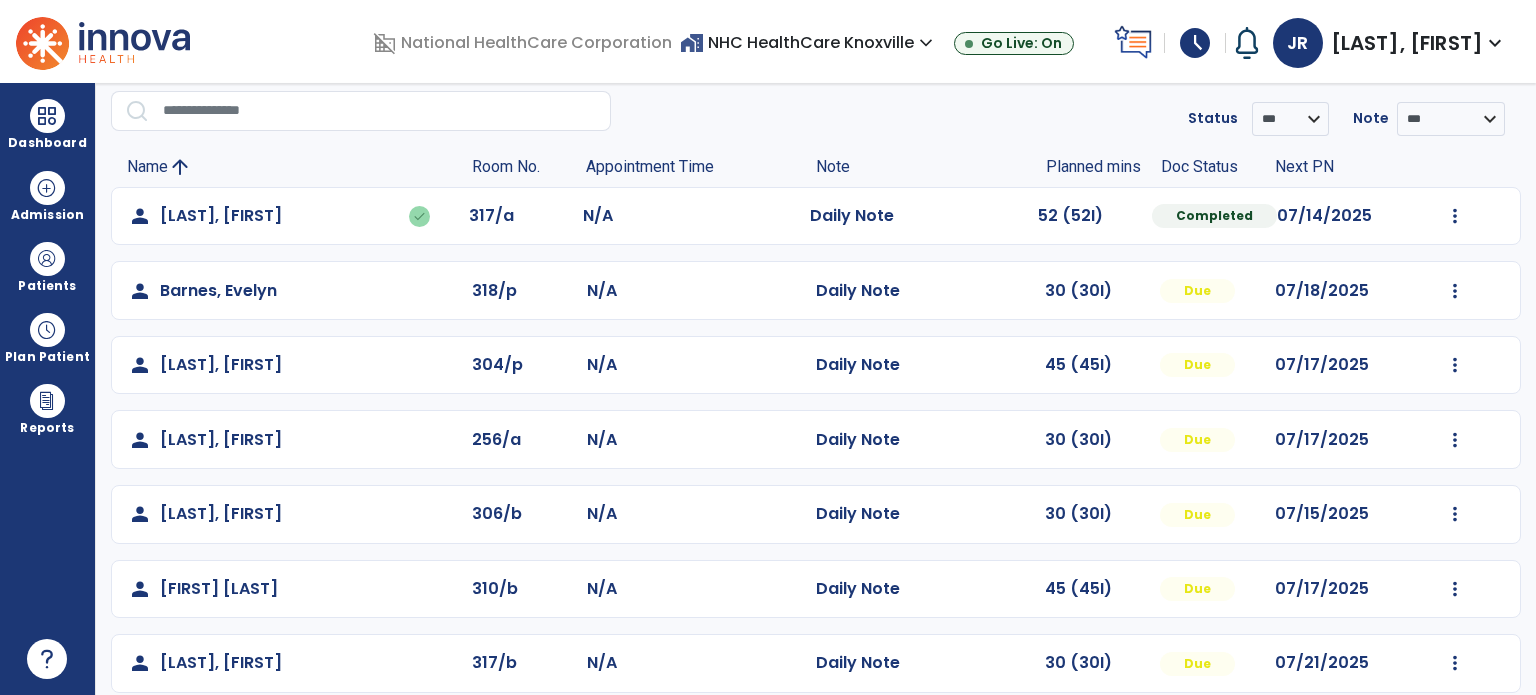 scroll, scrollTop: 72, scrollLeft: 0, axis: vertical 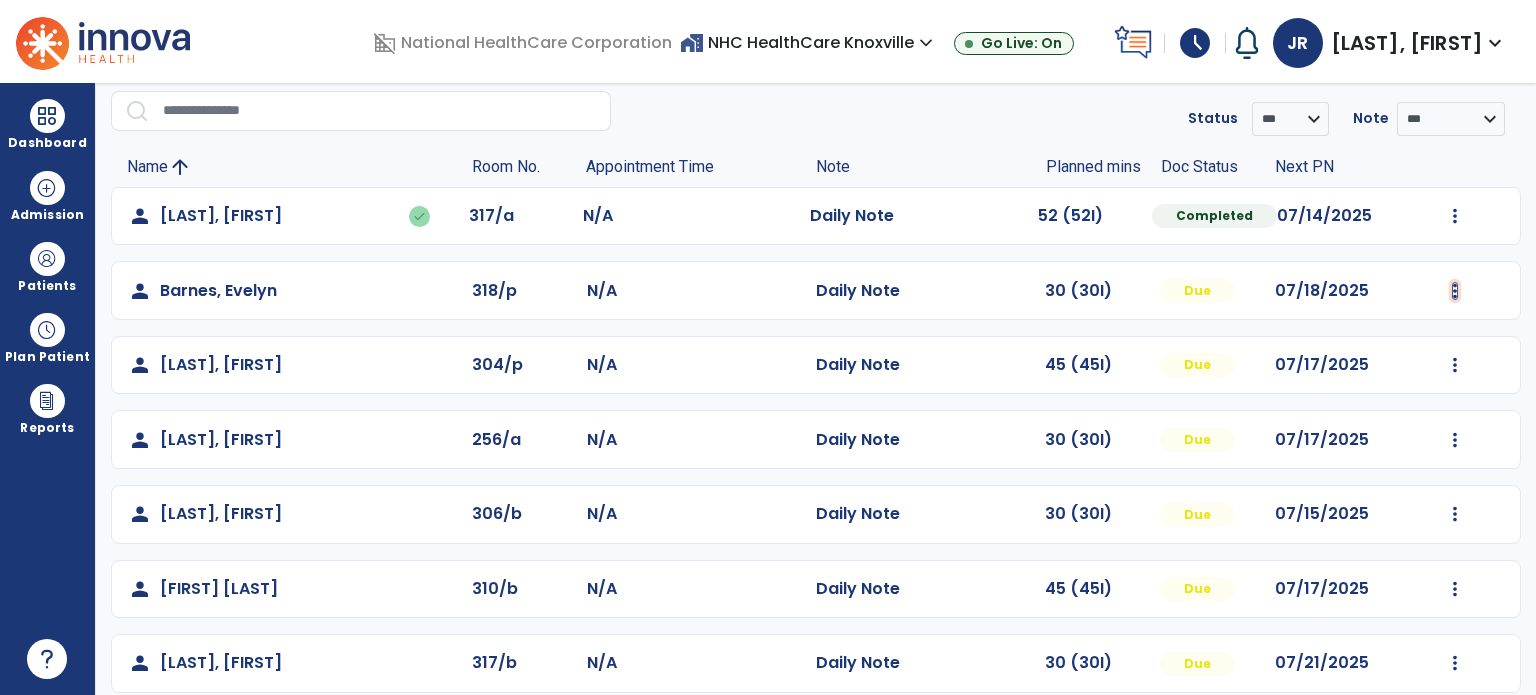 click at bounding box center (1455, 216) 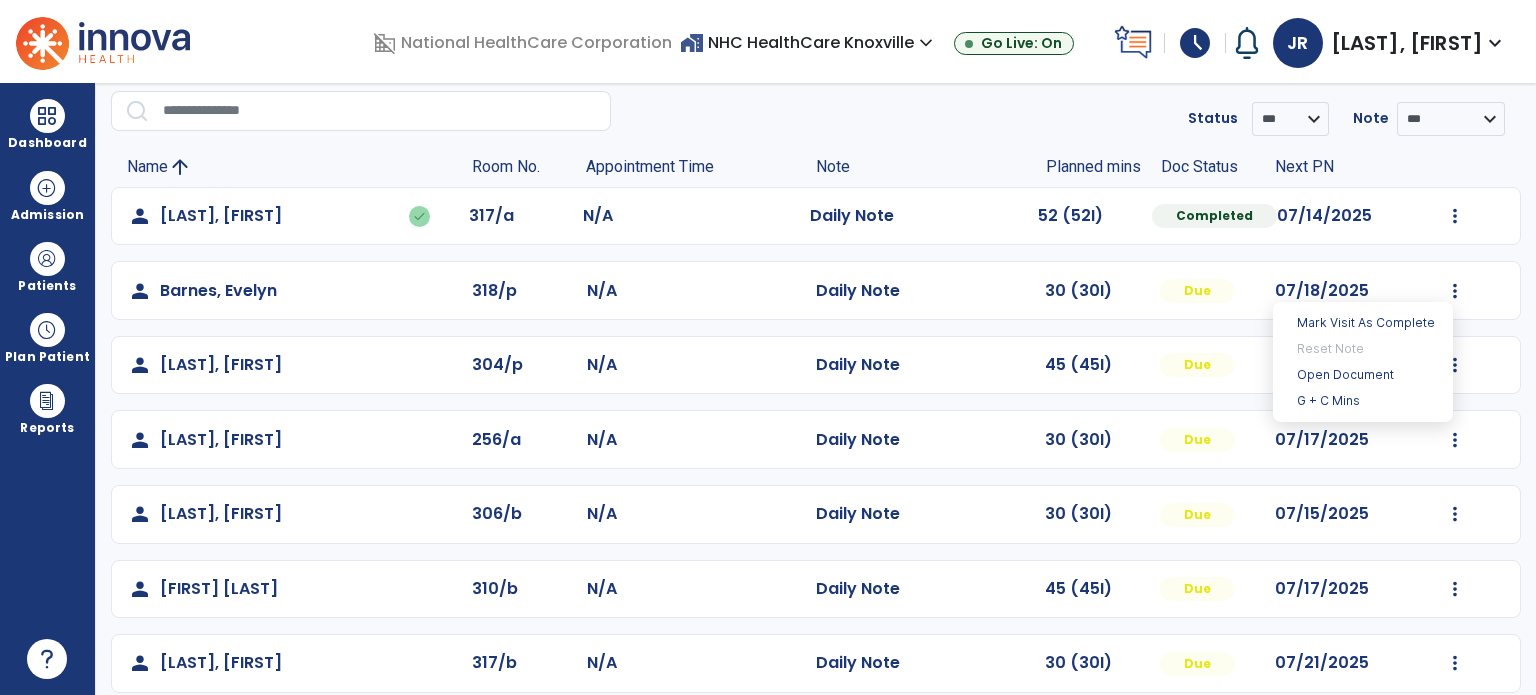 click on "person [LAST], [FIRST] 304/p N/A Daily Note 45 (45I) Due 07/17/2025 Mark Visit As Complete Reset Note Open Document G + C Mins" 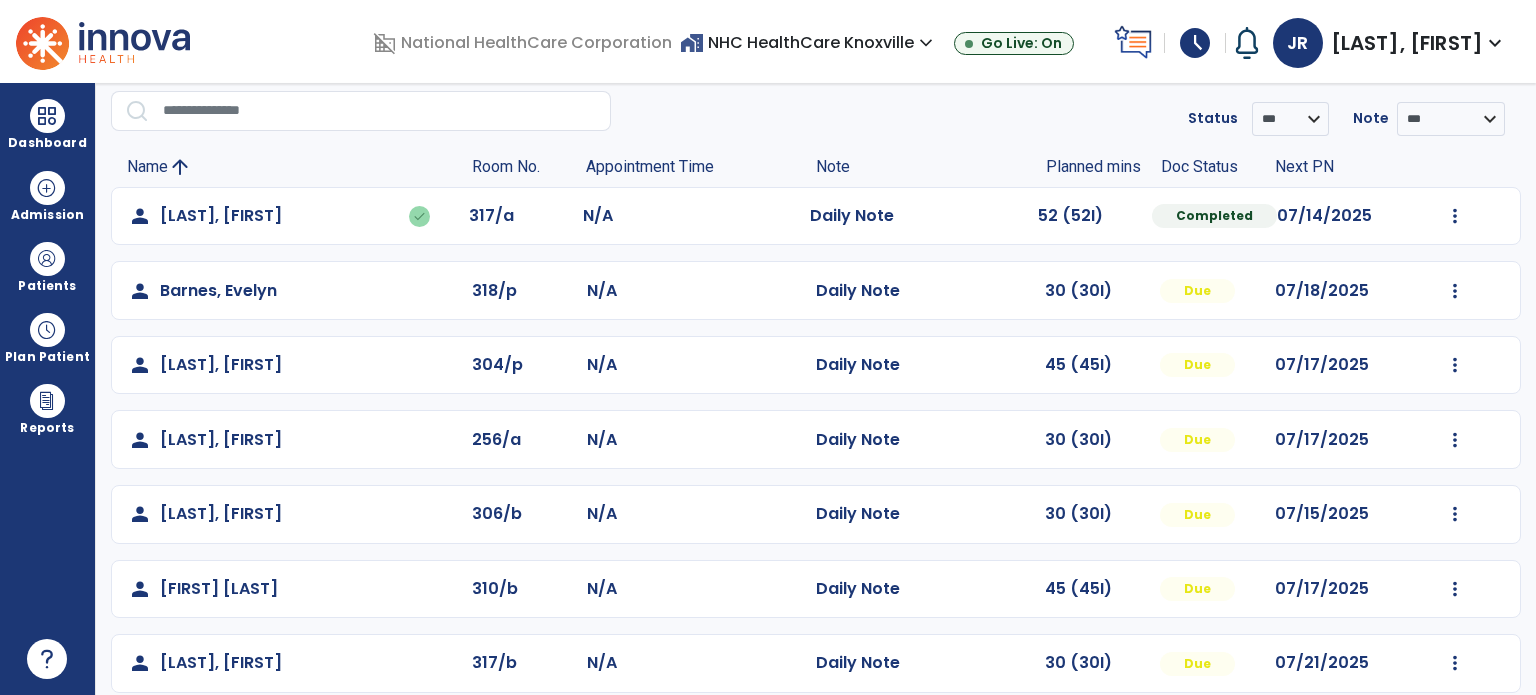 click on "Mark Visit As Complete   Reset Note   Open Document   G + C Mins" 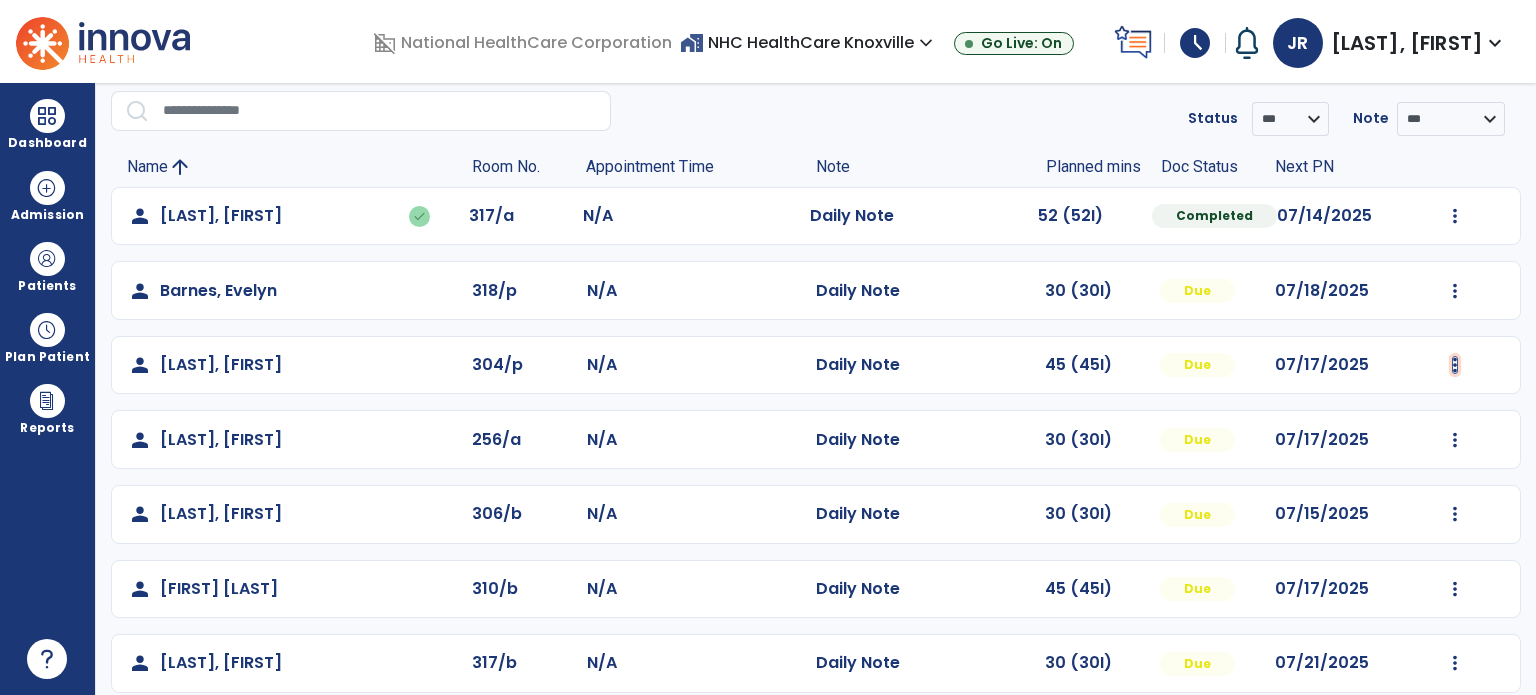 click at bounding box center [1455, 216] 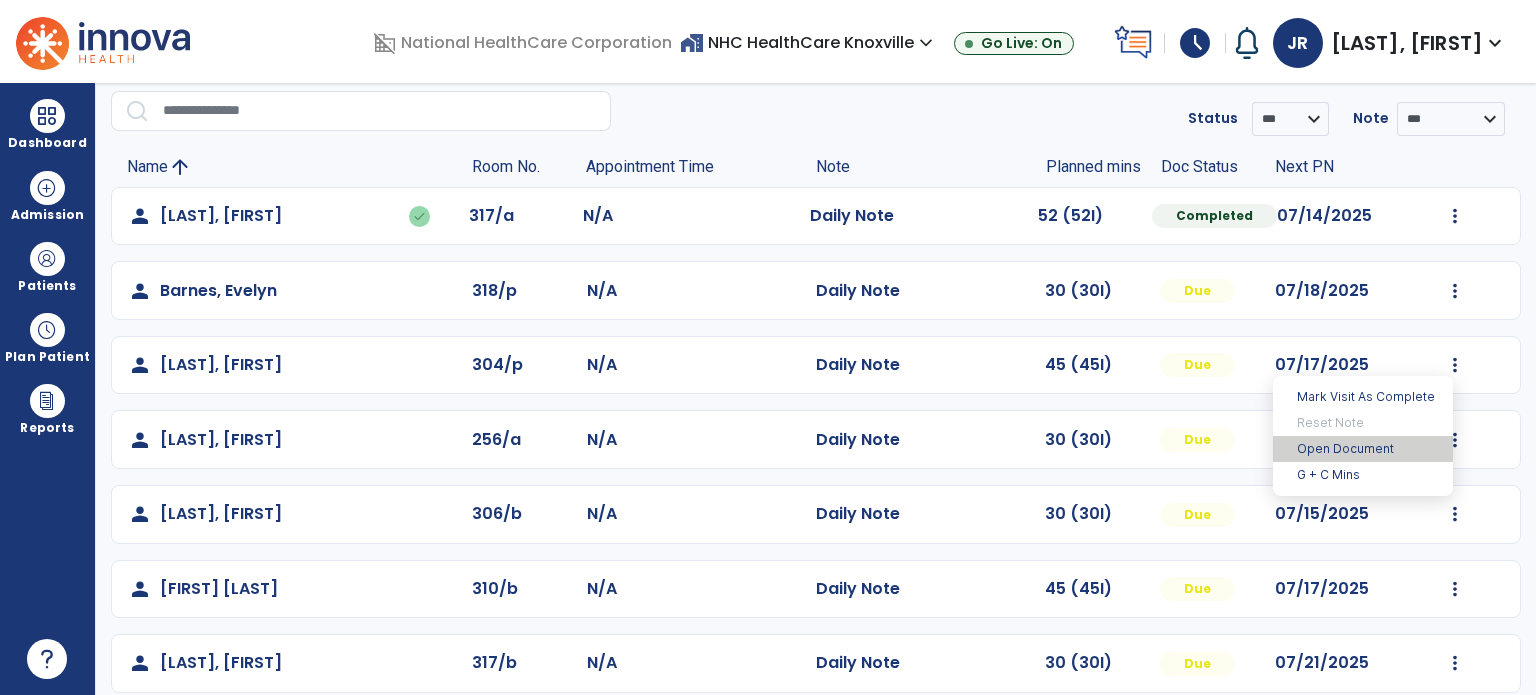 click on "Open Document" at bounding box center (1363, 449) 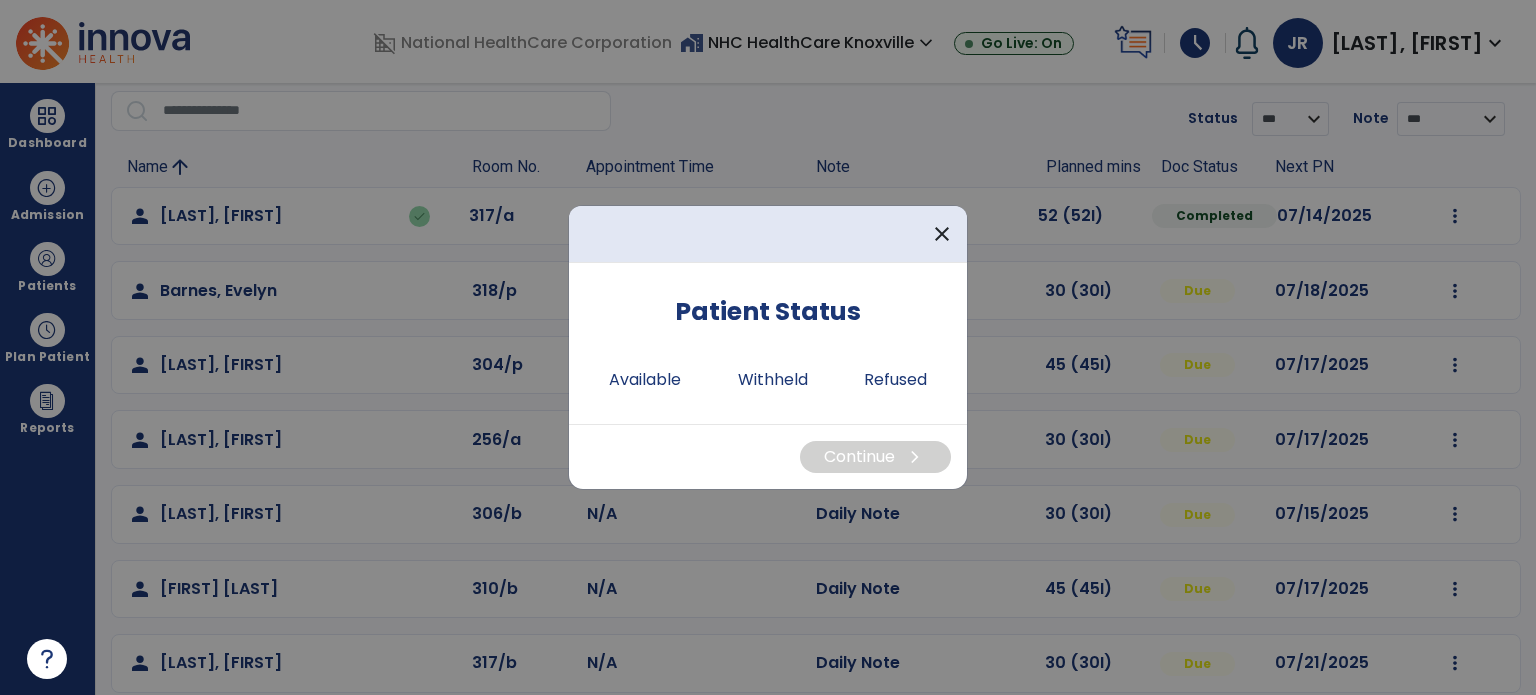 click on "Patient Status  Available   Withheld   Refused" at bounding box center (768, 351) 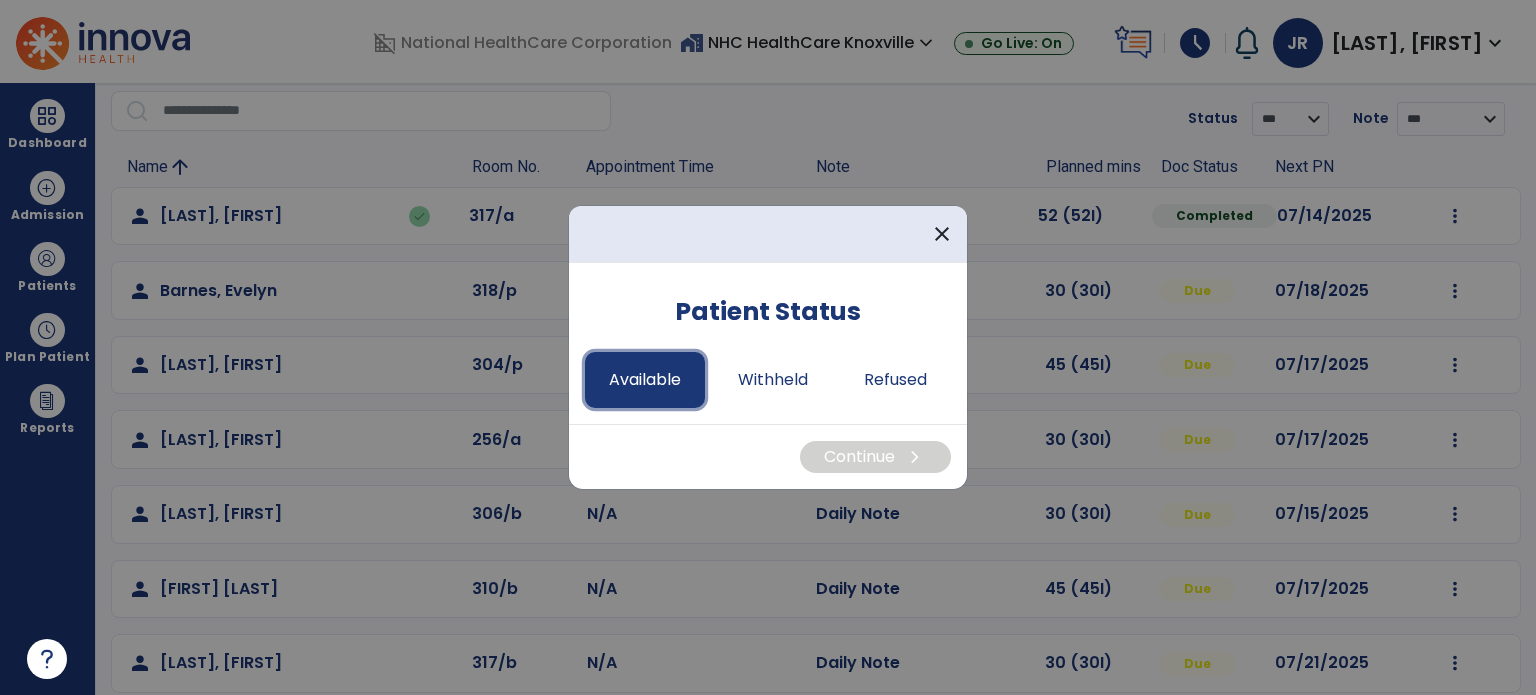 click on "Available" at bounding box center [645, 380] 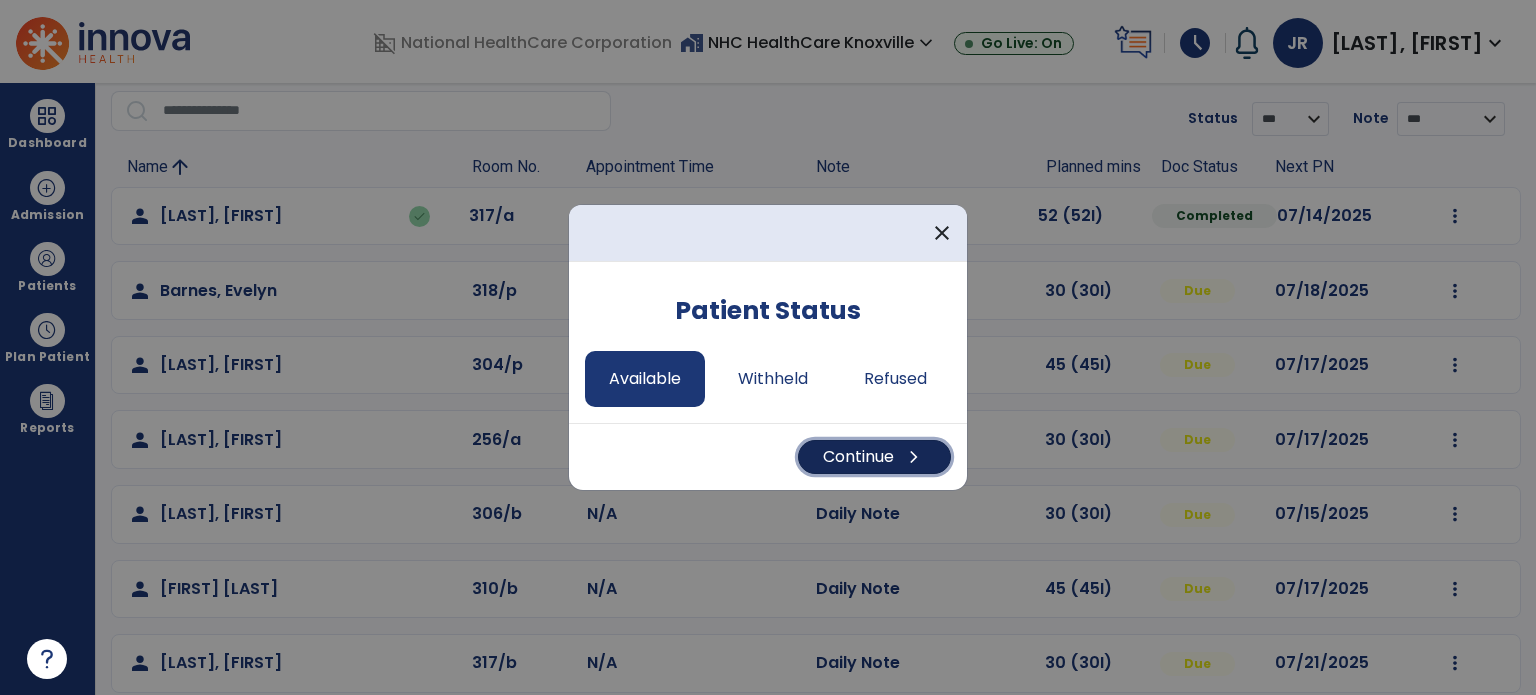 click on "Continue   chevron_right" at bounding box center (874, 457) 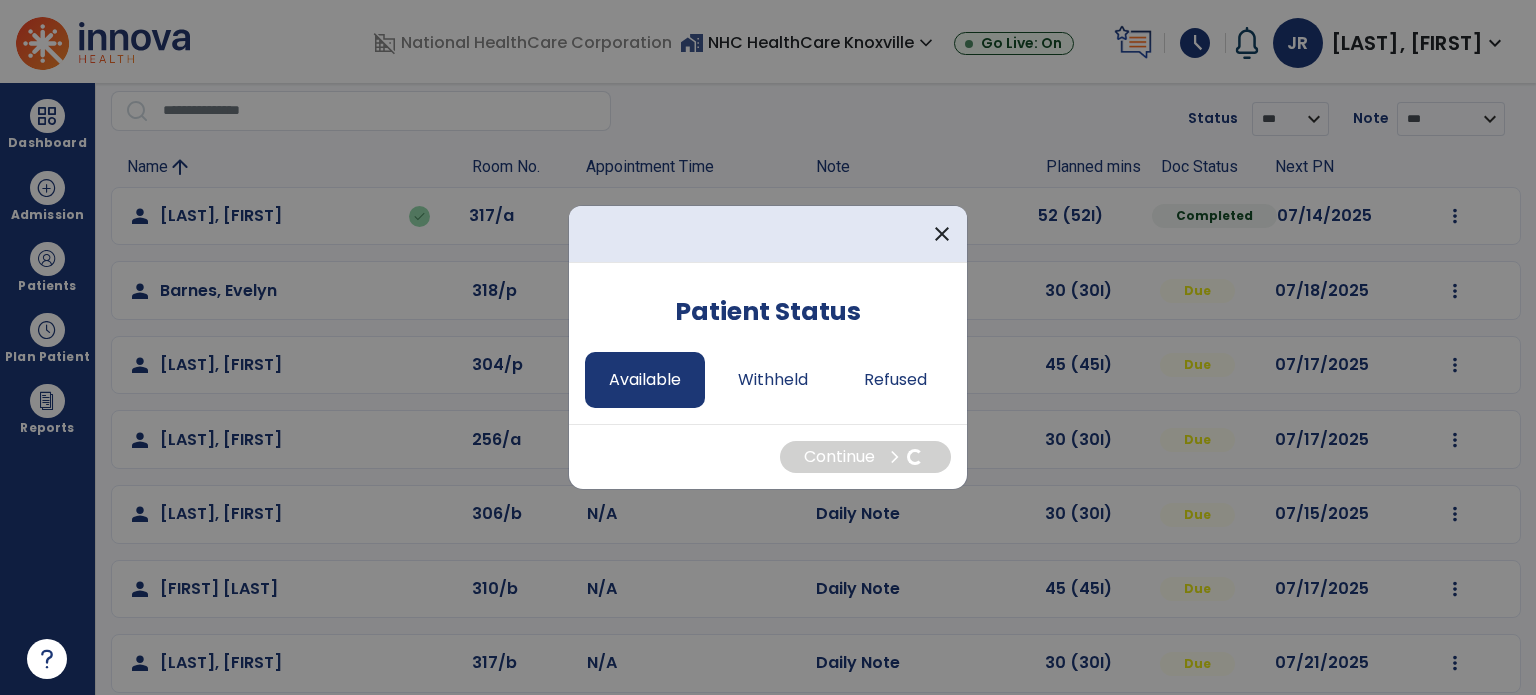 select on "*" 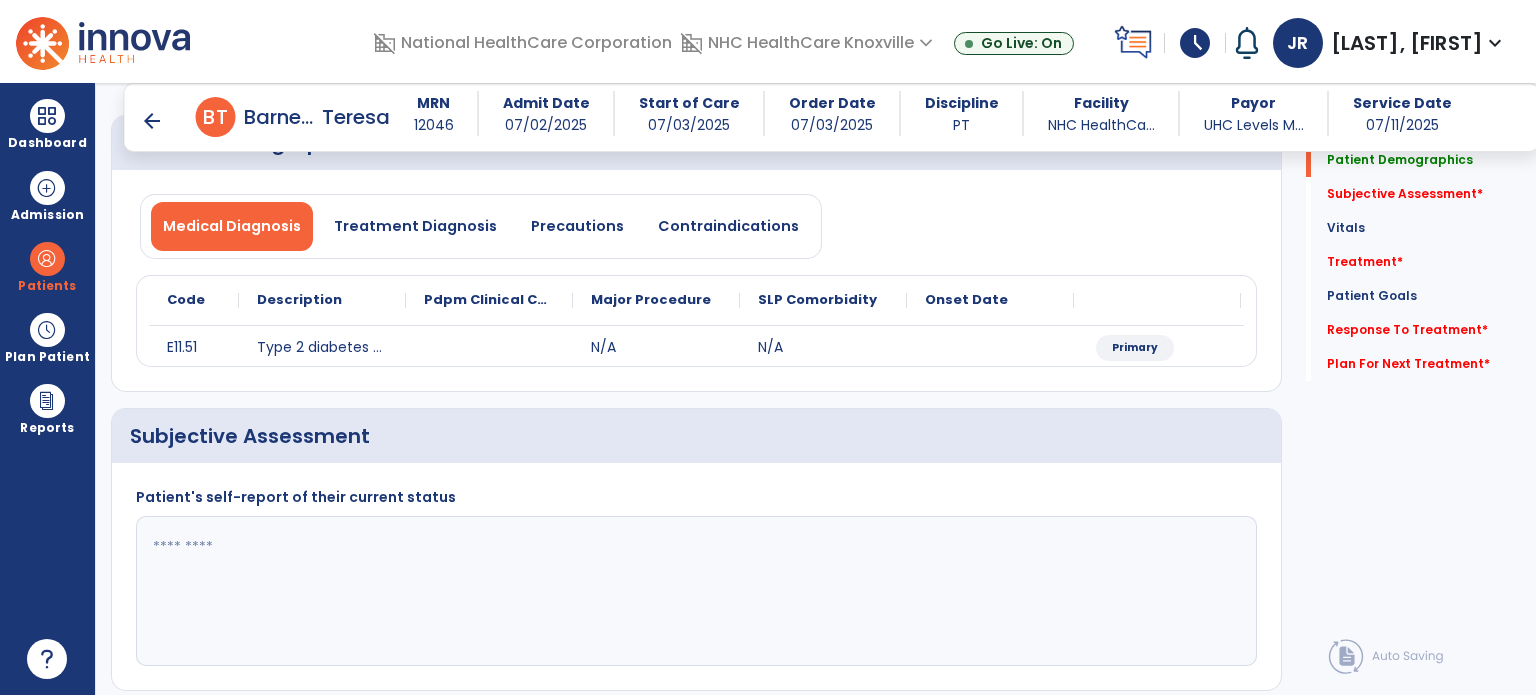 scroll, scrollTop: 122, scrollLeft: 0, axis: vertical 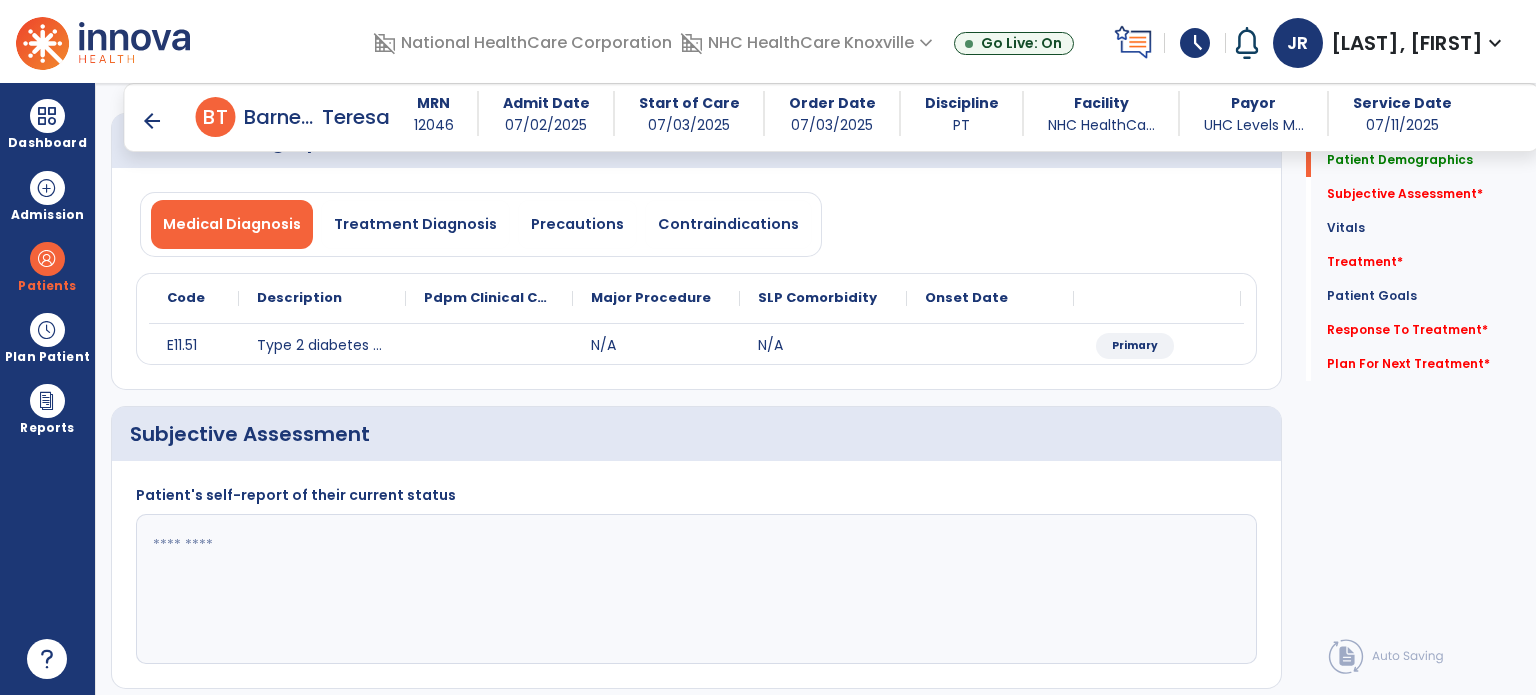 click 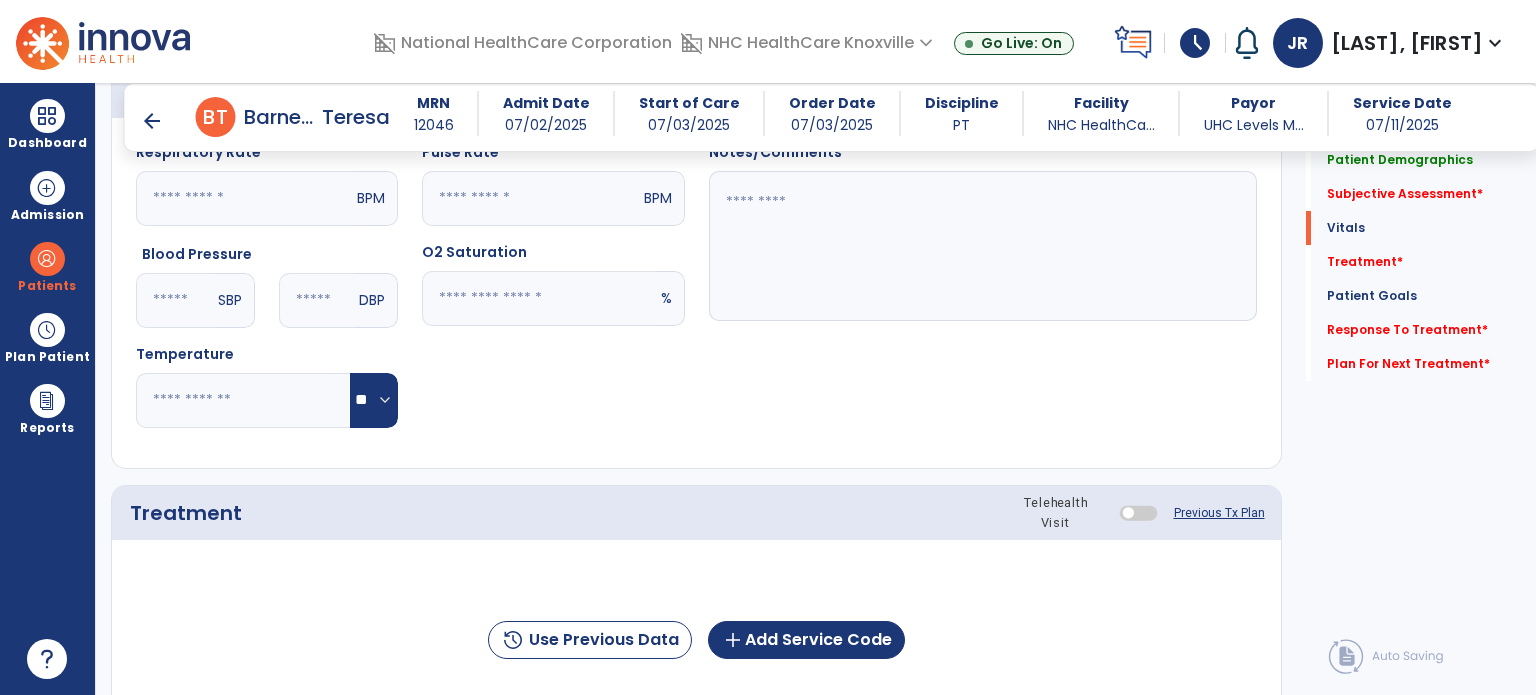 scroll, scrollTop: 768, scrollLeft: 0, axis: vertical 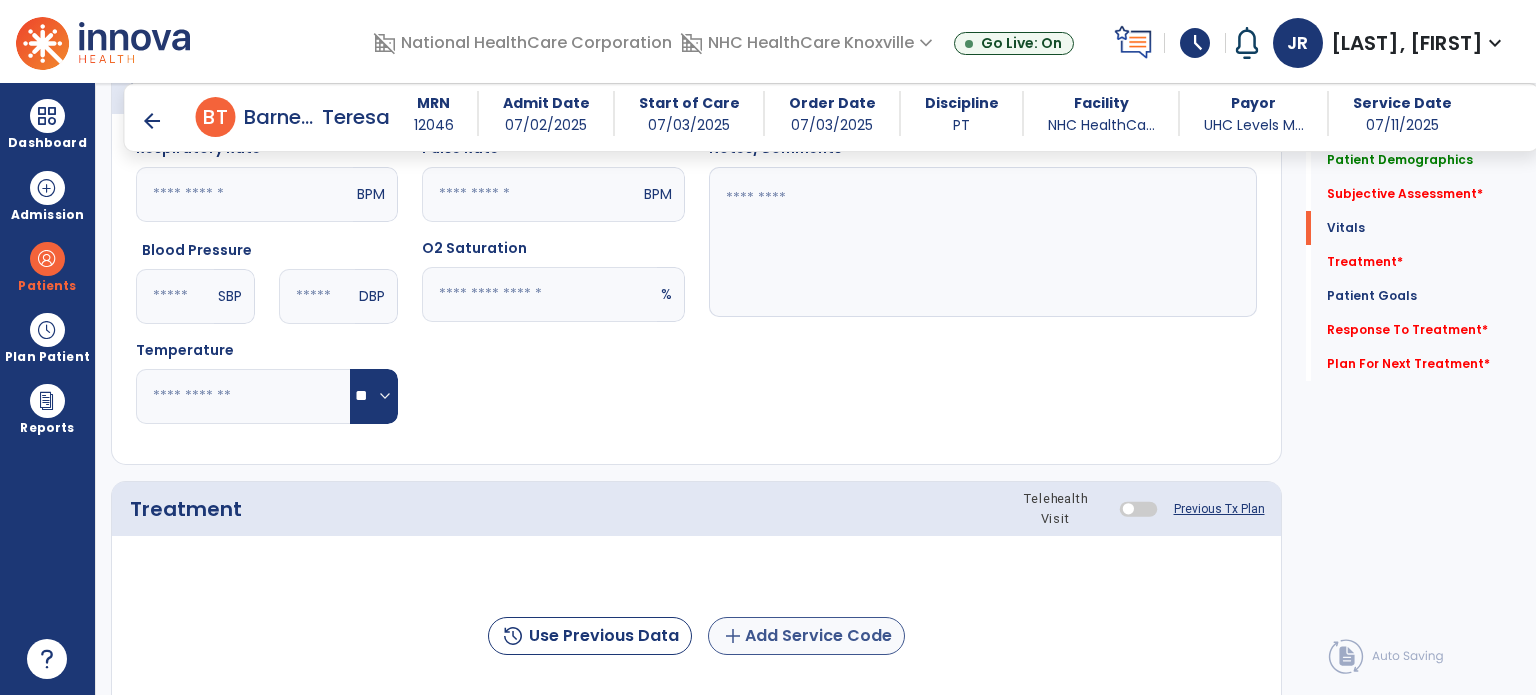 type on "**********" 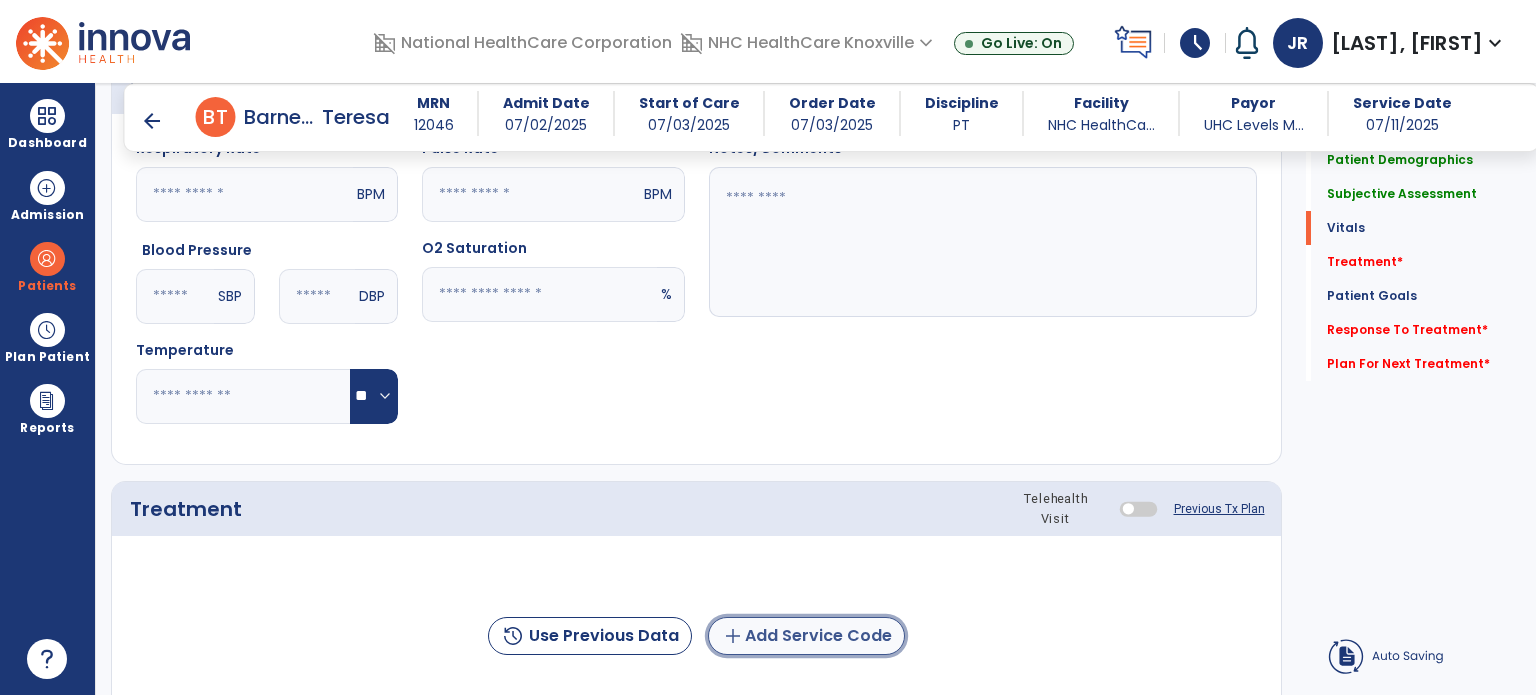 click on "add  Add Service Code" 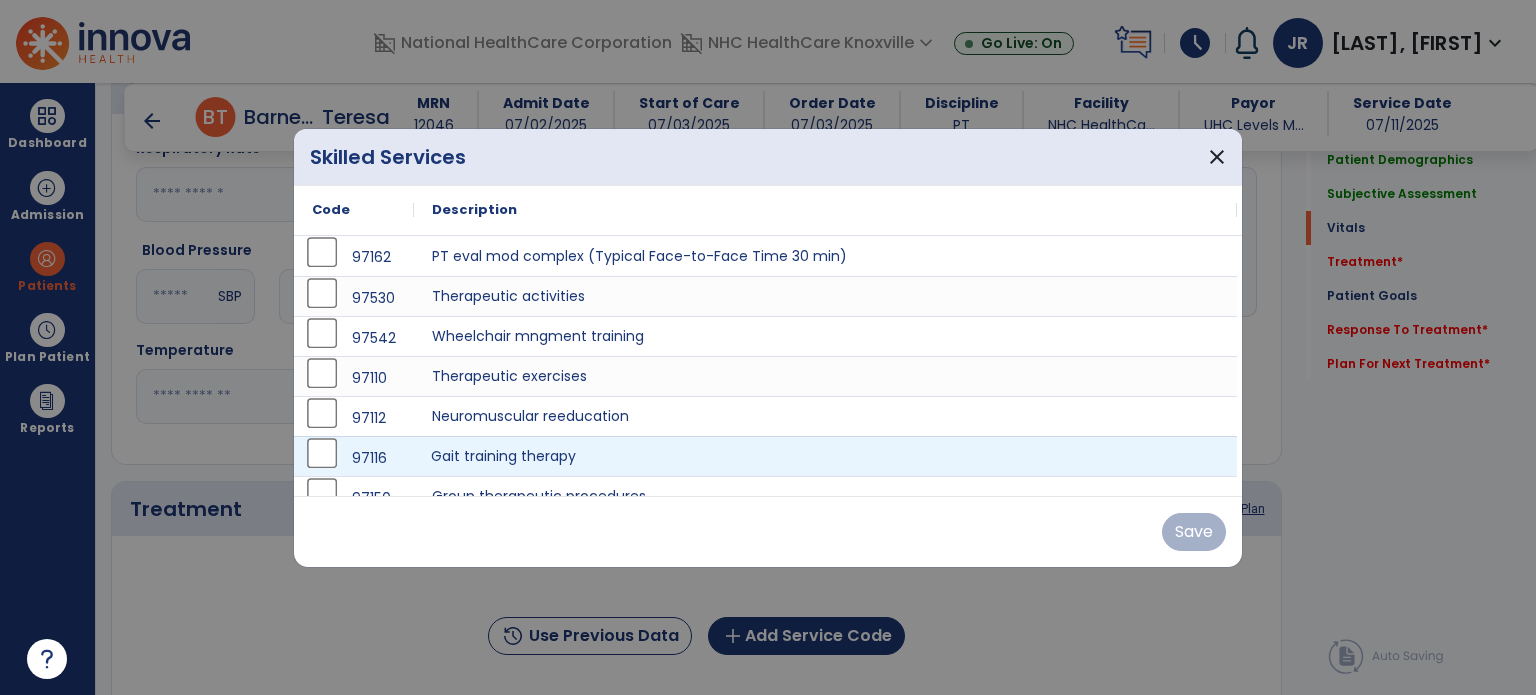 click on "Gait training therapy" at bounding box center (825, 456) 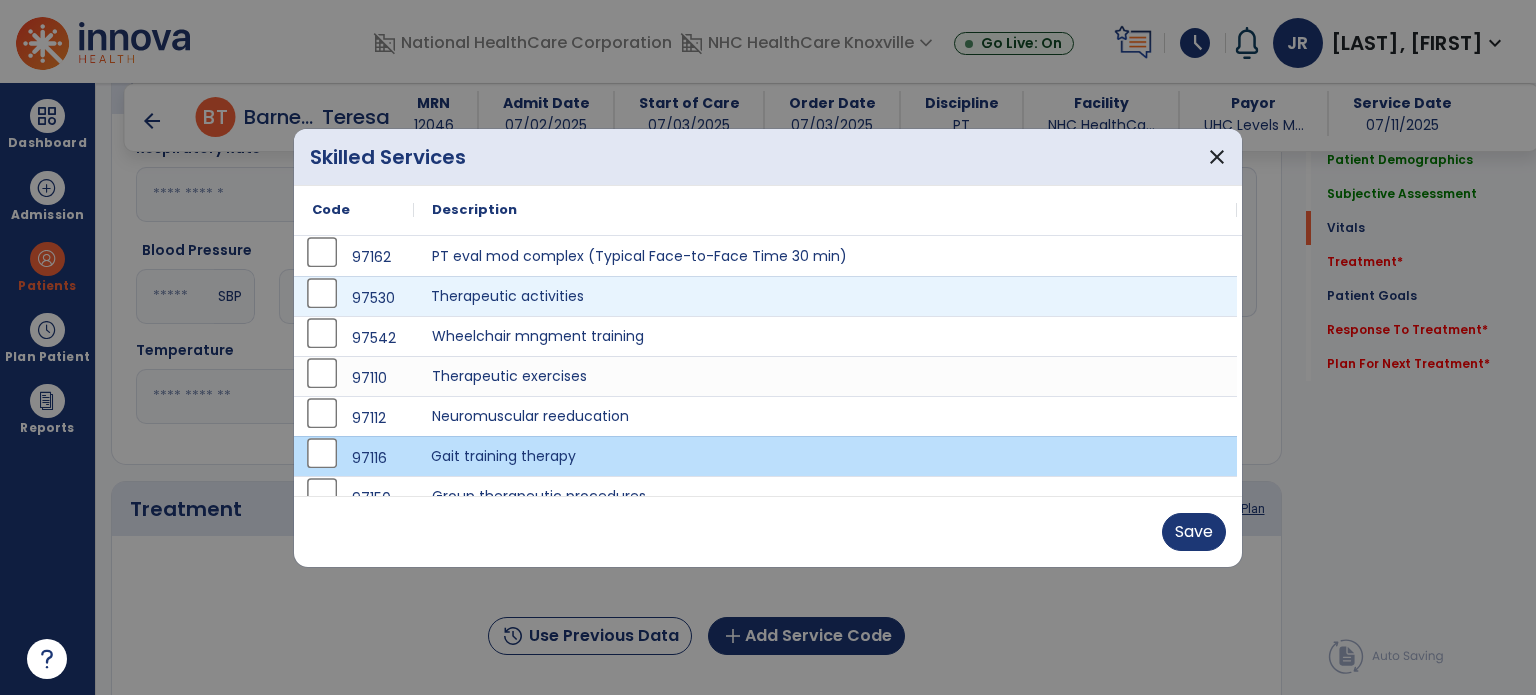 click on "Therapeutic activities" at bounding box center (825, 296) 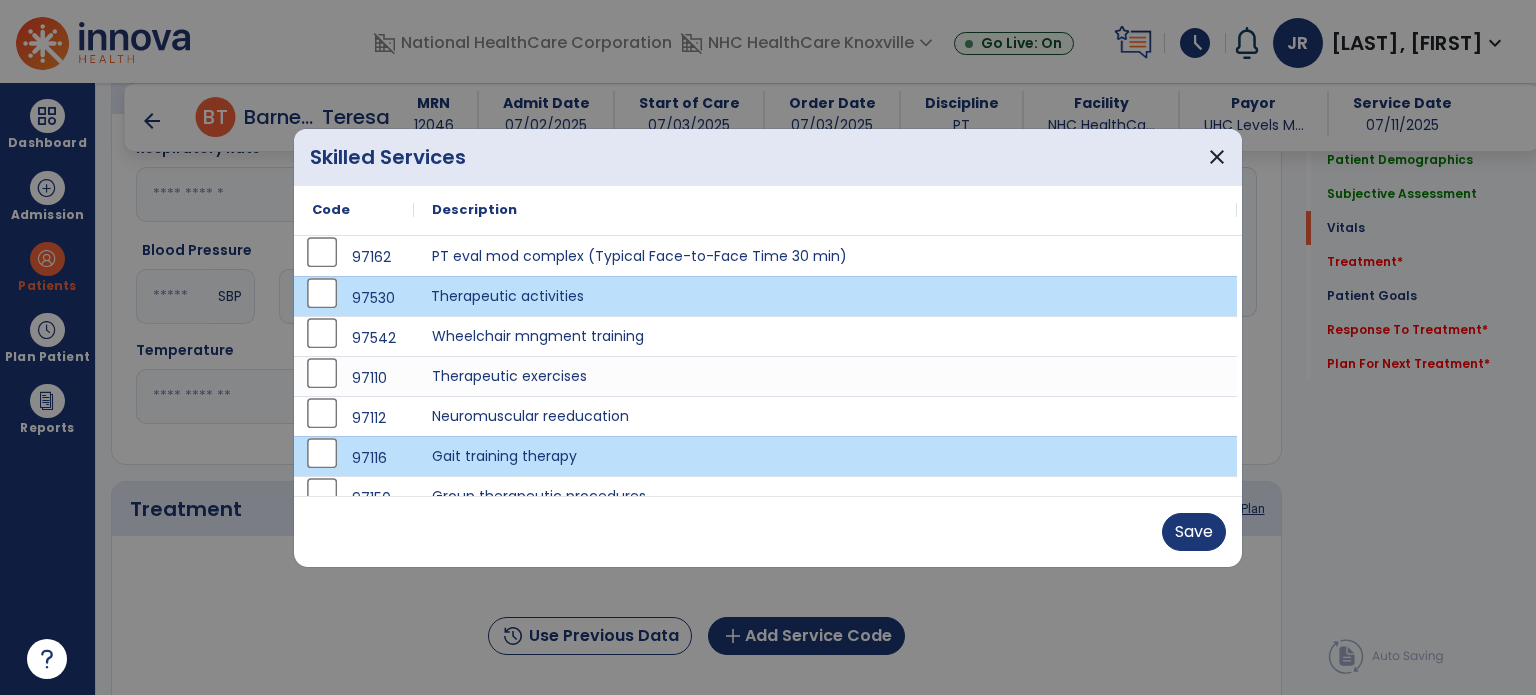 click on "Save" at bounding box center [768, 531] 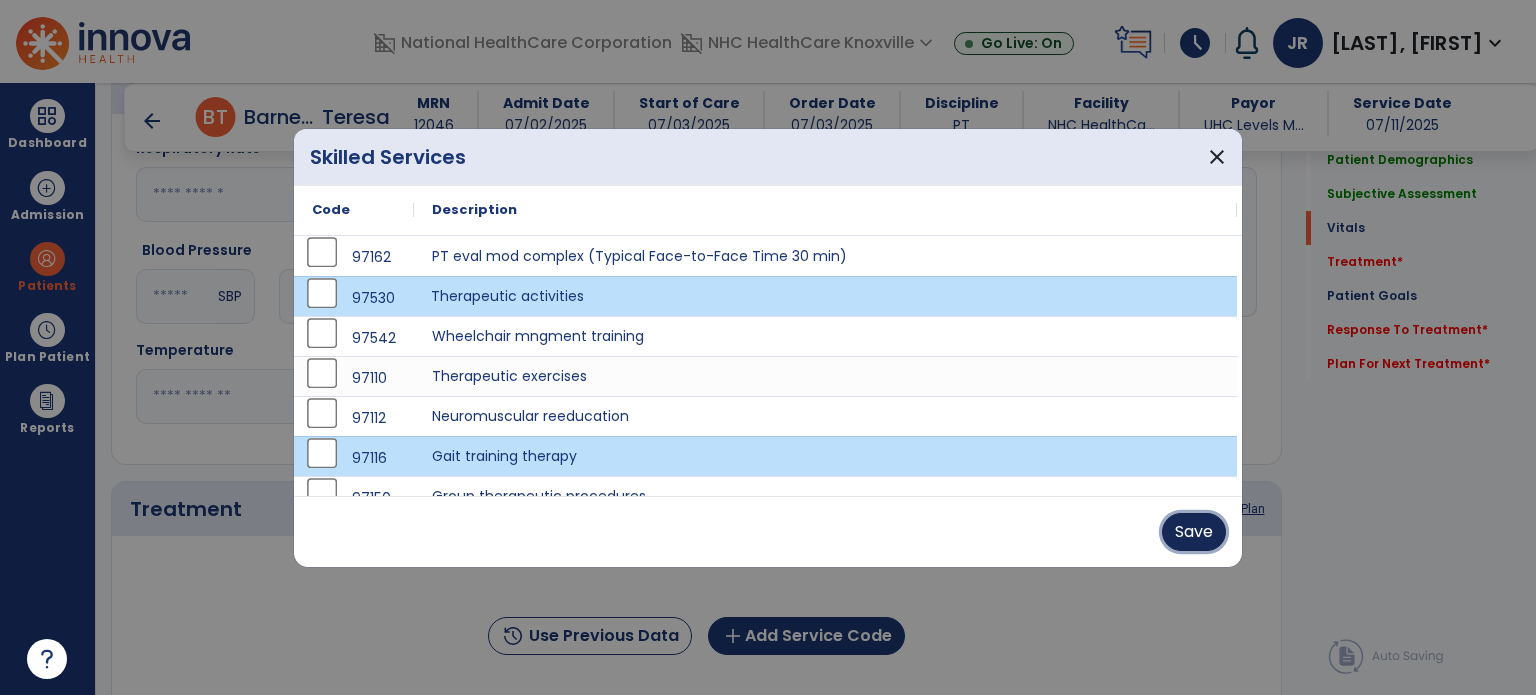 click on "Save" at bounding box center [1194, 532] 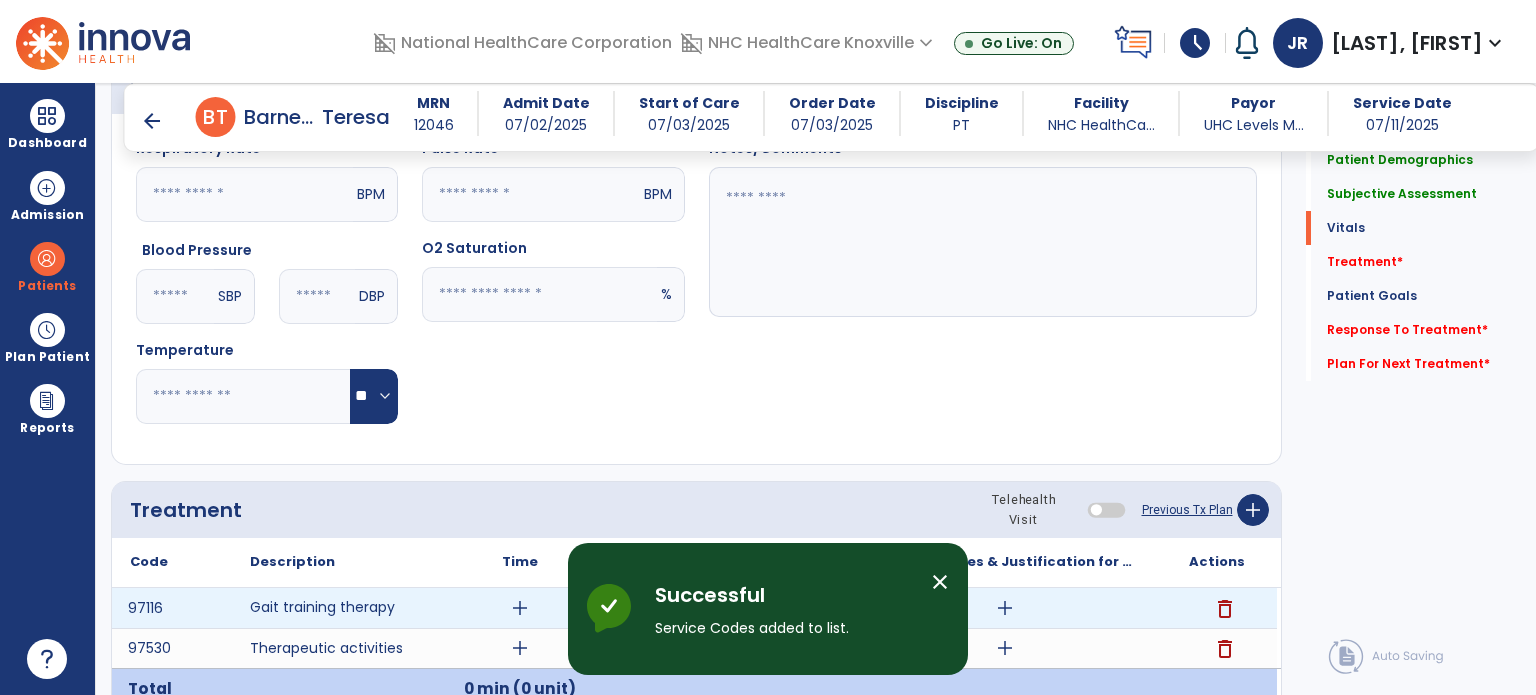 click on "add" at bounding box center (520, 608) 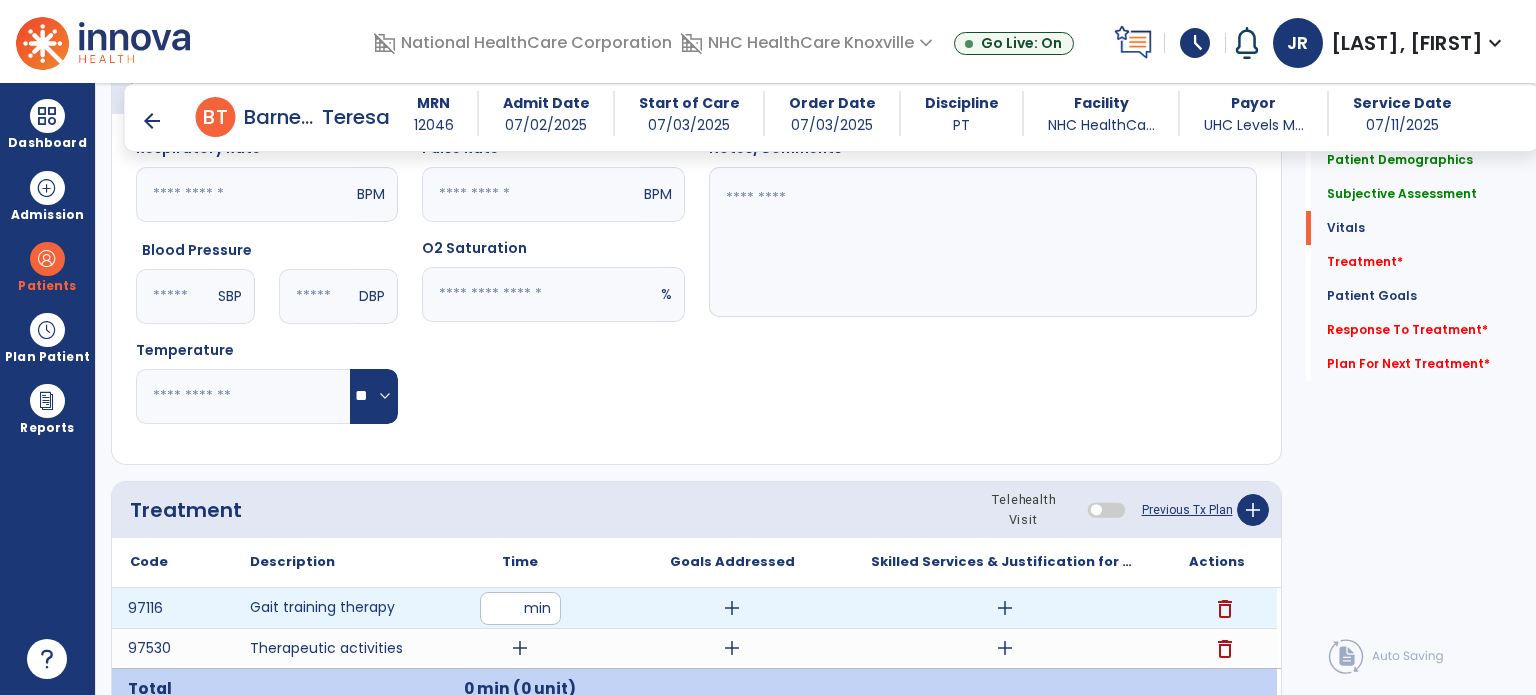 type on "**" 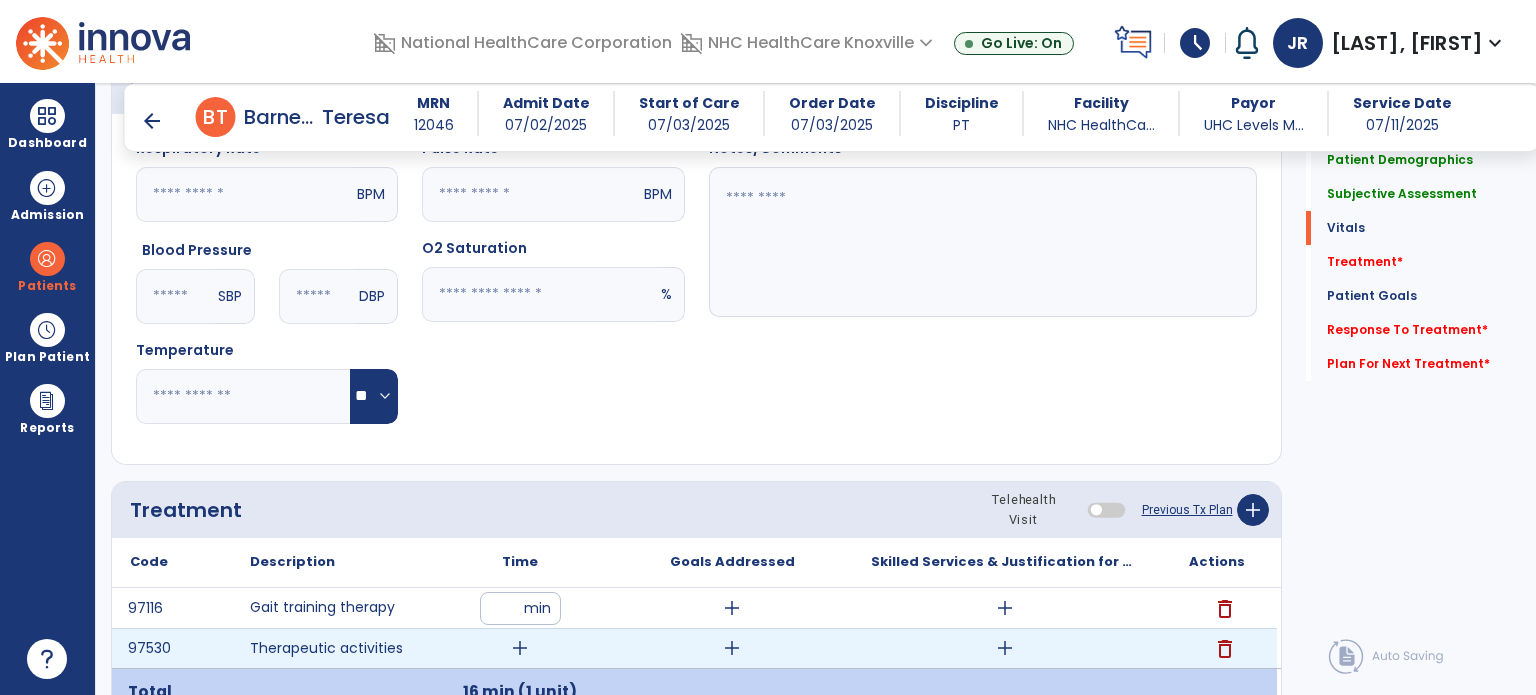 click on "add" at bounding box center [520, 648] 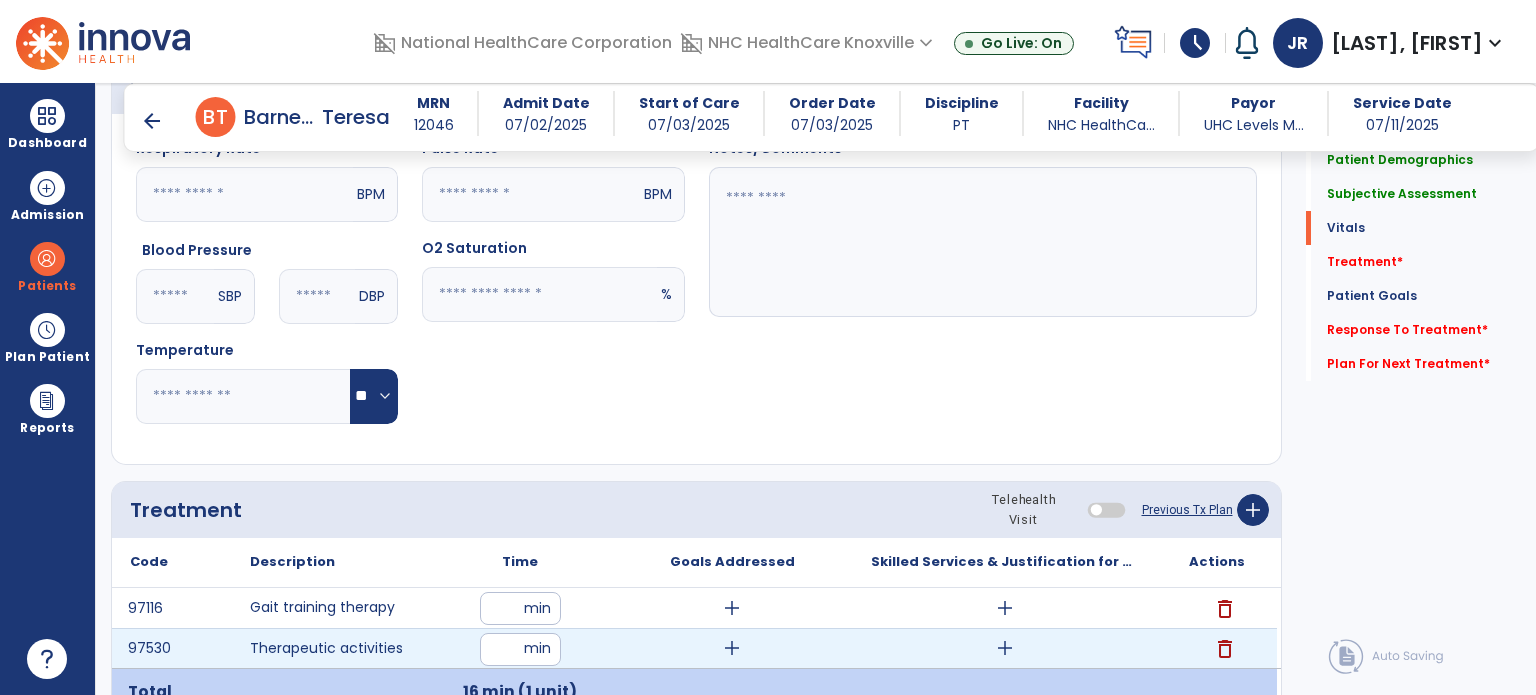 type on "**" 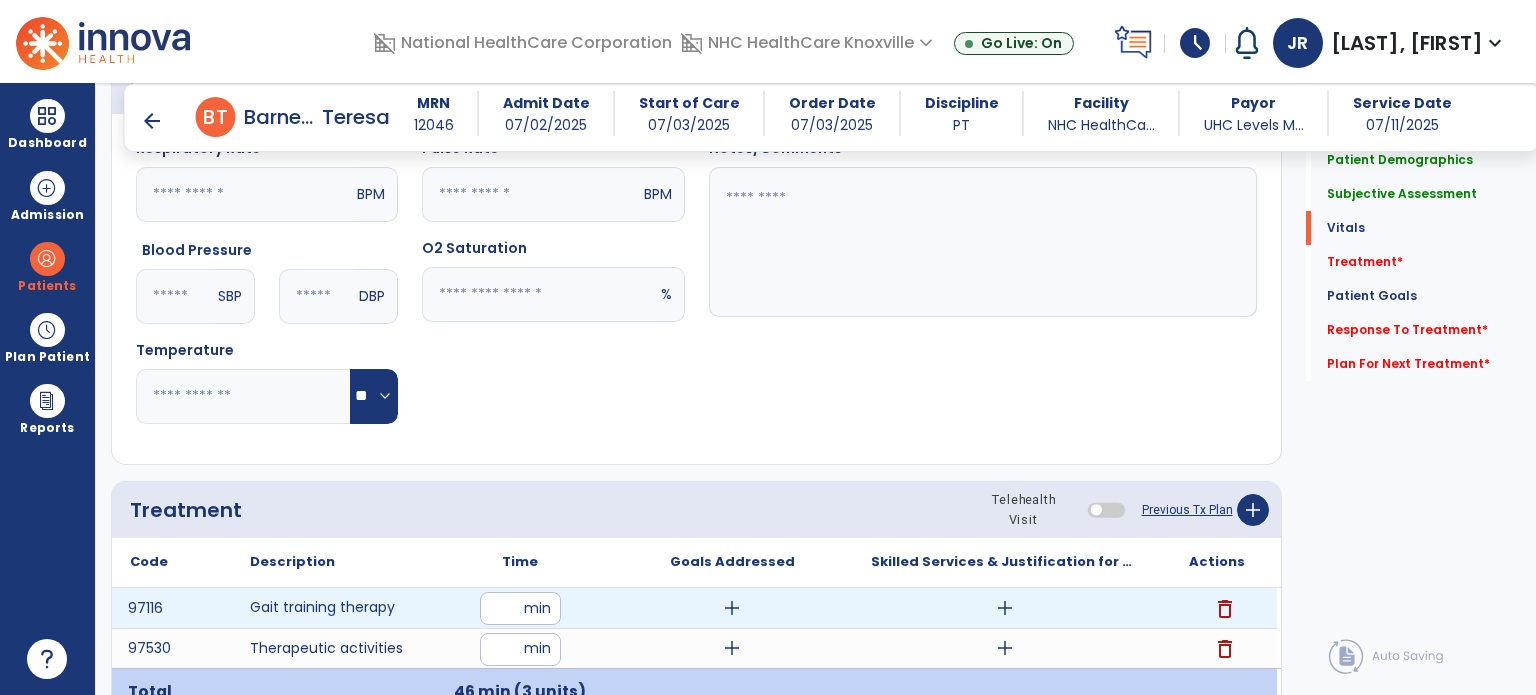click on "add" at bounding box center (732, 608) 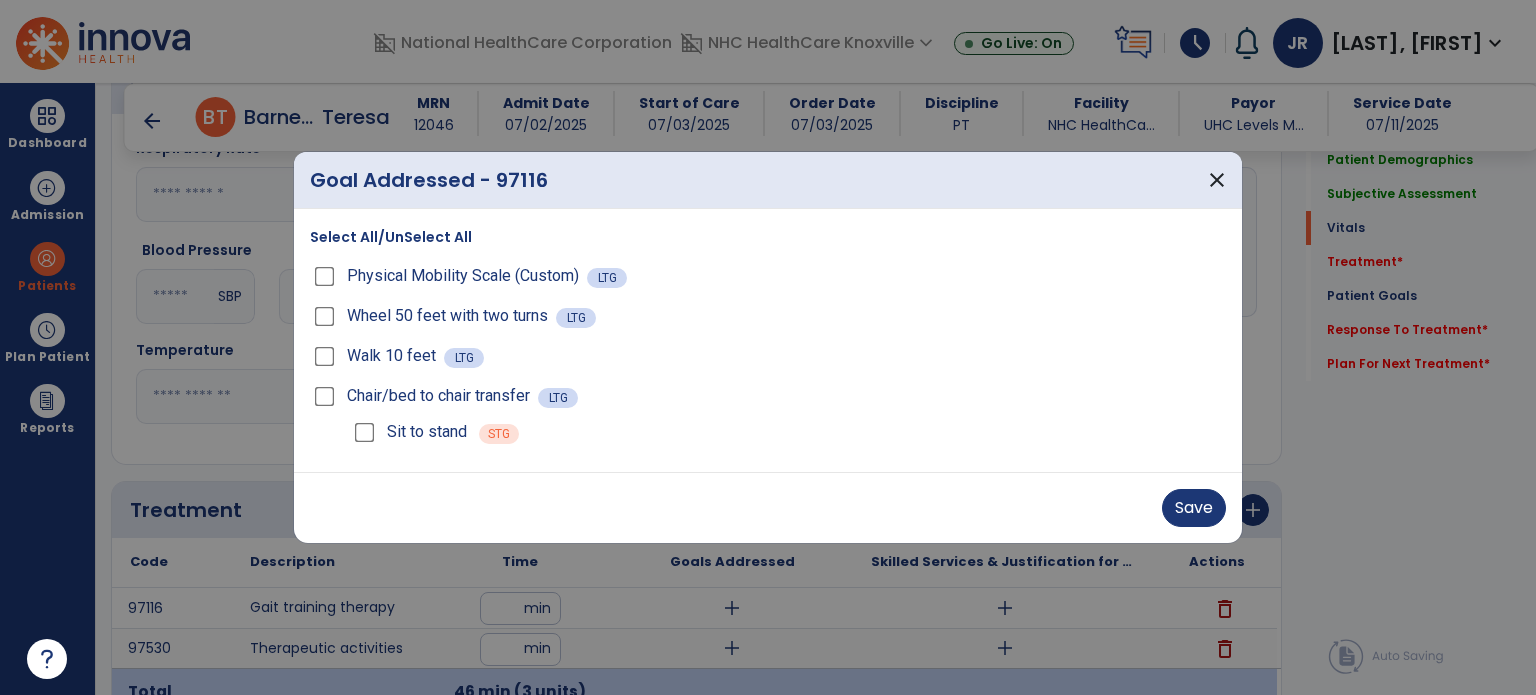 click on "Save" at bounding box center [768, 507] 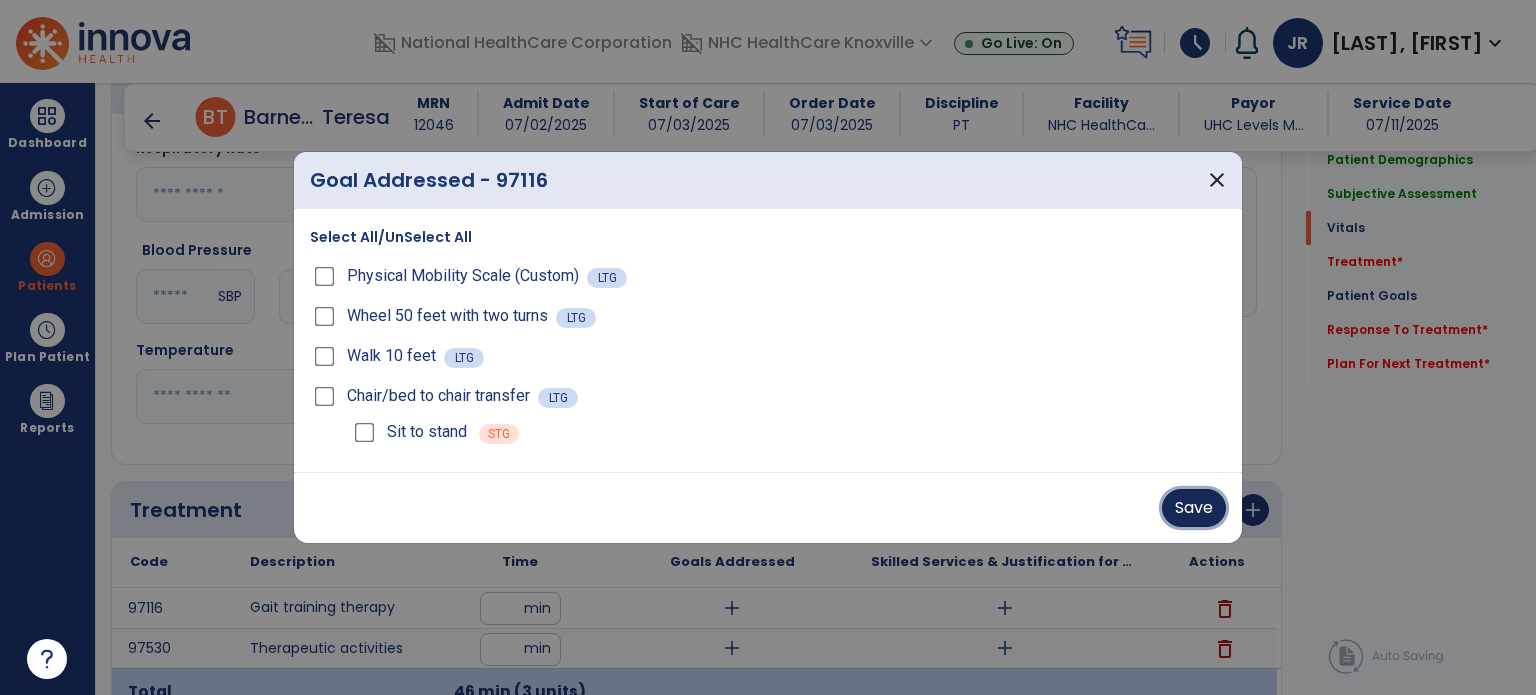 click on "Save" at bounding box center [1194, 508] 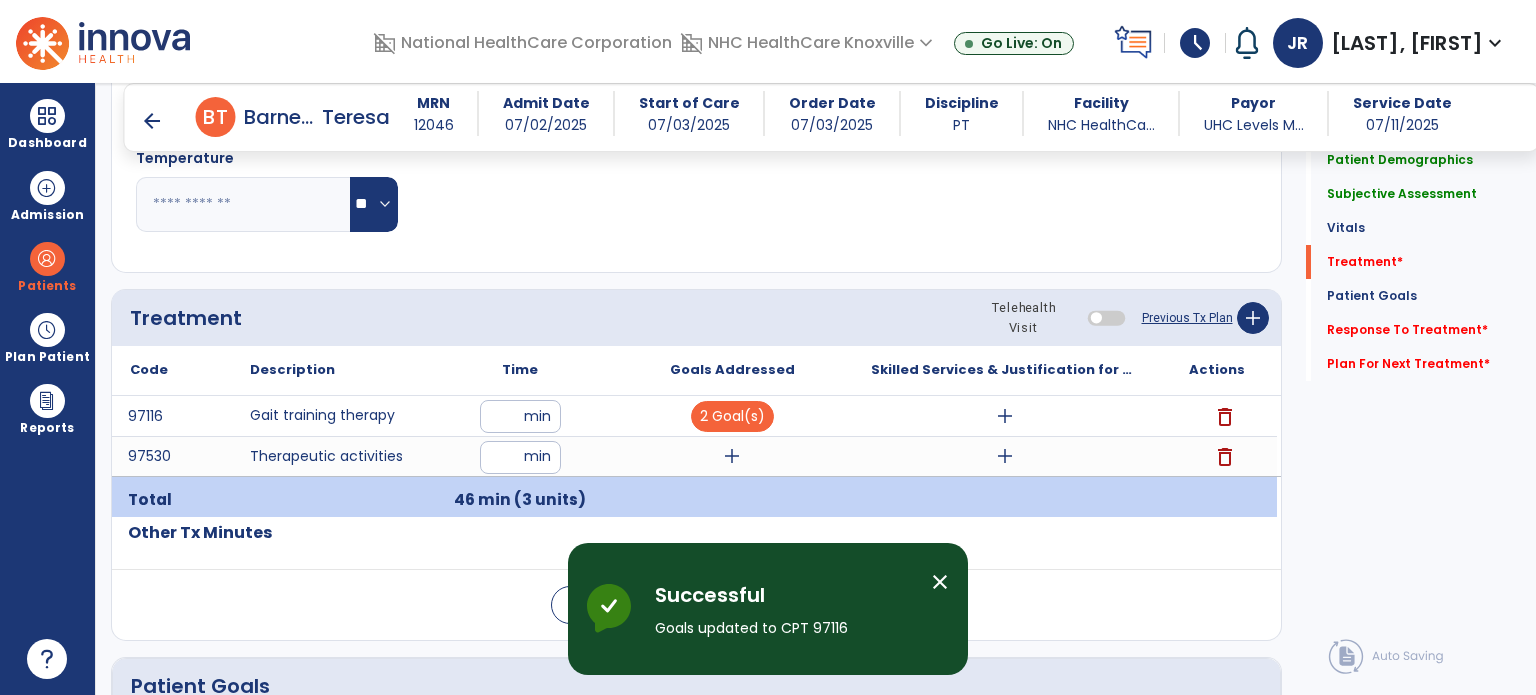 scroll, scrollTop: 960, scrollLeft: 0, axis: vertical 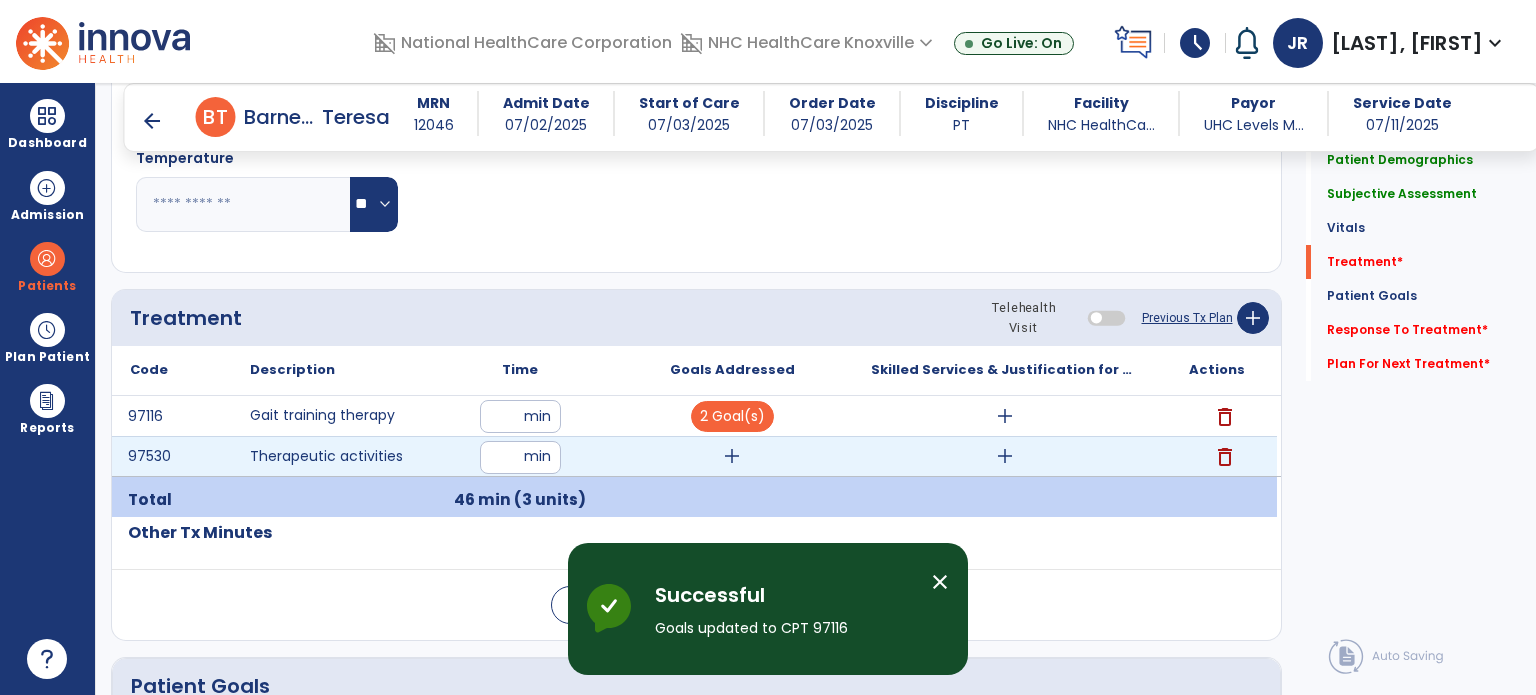 click on "add" at bounding box center (732, 456) 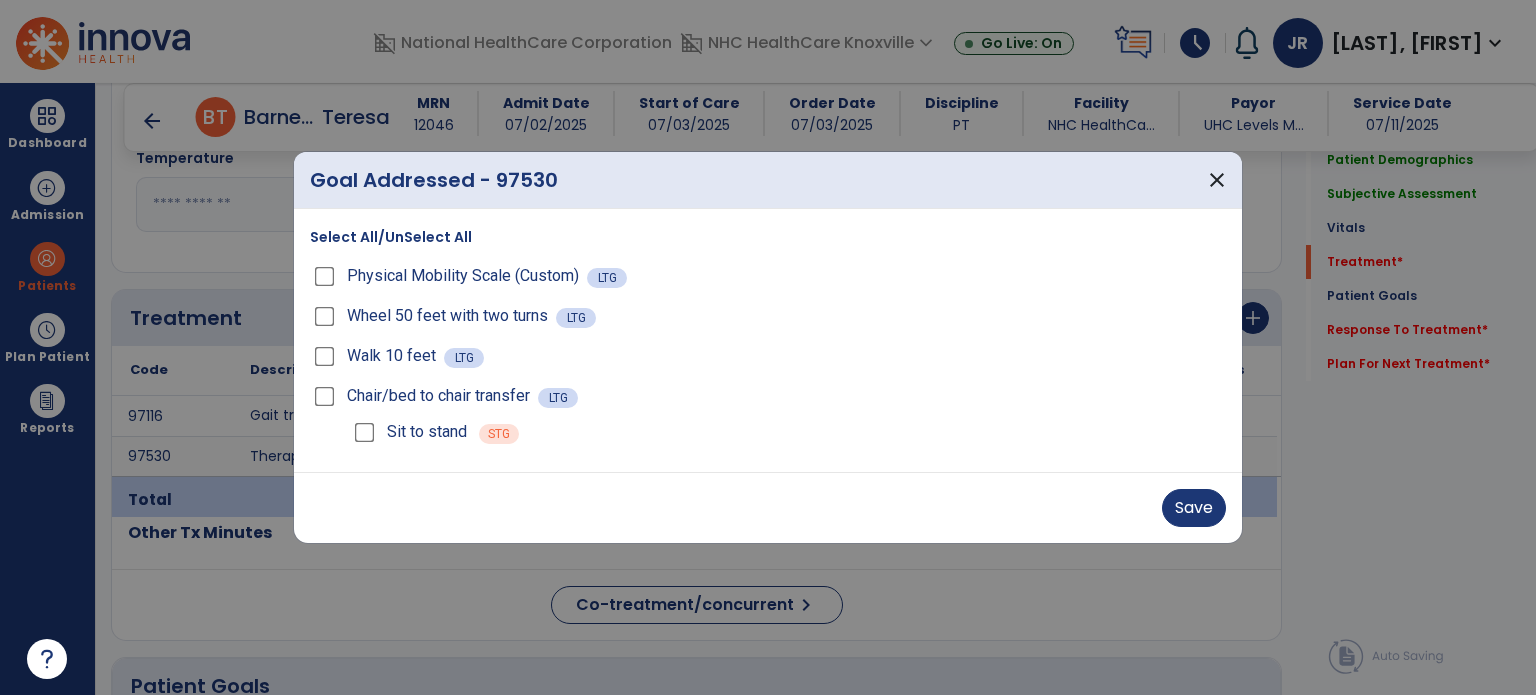 click on "Wheel 50 feet with two turns" at bounding box center (433, 316) 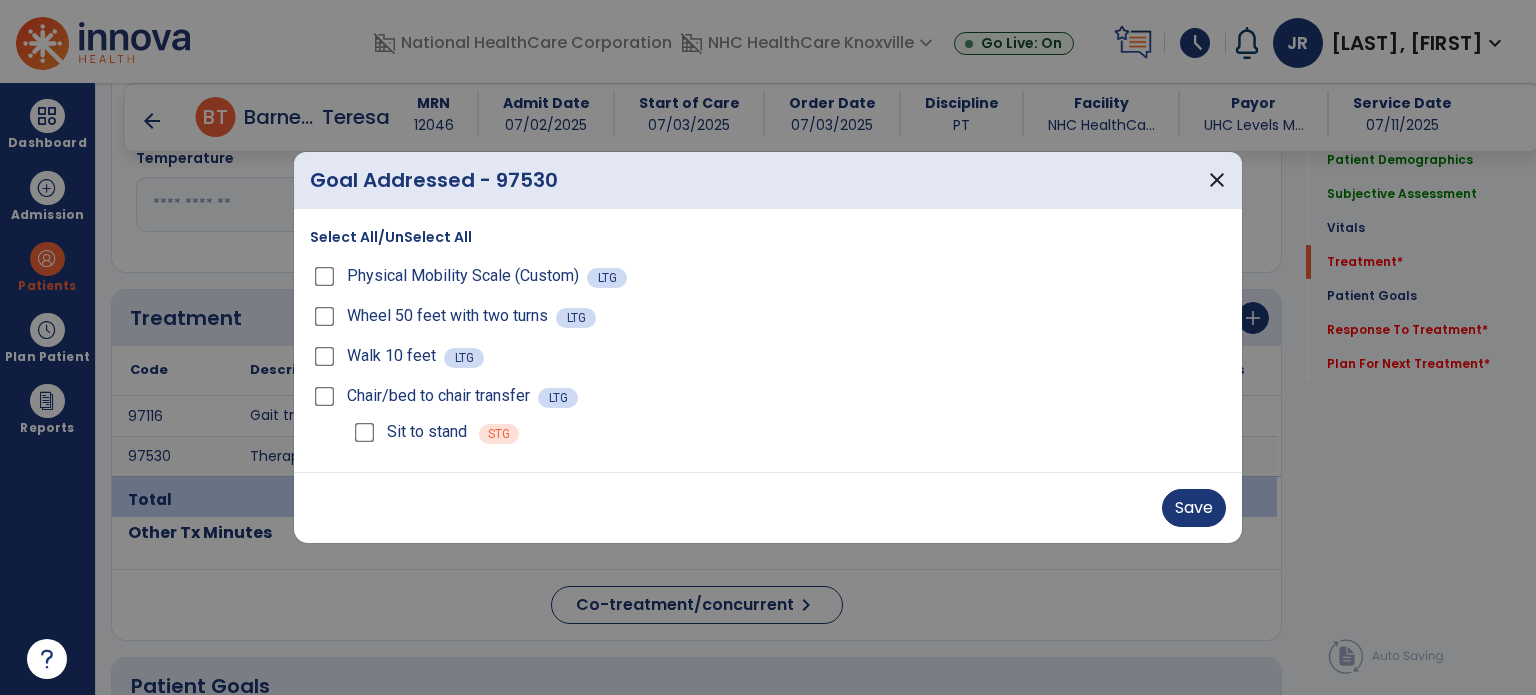 click on "Chair/bed to chair transfer  LTG" at bounding box center [768, 396] 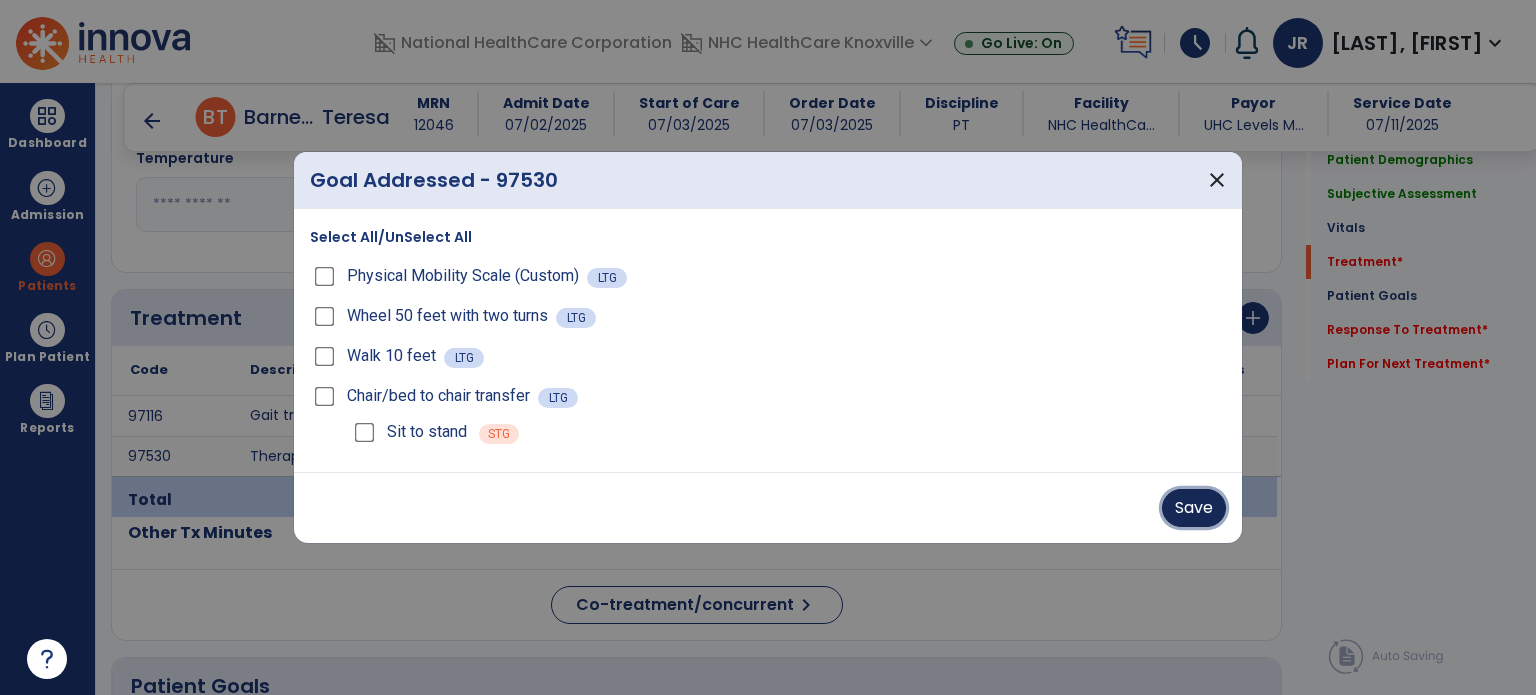 click on "Save" at bounding box center (1194, 508) 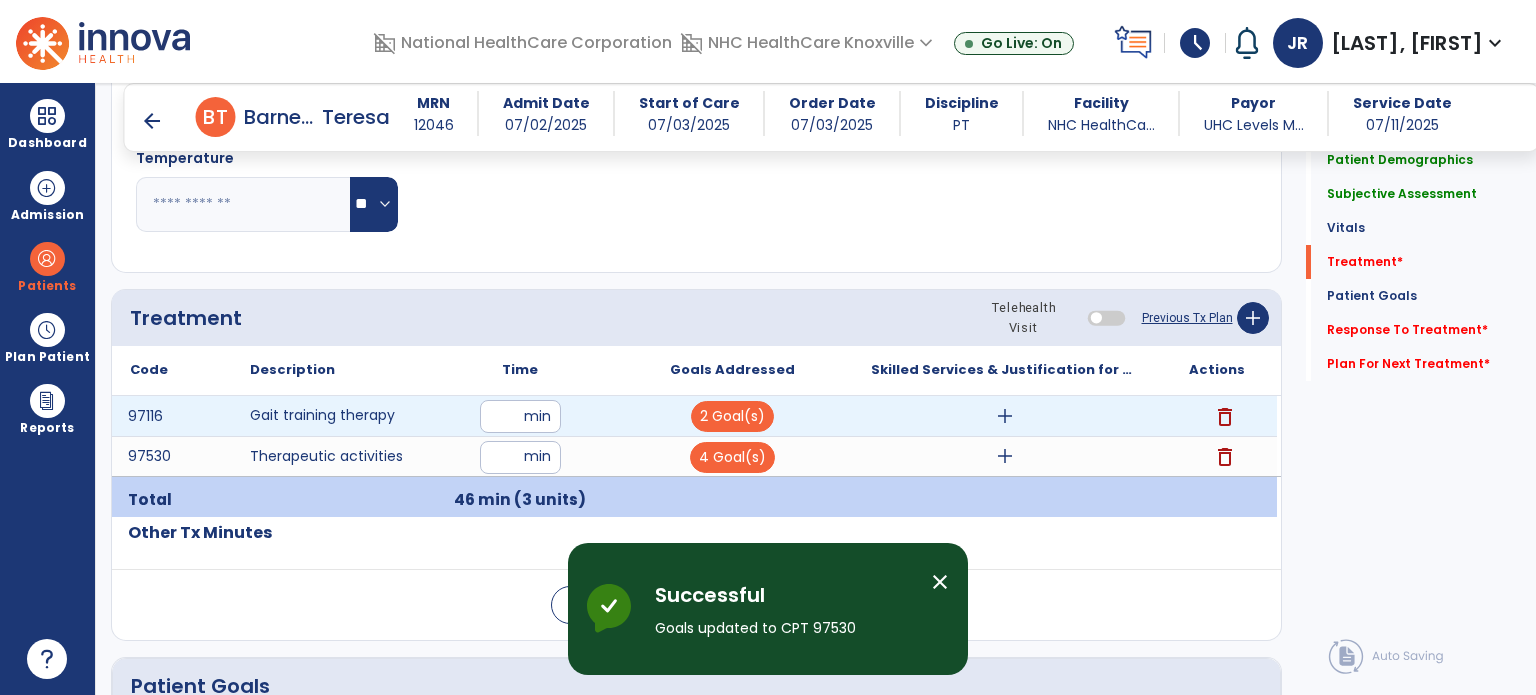 click on "add" at bounding box center (1004, 416) 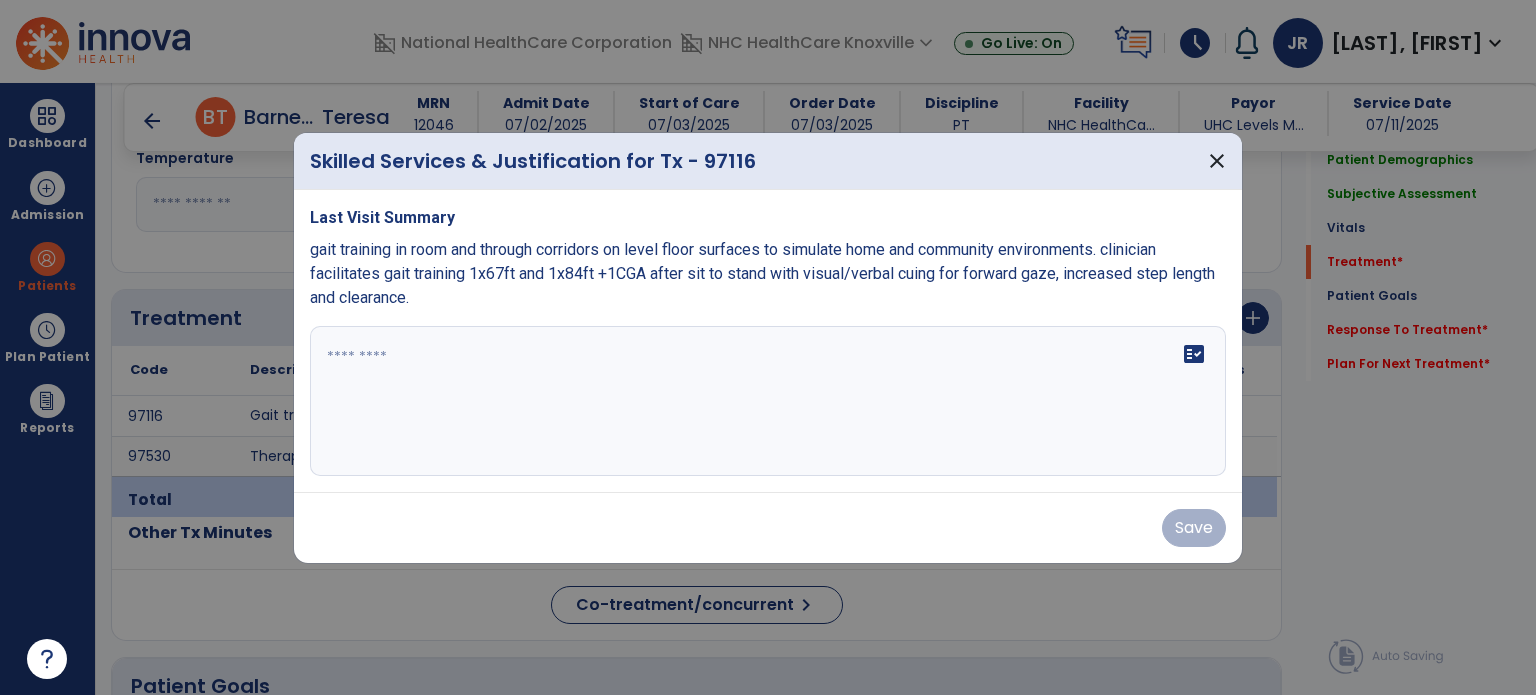 click on "fact_check" at bounding box center [768, 401] 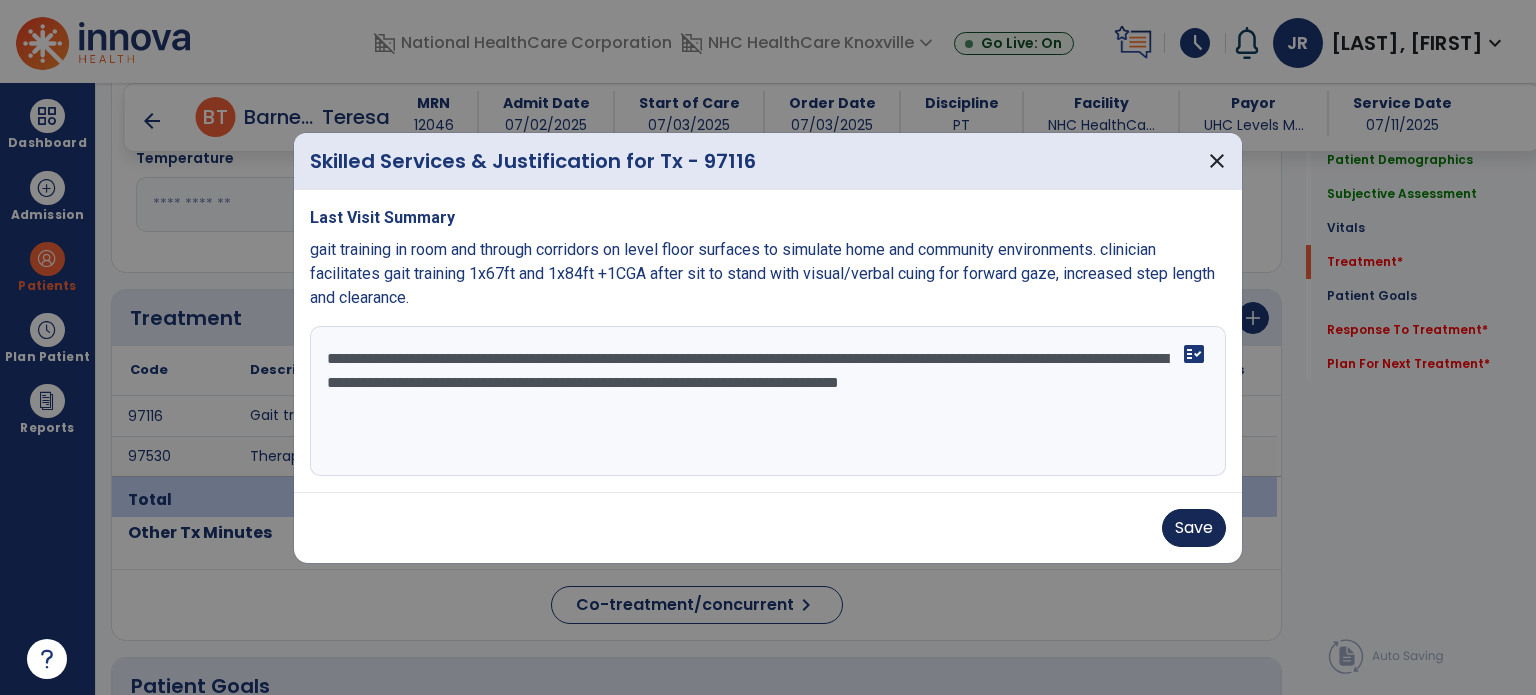 type on "**********" 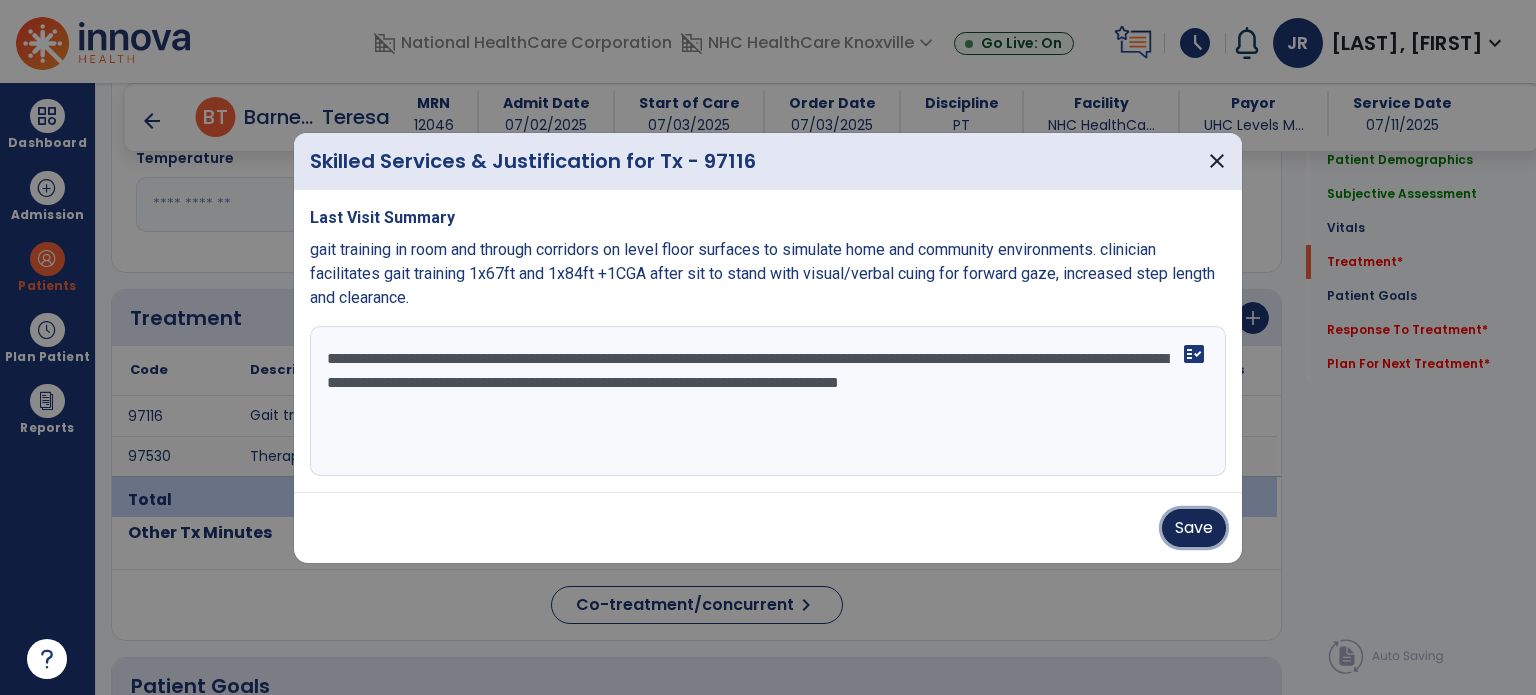 click on "Save" at bounding box center [1194, 528] 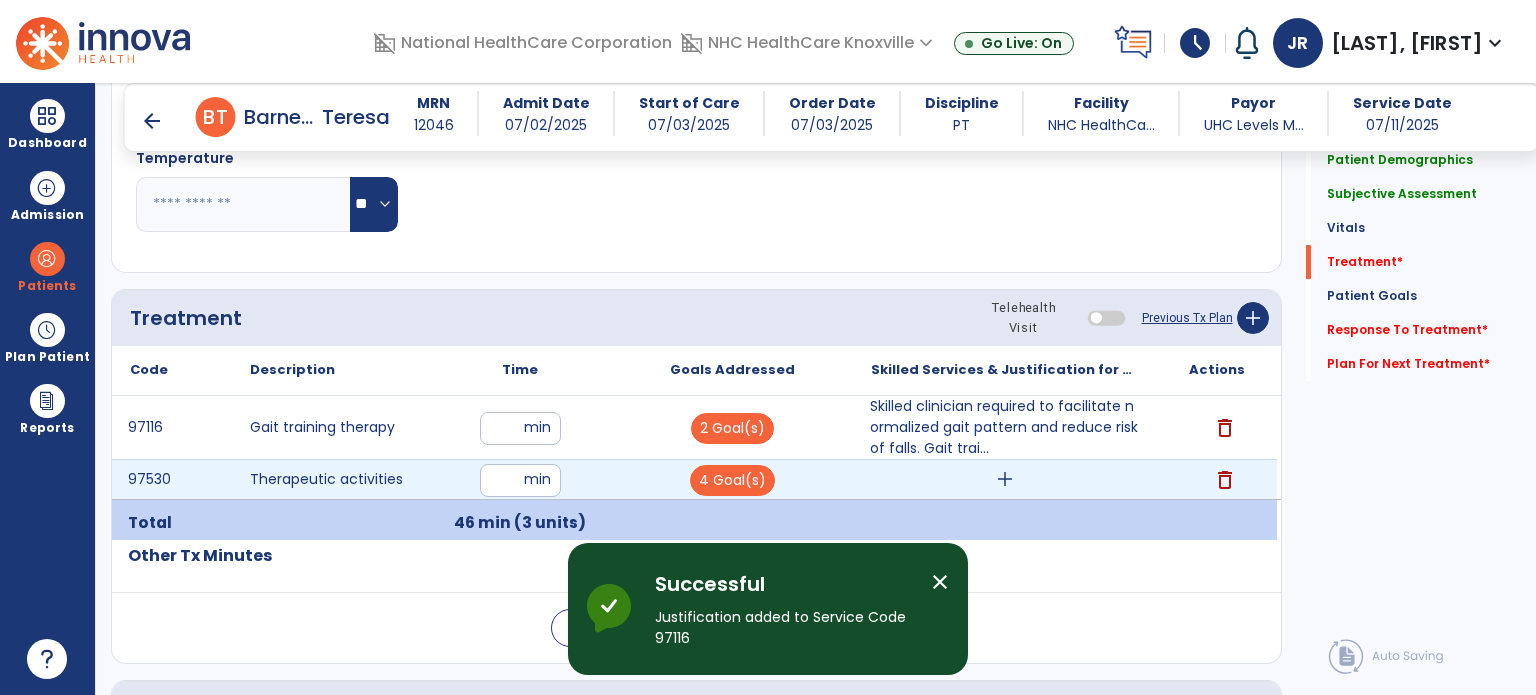 click on "add" at bounding box center [1004, 479] 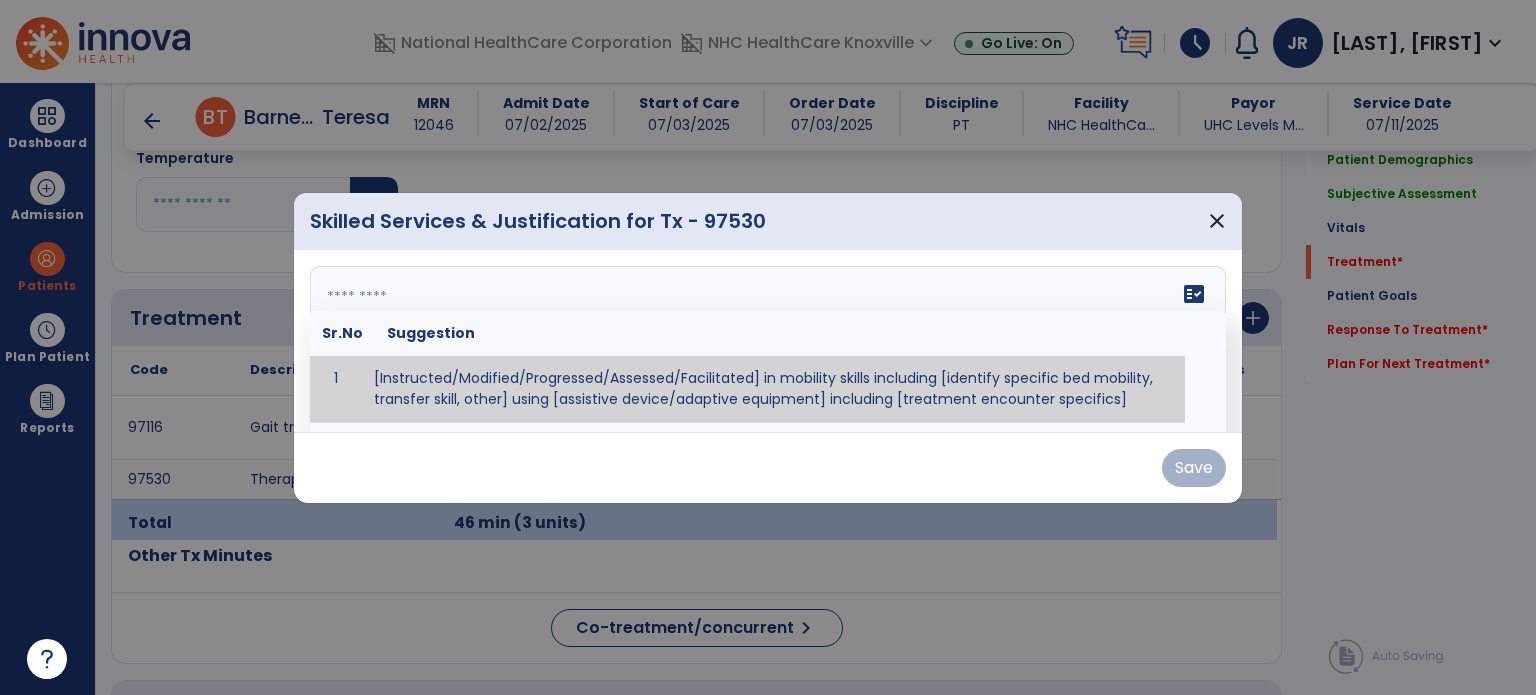 click on "fact_check  Sr.No Suggestion 1 [Instructed/Modified/Progressed/Assessed/Facilitated] in mobility skills including [identify specific bed mobility, transfer skill, other] using [assistive device/adaptive equipment] including [treatment encounter specifics]" at bounding box center [768, 341] 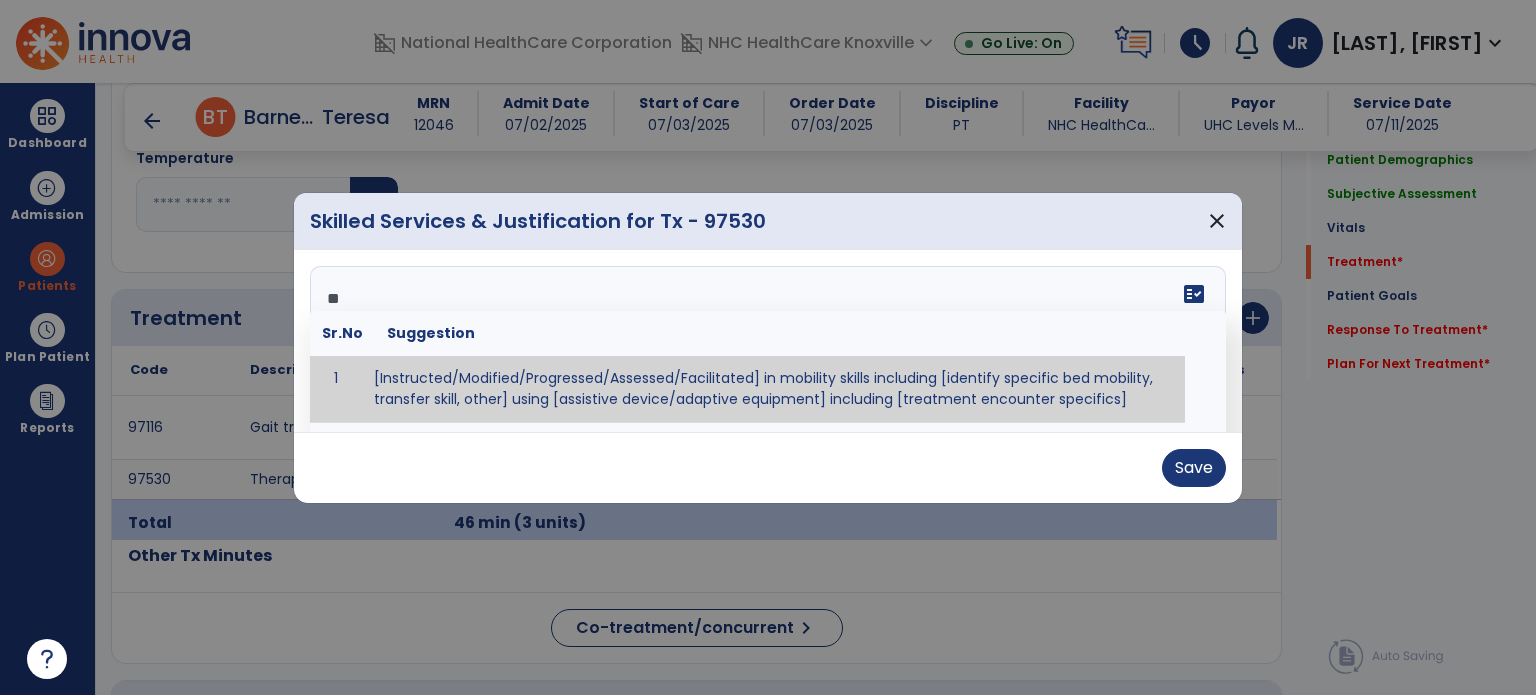 type on "*" 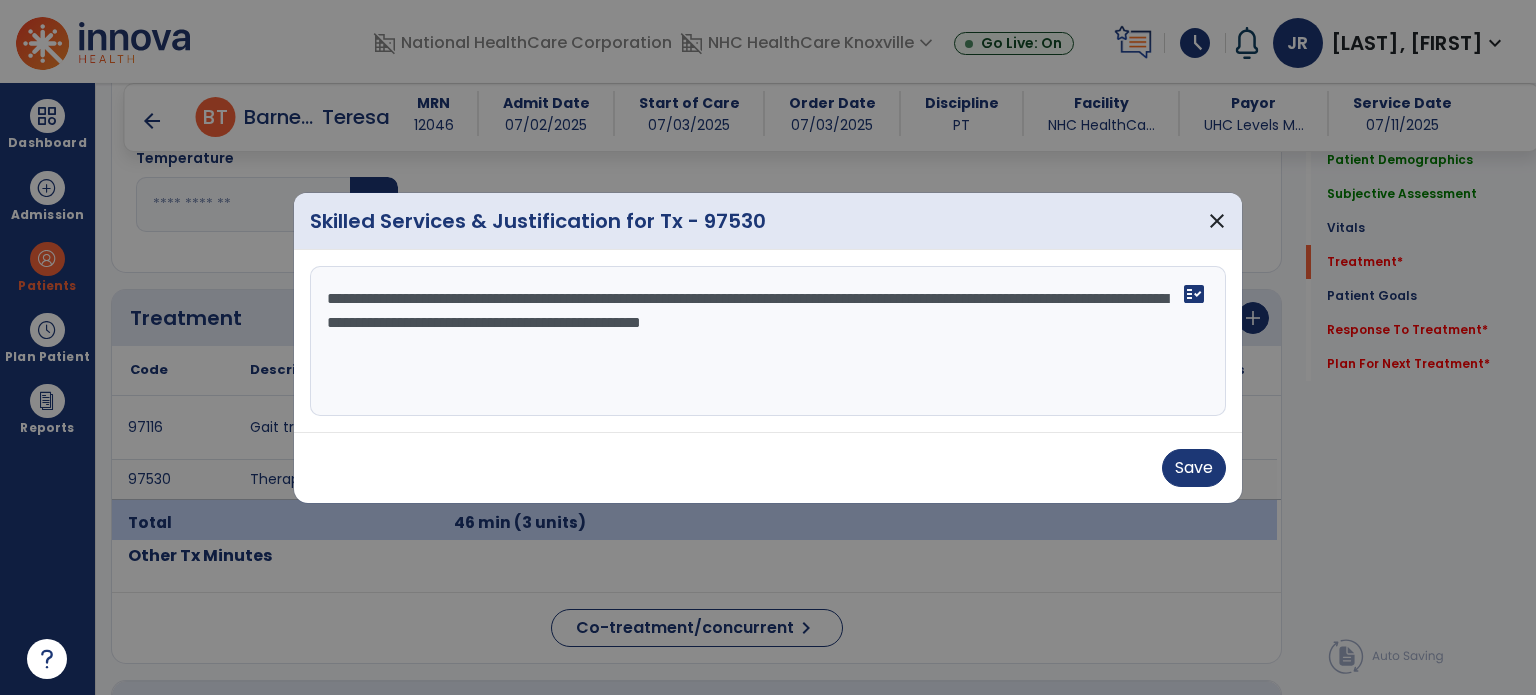 click on "**********" at bounding box center (768, 341) 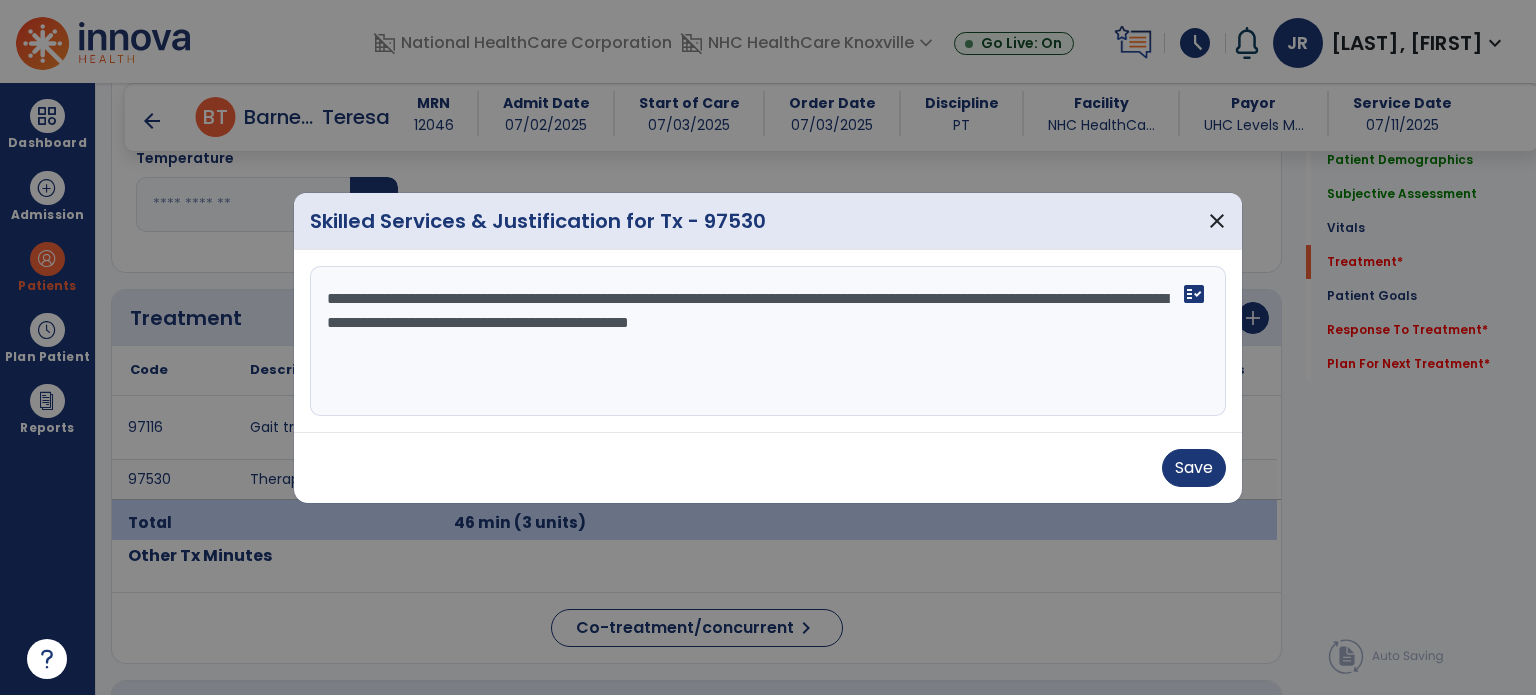 click on "**********" at bounding box center (768, 341) 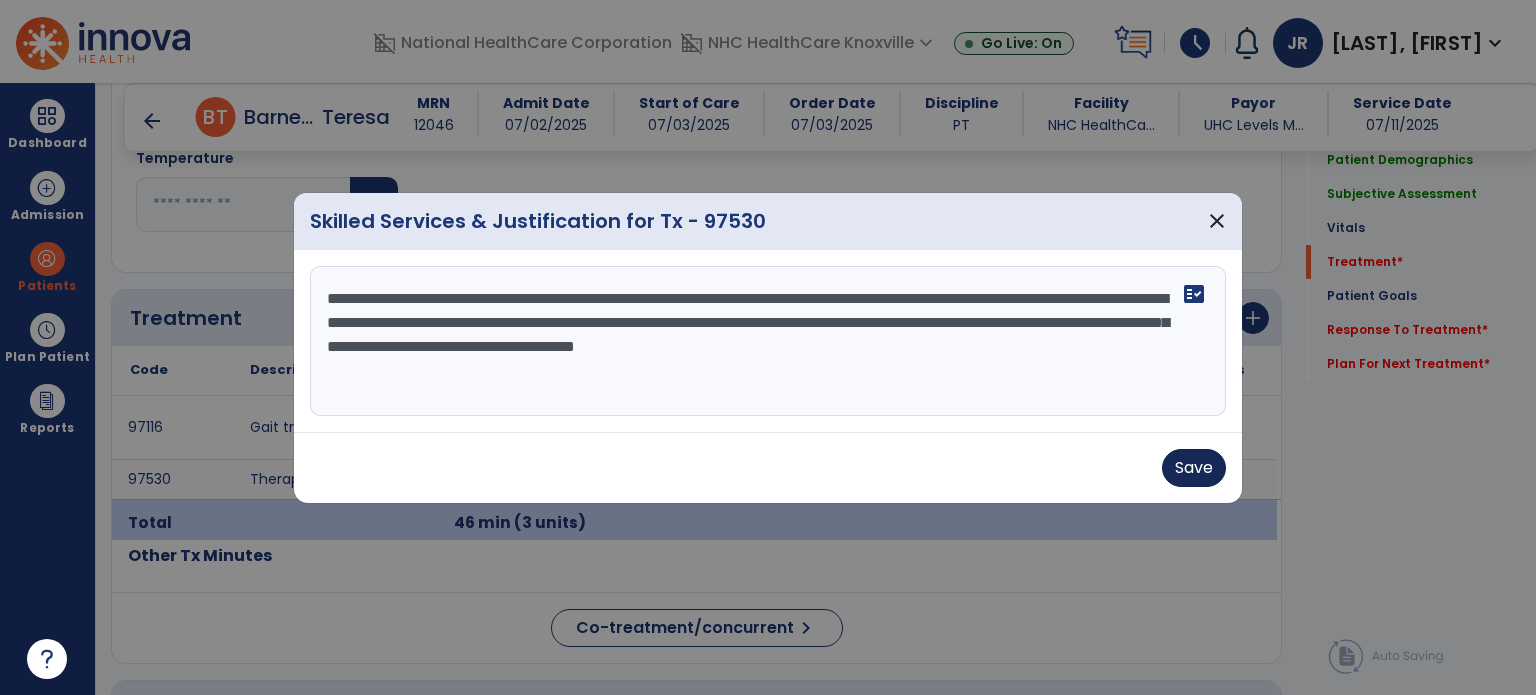 type on "**********" 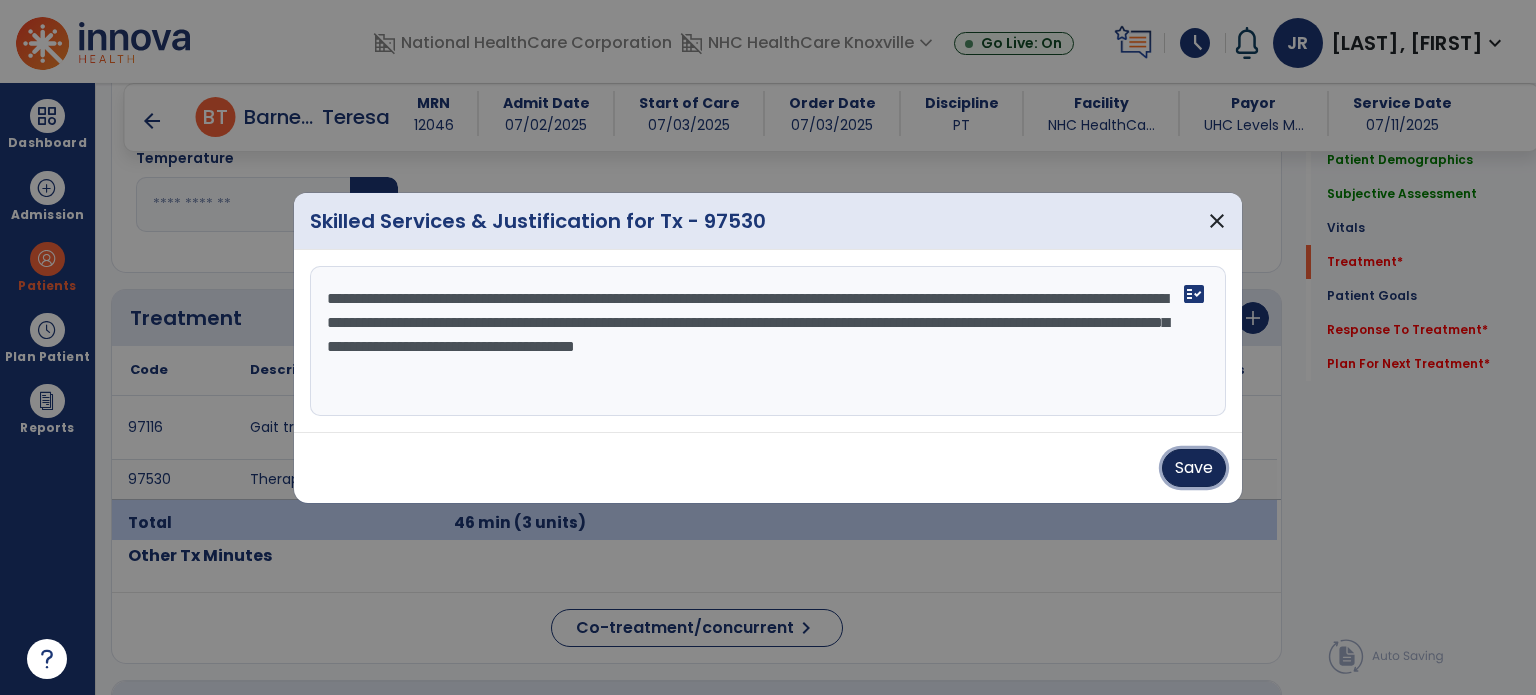 click on "Save" at bounding box center [1194, 468] 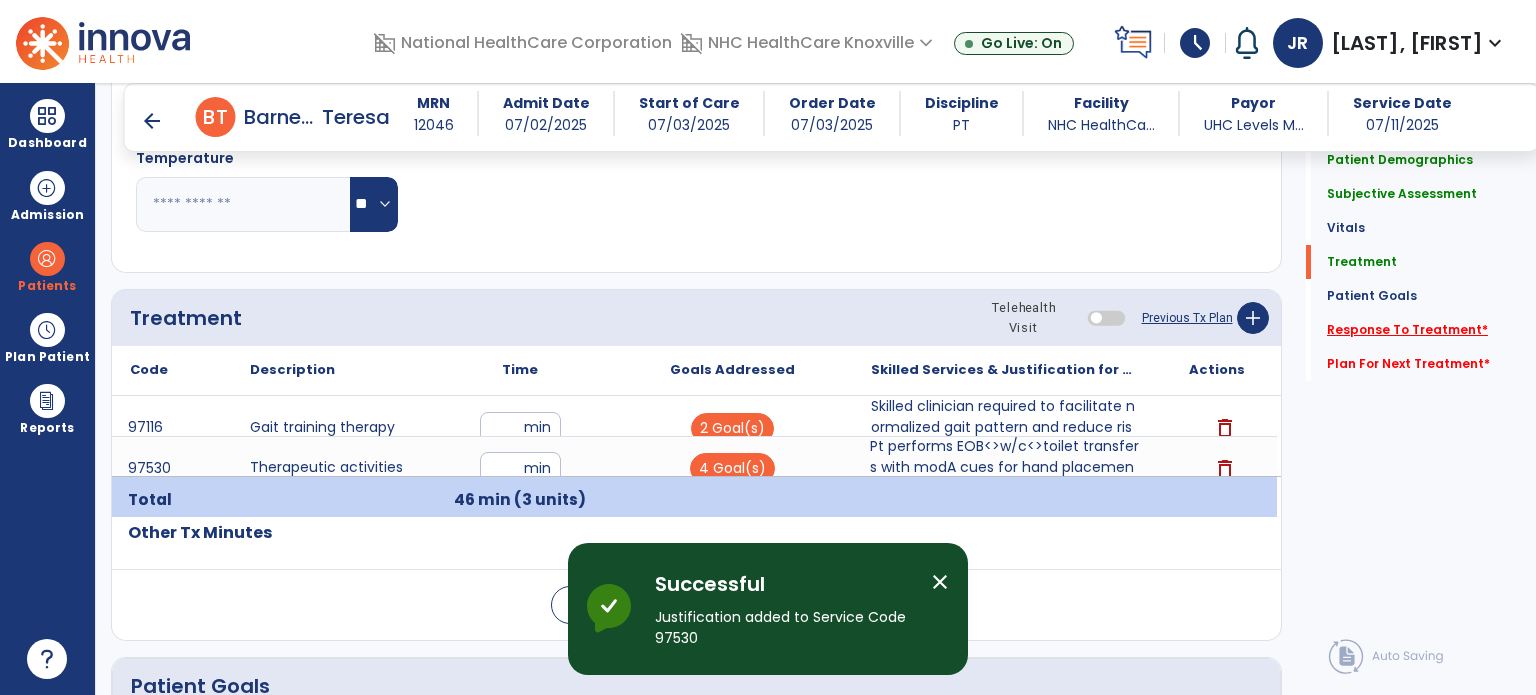 click on "Response To Treatment   *" 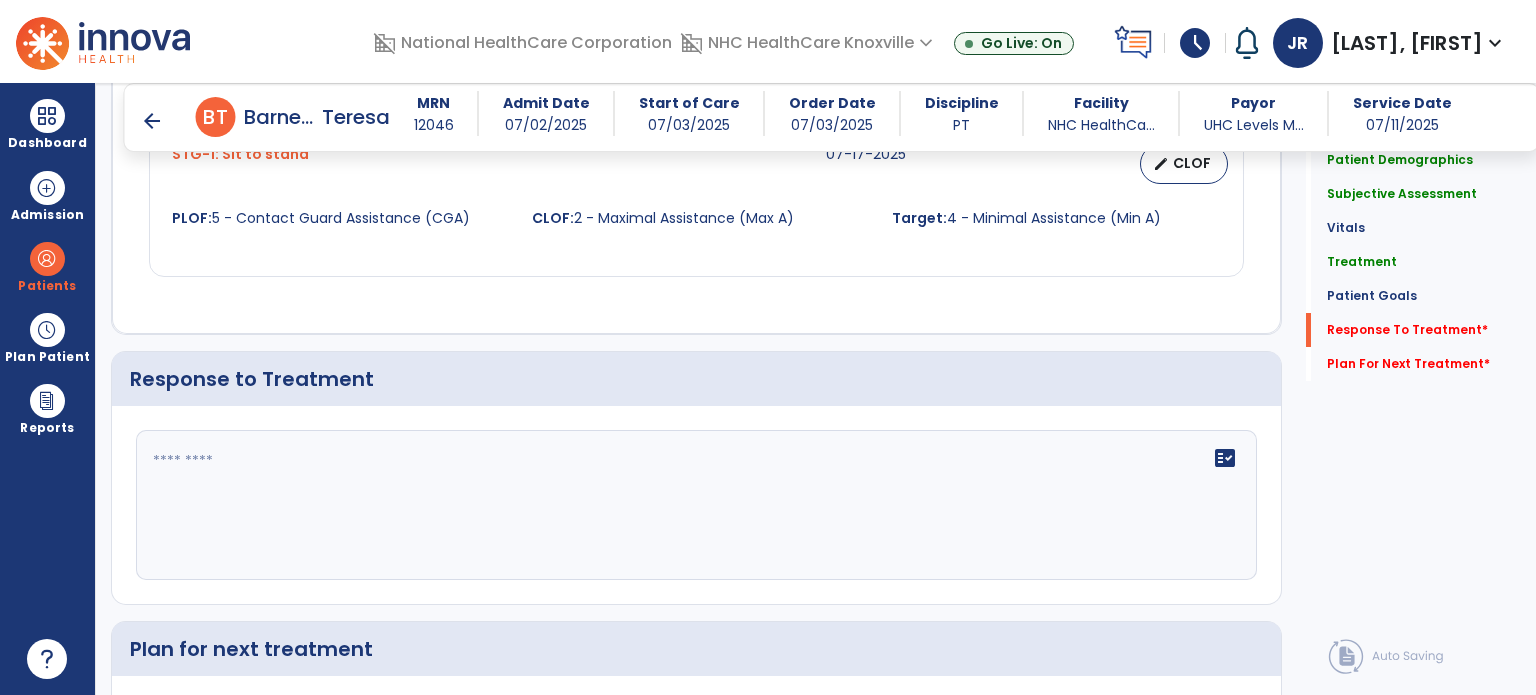 scroll, scrollTop: 2447, scrollLeft: 0, axis: vertical 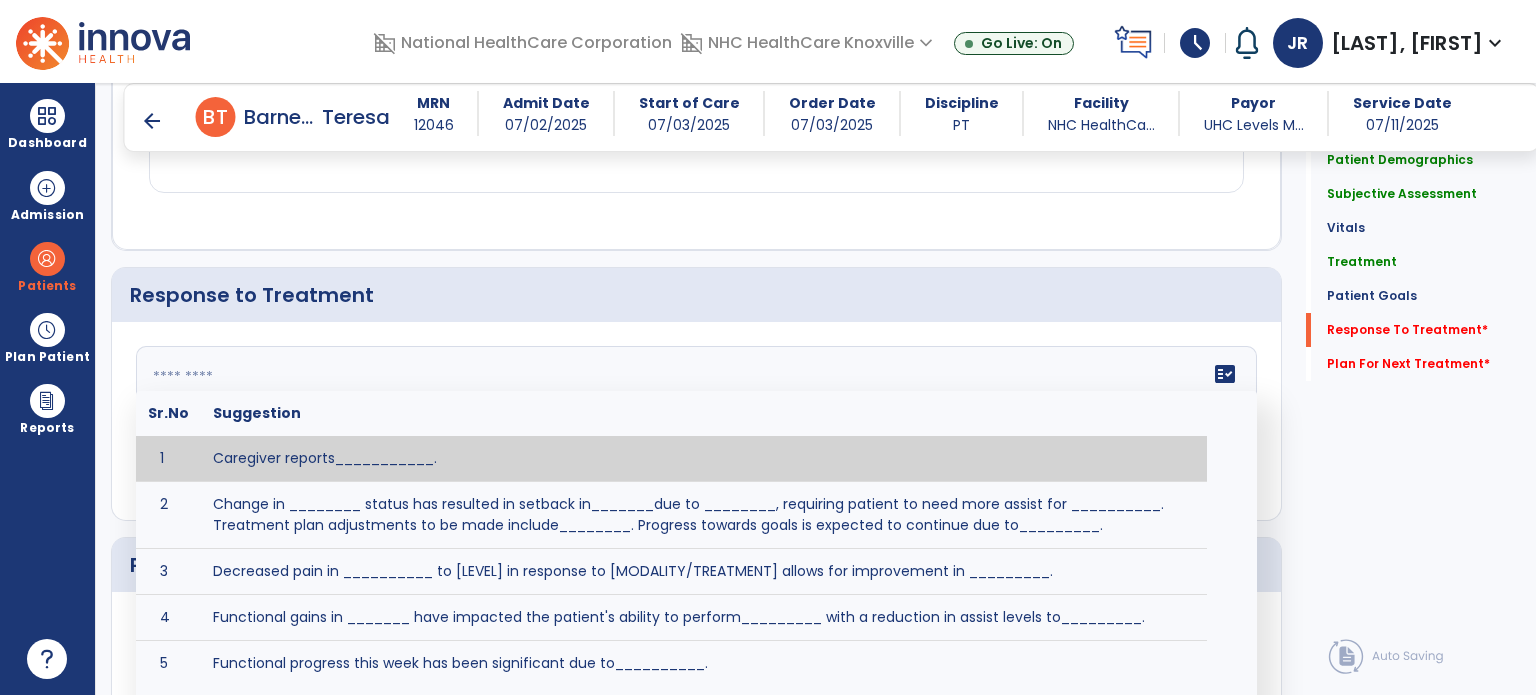 click on "fact_check  Sr.No Suggestion 1 Caregiver reports___________. 2 Change in ________ status has resulted in setback in_______due to ________, requiring patient to need more assist for __________.   Treatment plan adjustments to be made include________.  Progress towards goals is expected to continue due to_________. 3 Decreased pain in __________ to [LEVEL] in response to [MODALITY/TREATMENT] allows for improvement in _________. 4 Functional gains in _______ have impacted the patient's ability to perform_________ with a reduction in assist levels to_________. 5 Functional progress this week has been significant due to__________. 6 Gains in ________ have improved the patient's ability to perform ______with decreased levels of assist to___________. 7 Improvement in ________allows patient to tolerate higher levels of challenges in_________. 8 Pain in [AREA] has decreased to [LEVEL] in response to [TREATMENT/MODALITY], allowing fore ease in completing__________. 9 10 11 12 13 14 15 16 17 18 19 20 21" 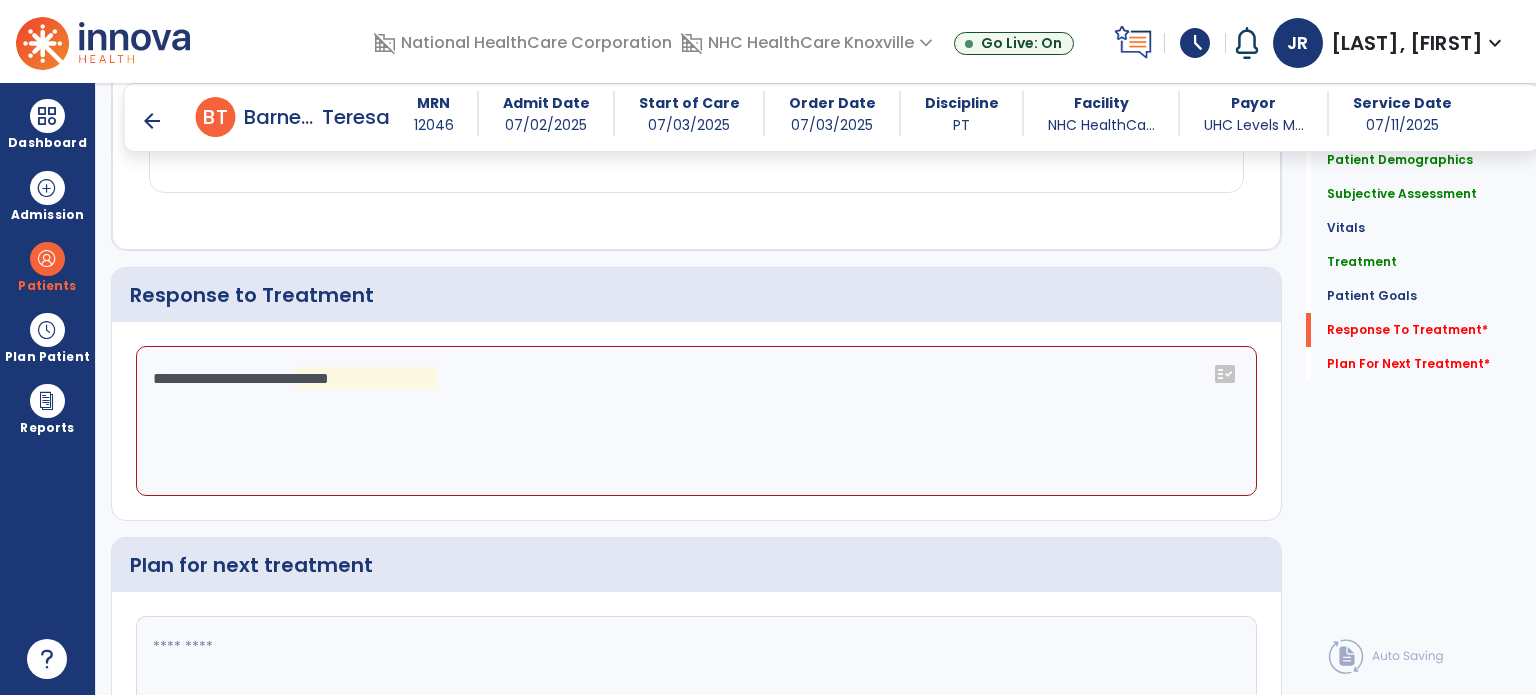 click on "**********" 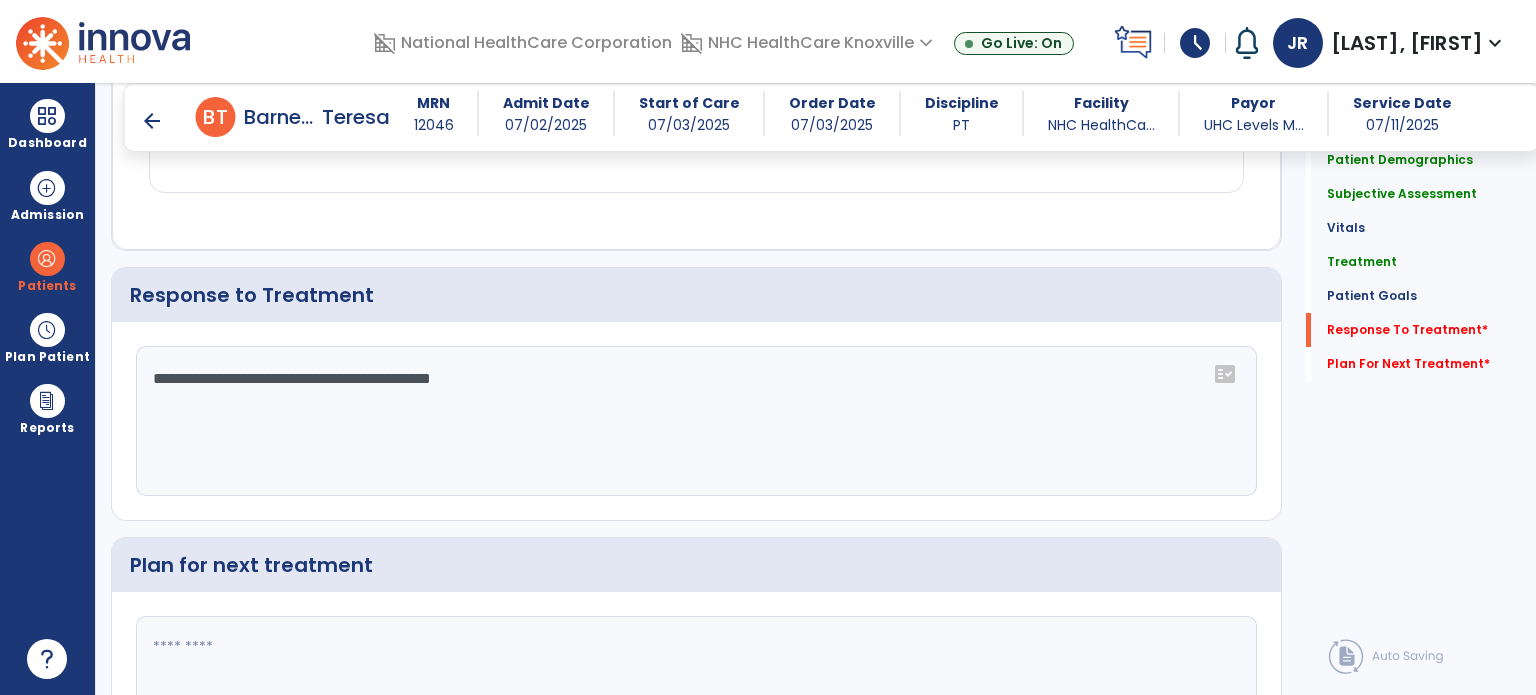 click on "**********" 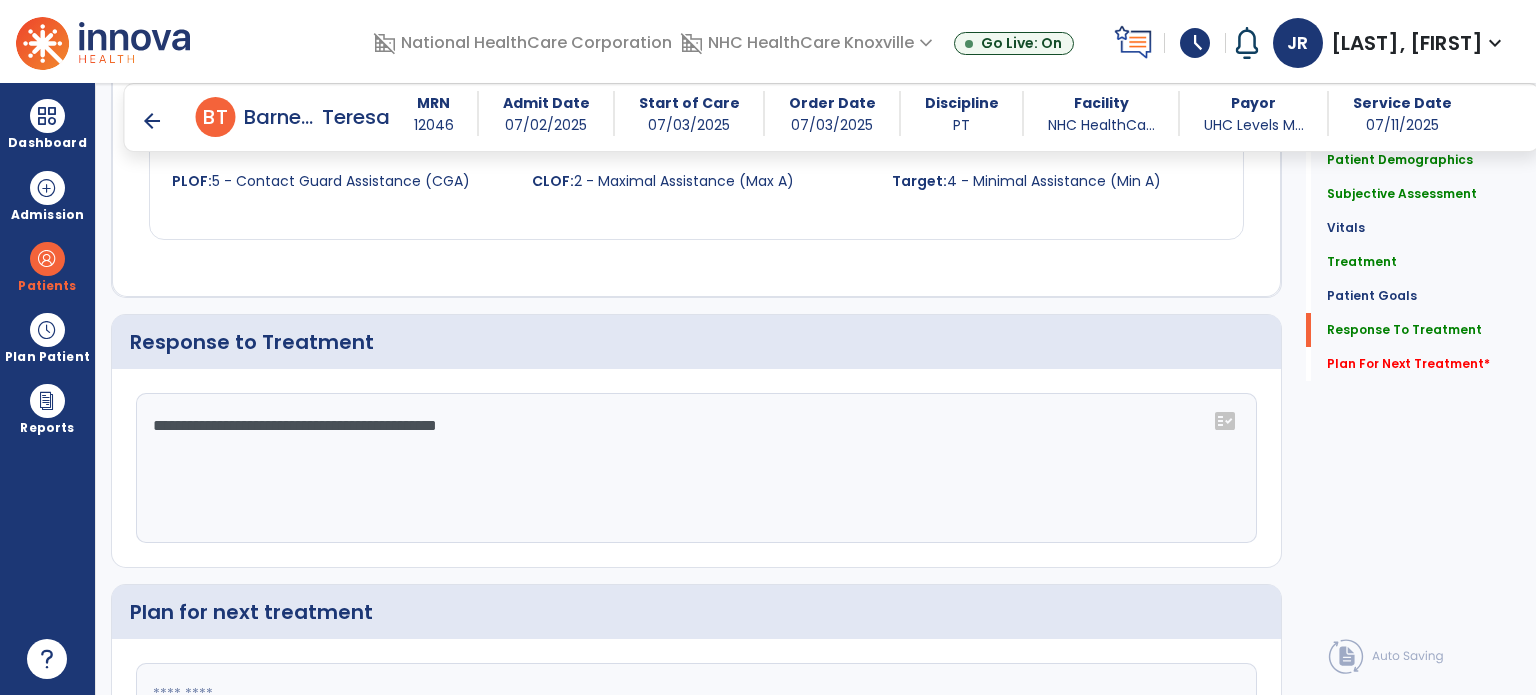scroll, scrollTop: 2446, scrollLeft: 0, axis: vertical 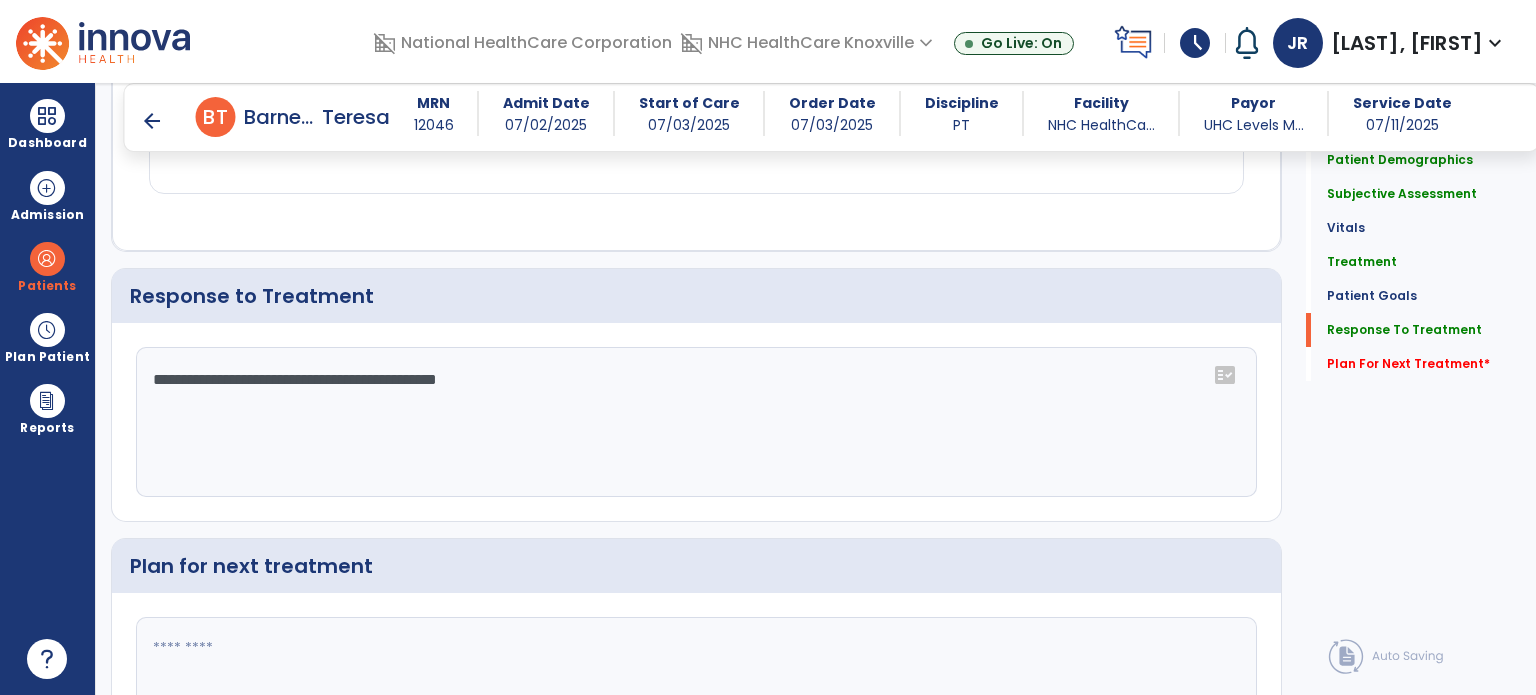 type on "**********" 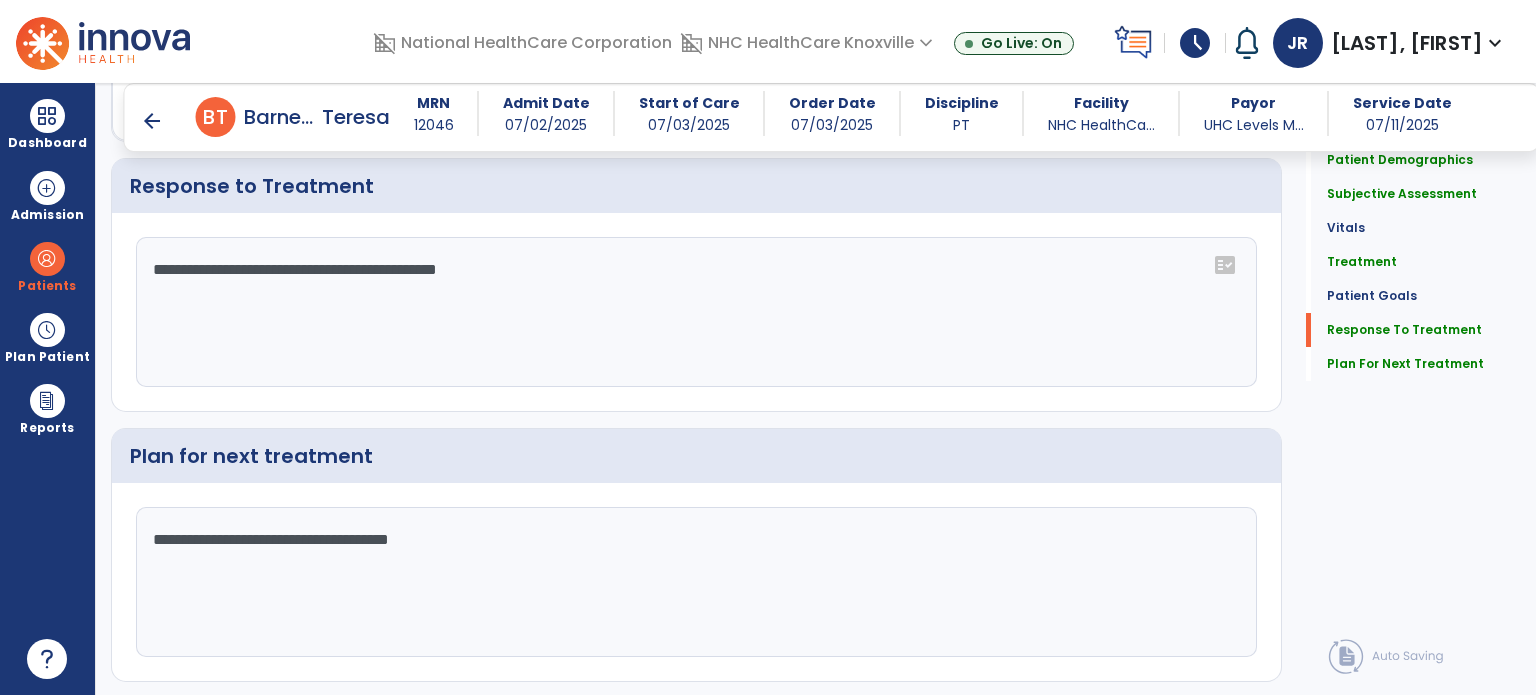 scroll, scrollTop: 2602, scrollLeft: 0, axis: vertical 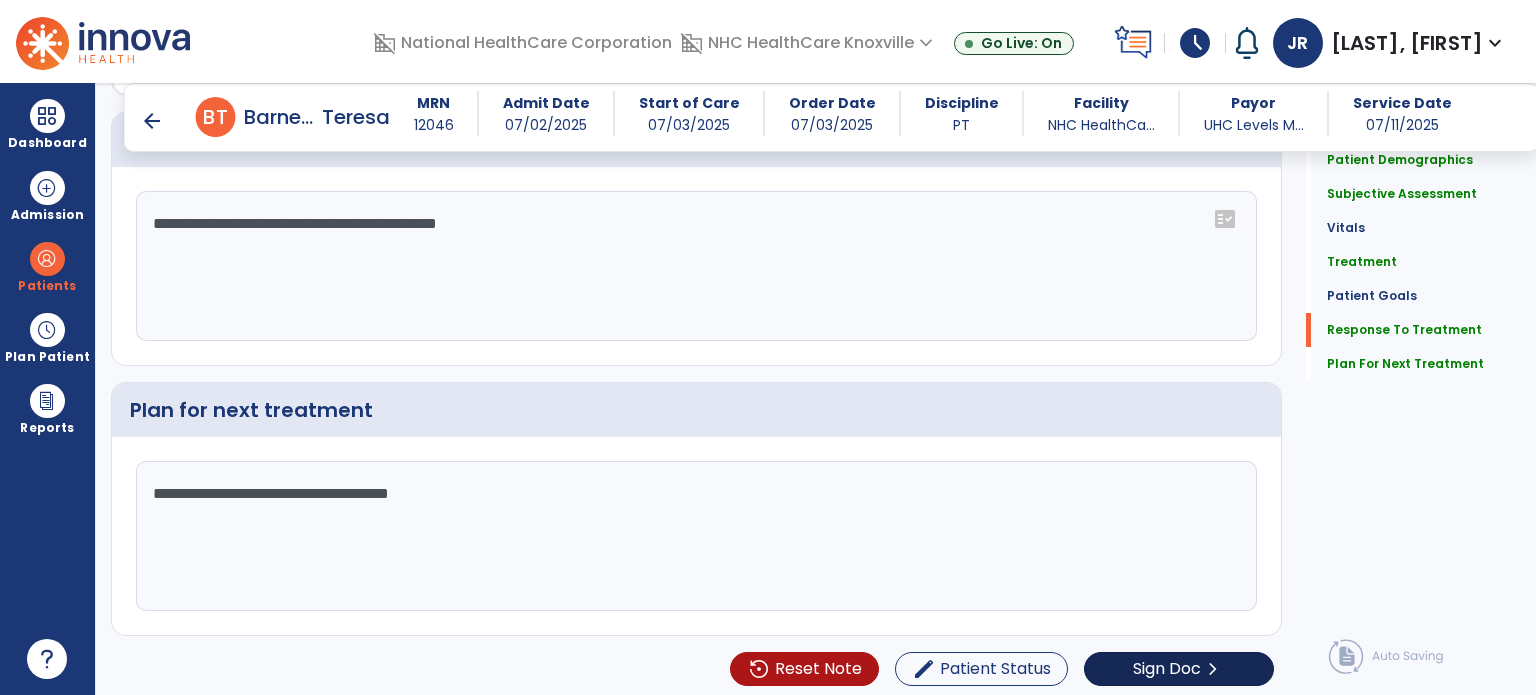 type on "**********" 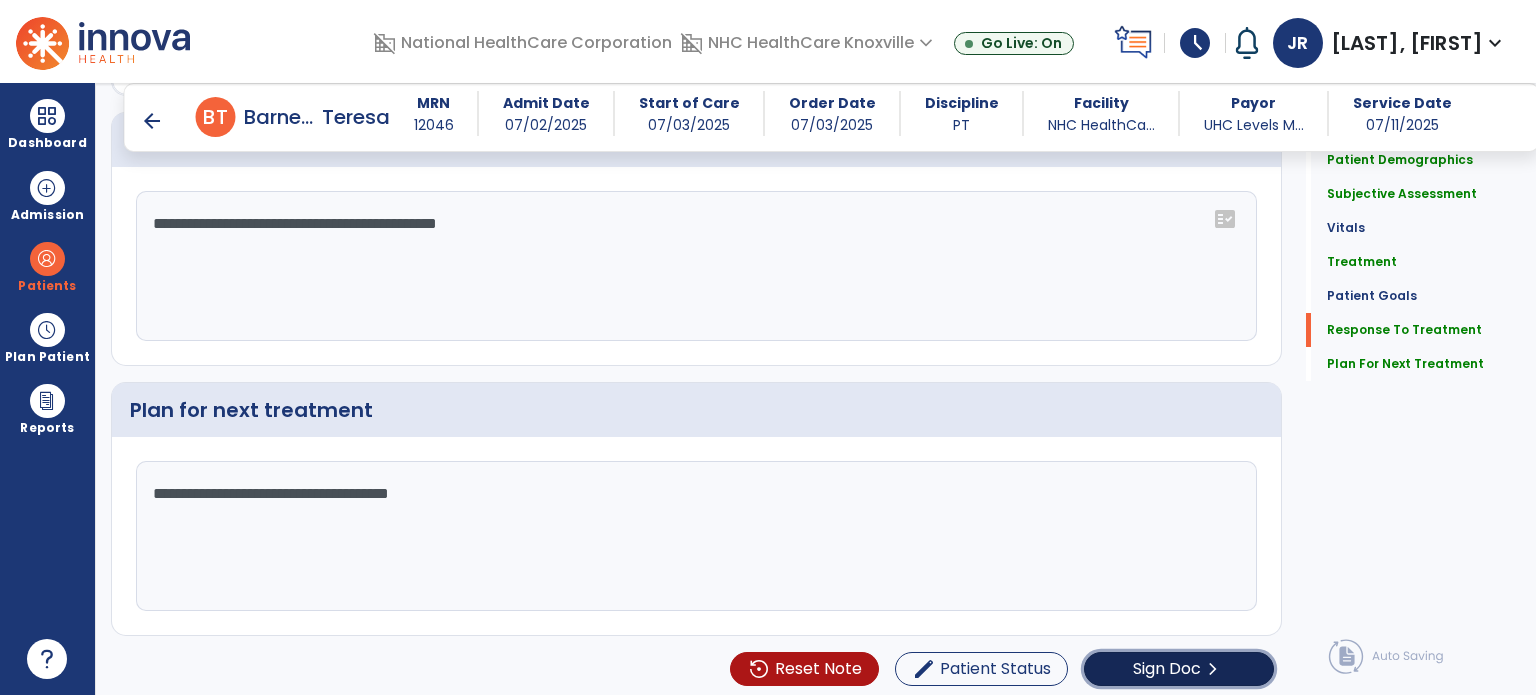 click on "Sign Doc" 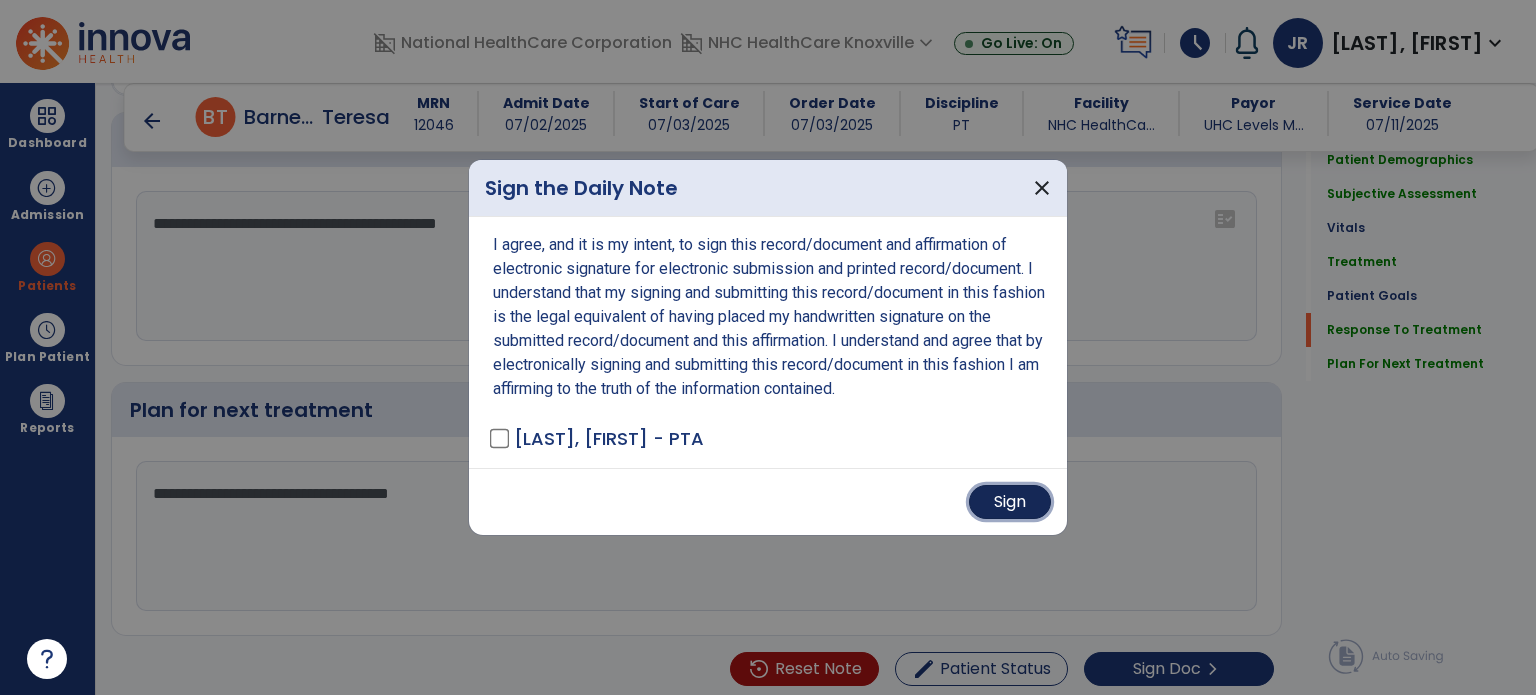 click on "Sign" at bounding box center [1010, 502] 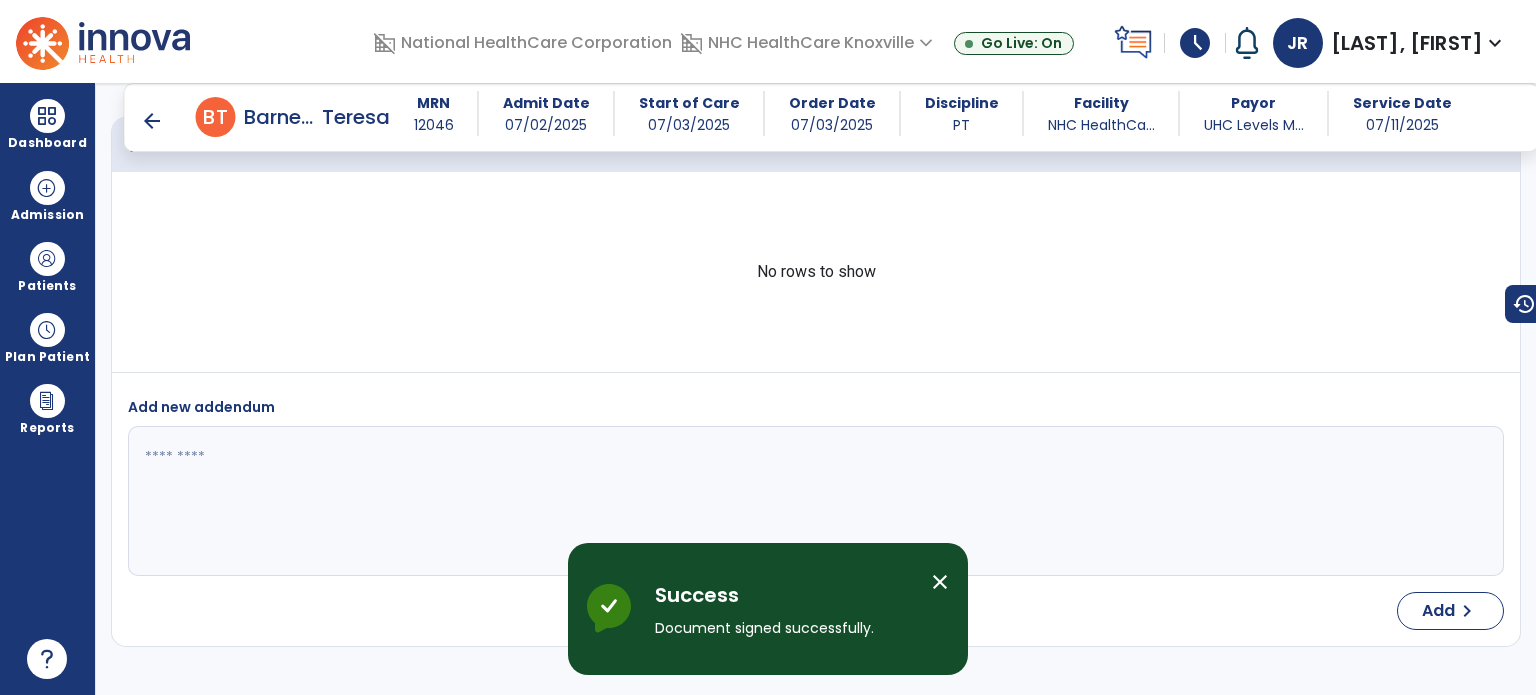 scroll, scrollTop: 3609, scrollLeft: 0, axis: vertical 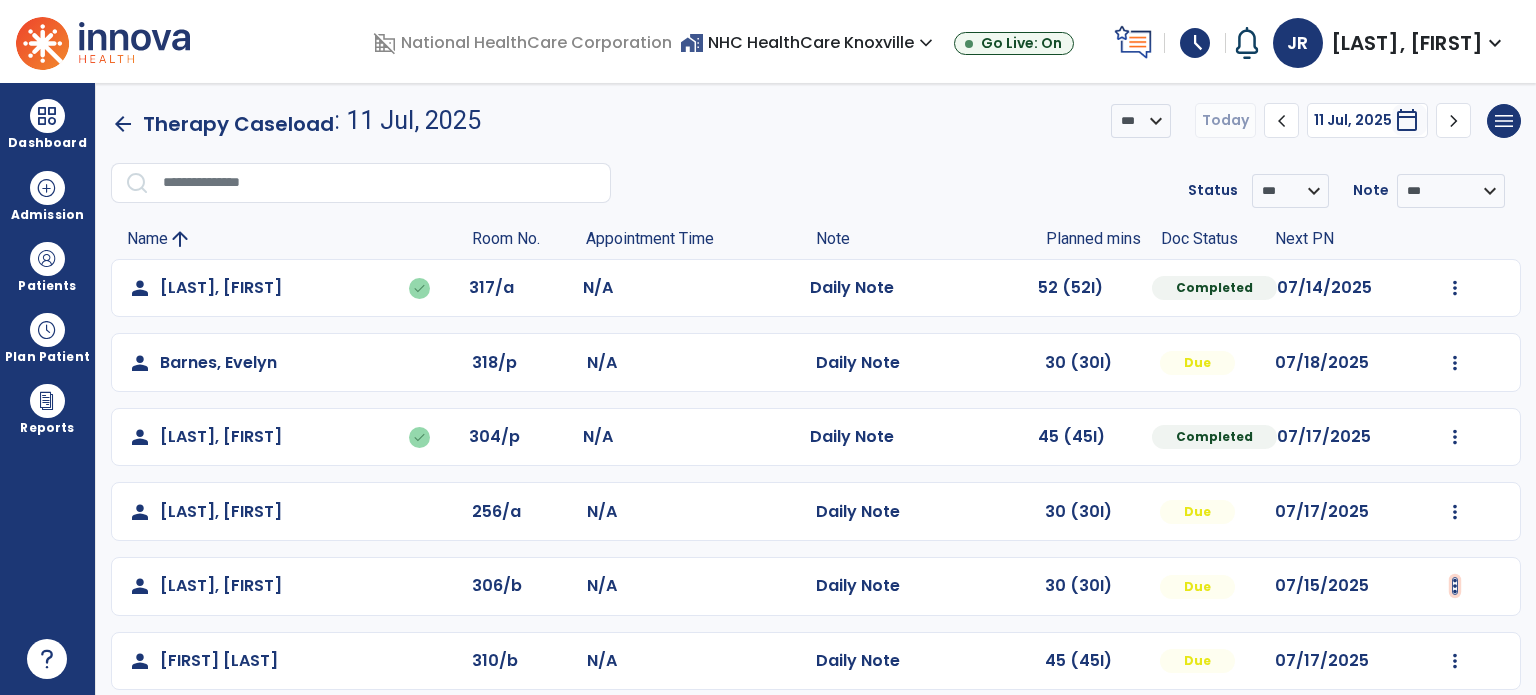 click at bounding box center (1455, 288) 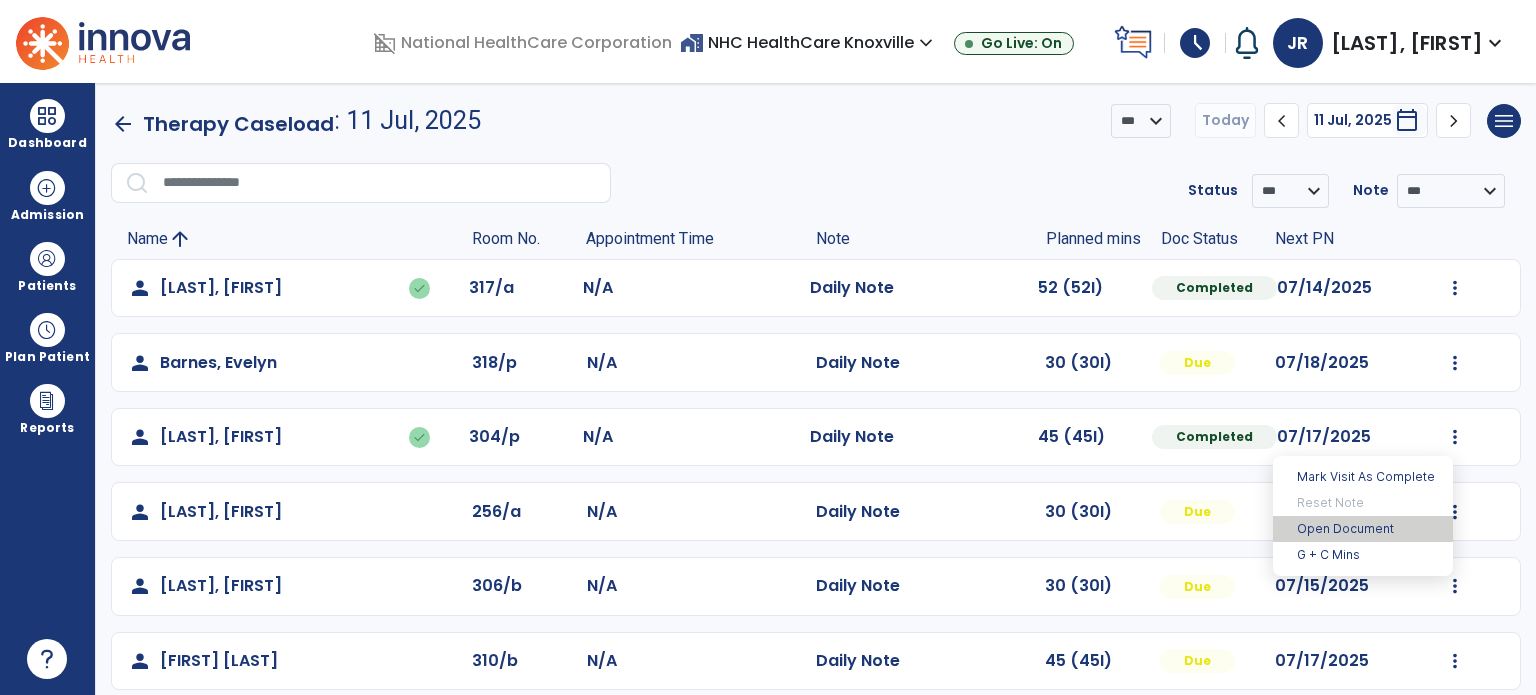 click on "Open Document" at bounding box center (1363, 529) 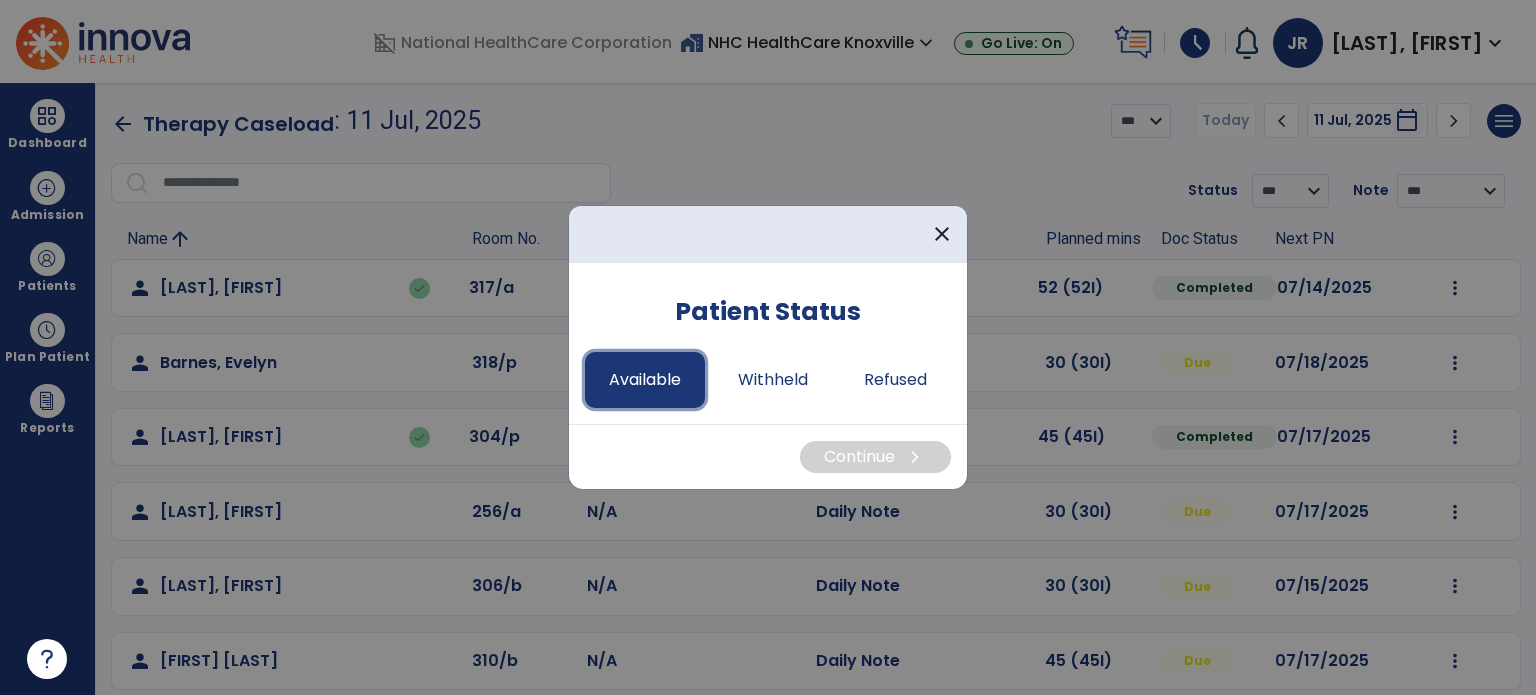 click on "Available" at bounding box center (645, 380) 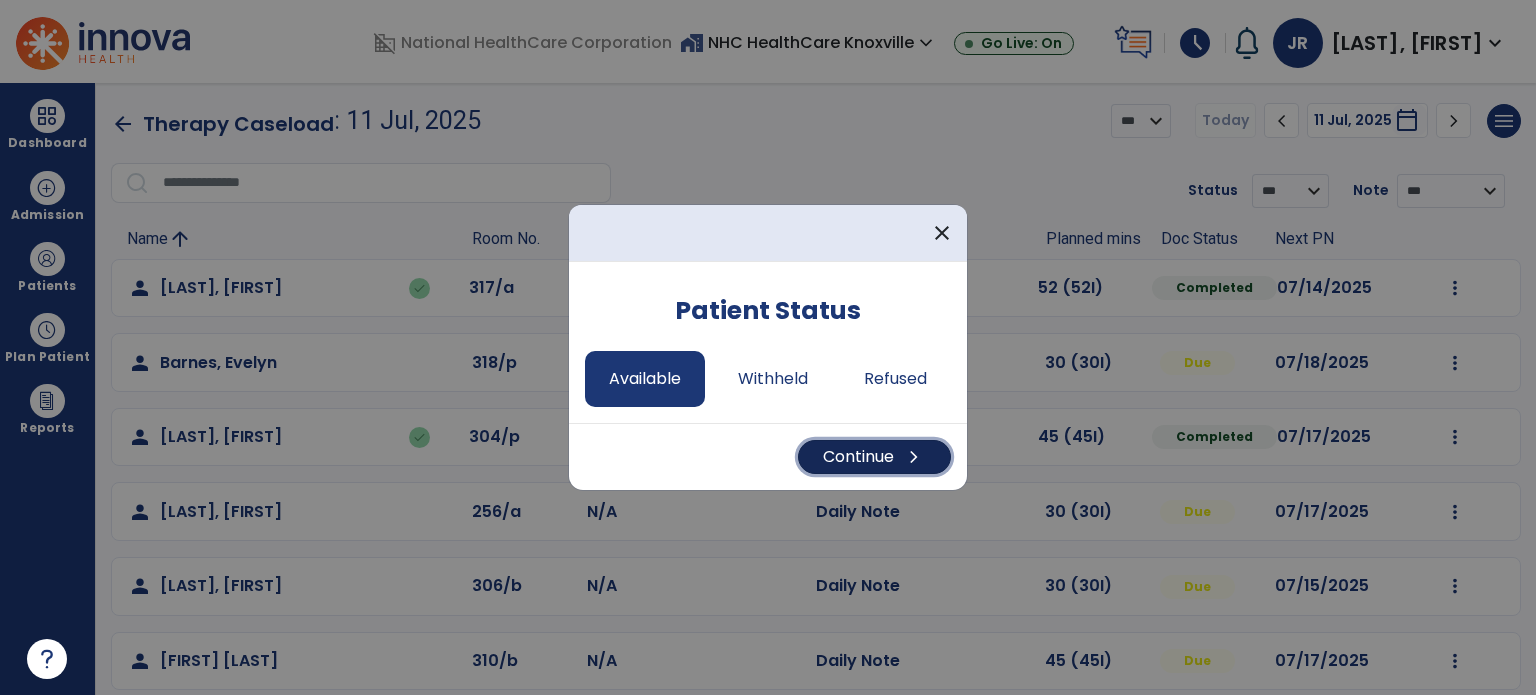 click on "Continue   chevron_right" at bounding box center [874, 457] 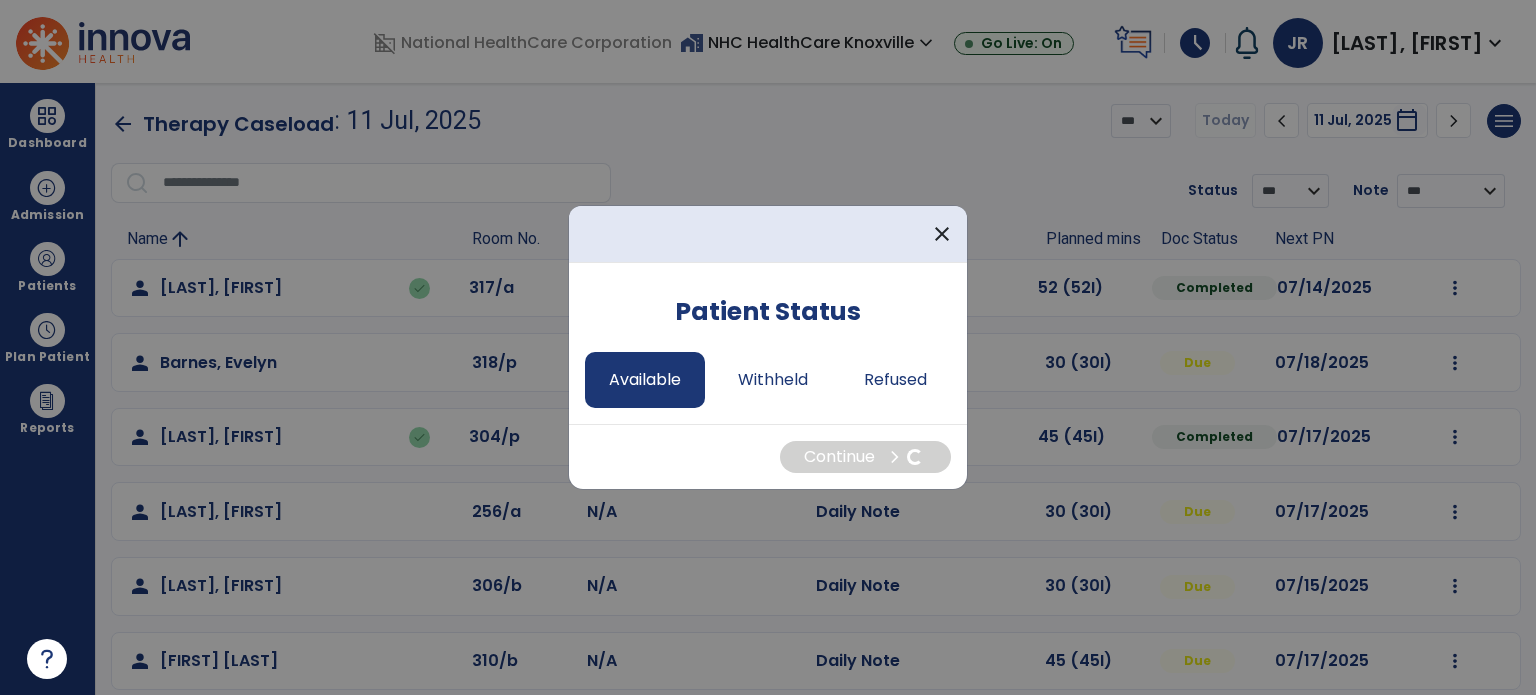 select on "*" 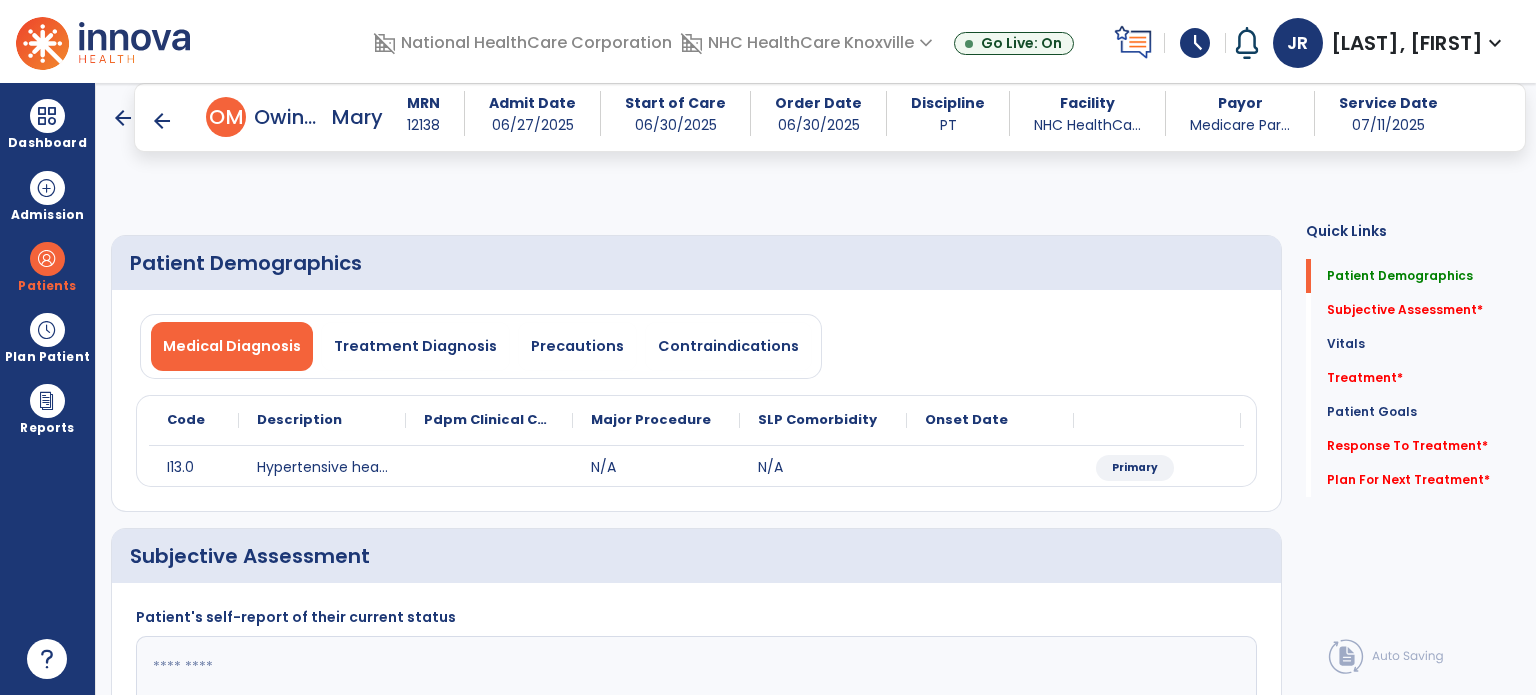 scroll, scrollTop: 92, scrollLeft: 0, axis: vertical 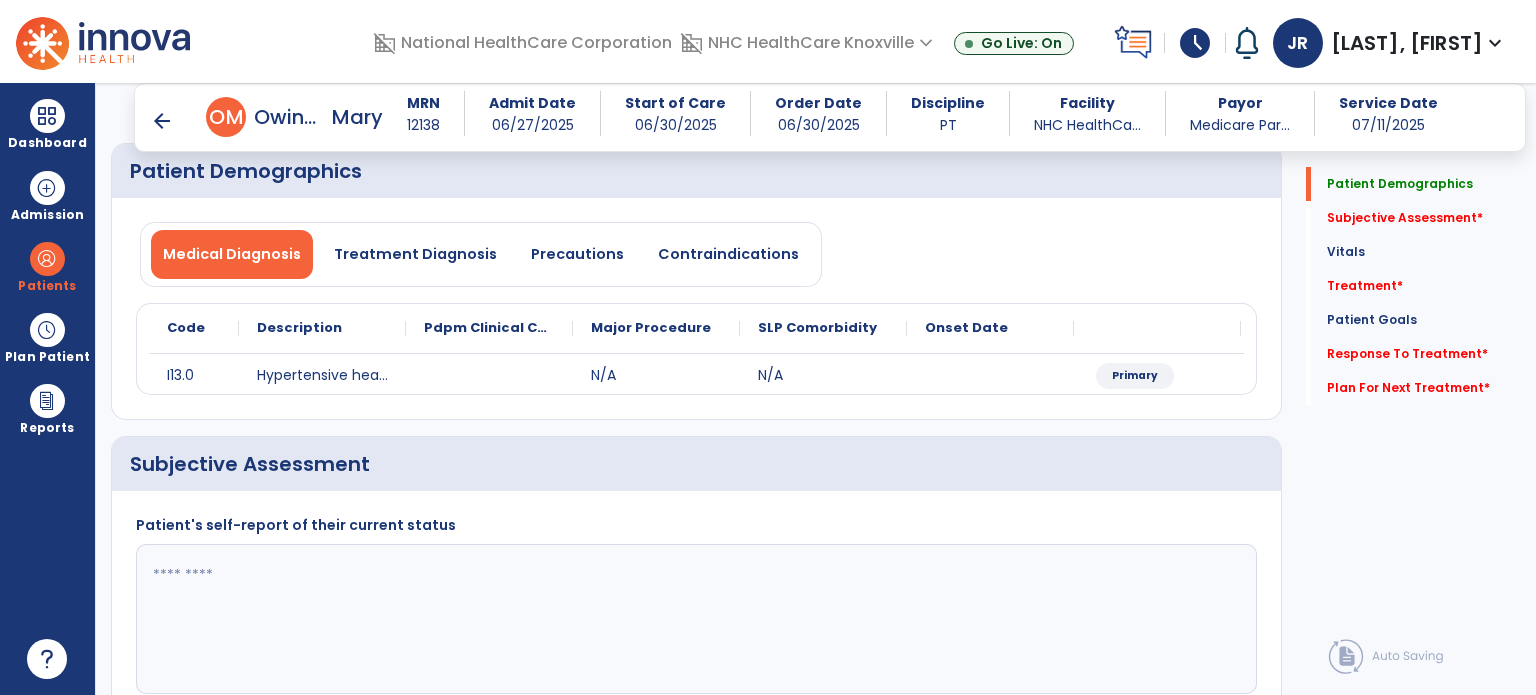 click on "Patient's self-report of their current status" 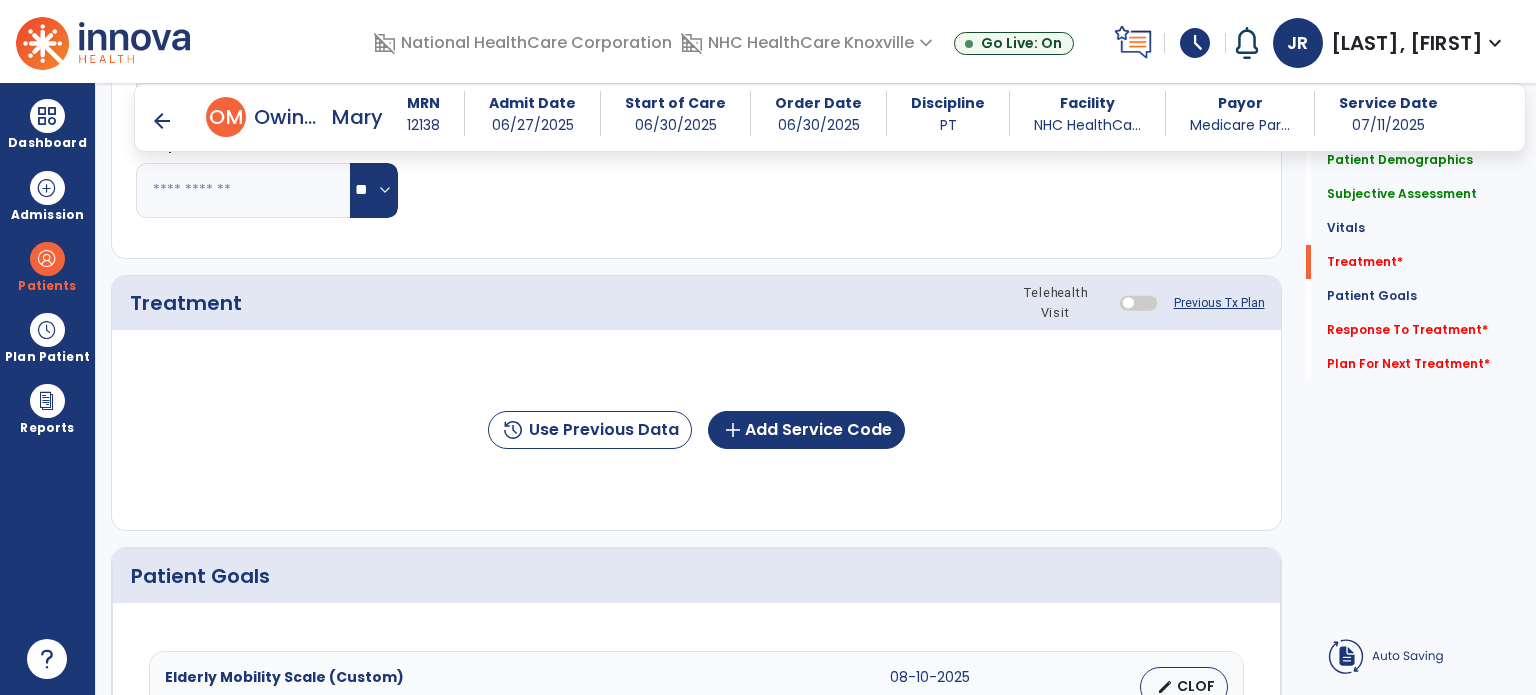 scroll, scrollTop: 978, scrollLeft: 0, axis: vertical 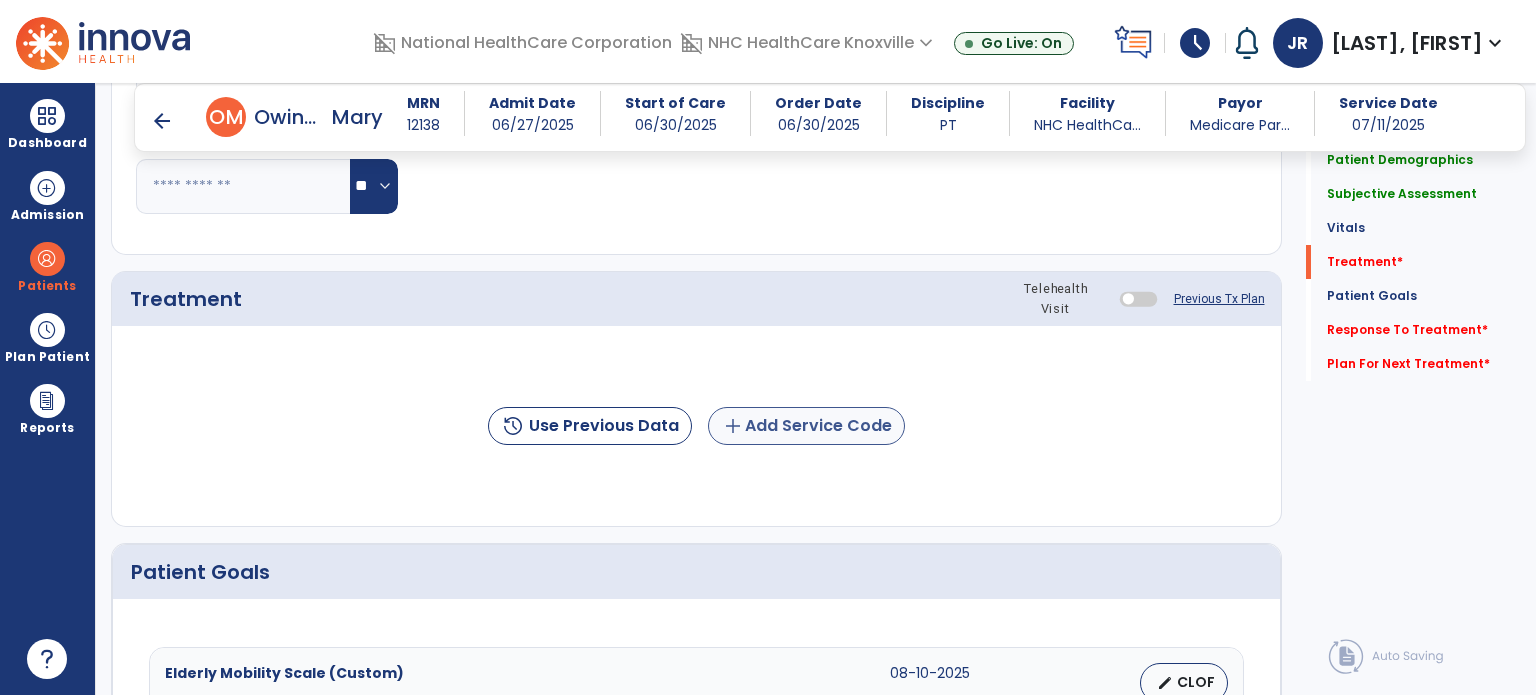 type on "**********" 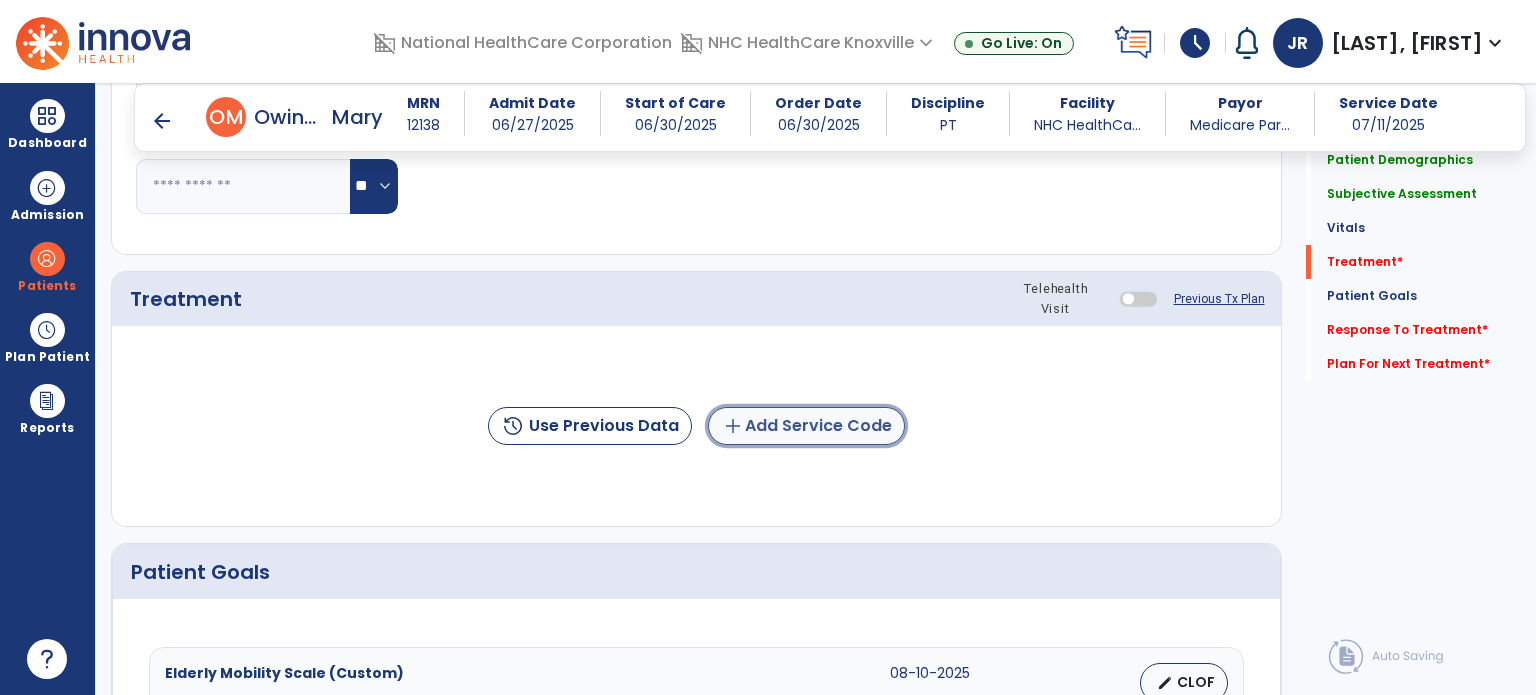 click on "add  Add Service Code" 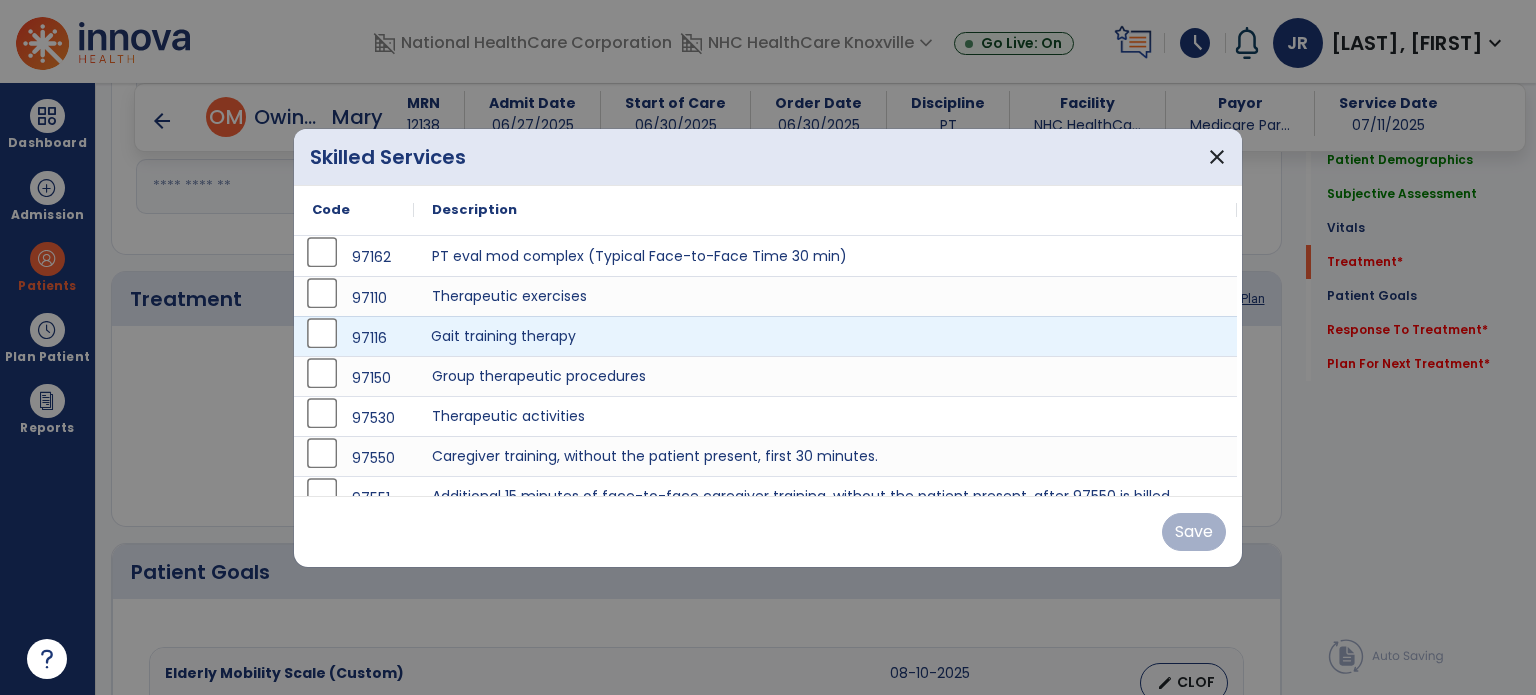 click on "Gait training therapy" at bounding box center (825, 336) 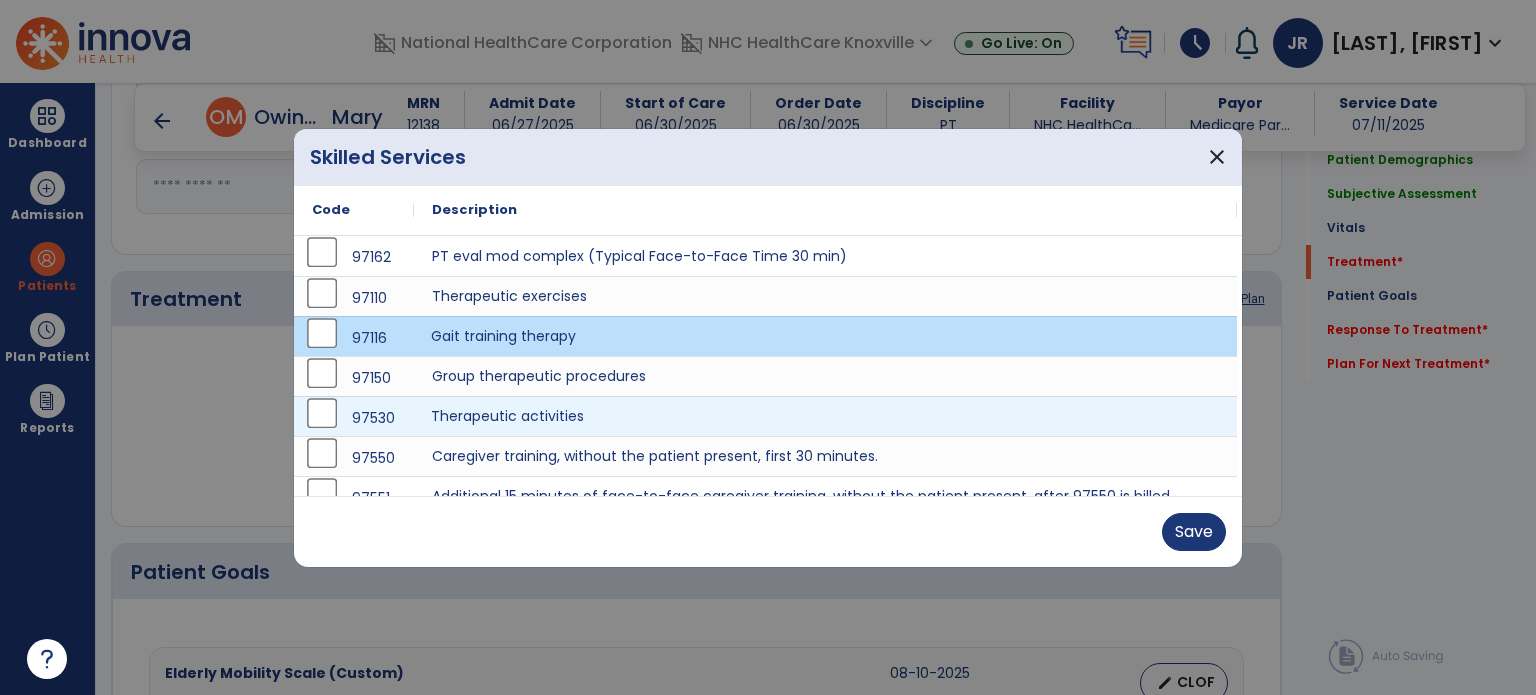 click on "Therapeutic activities" at bounding box center (825, 416) 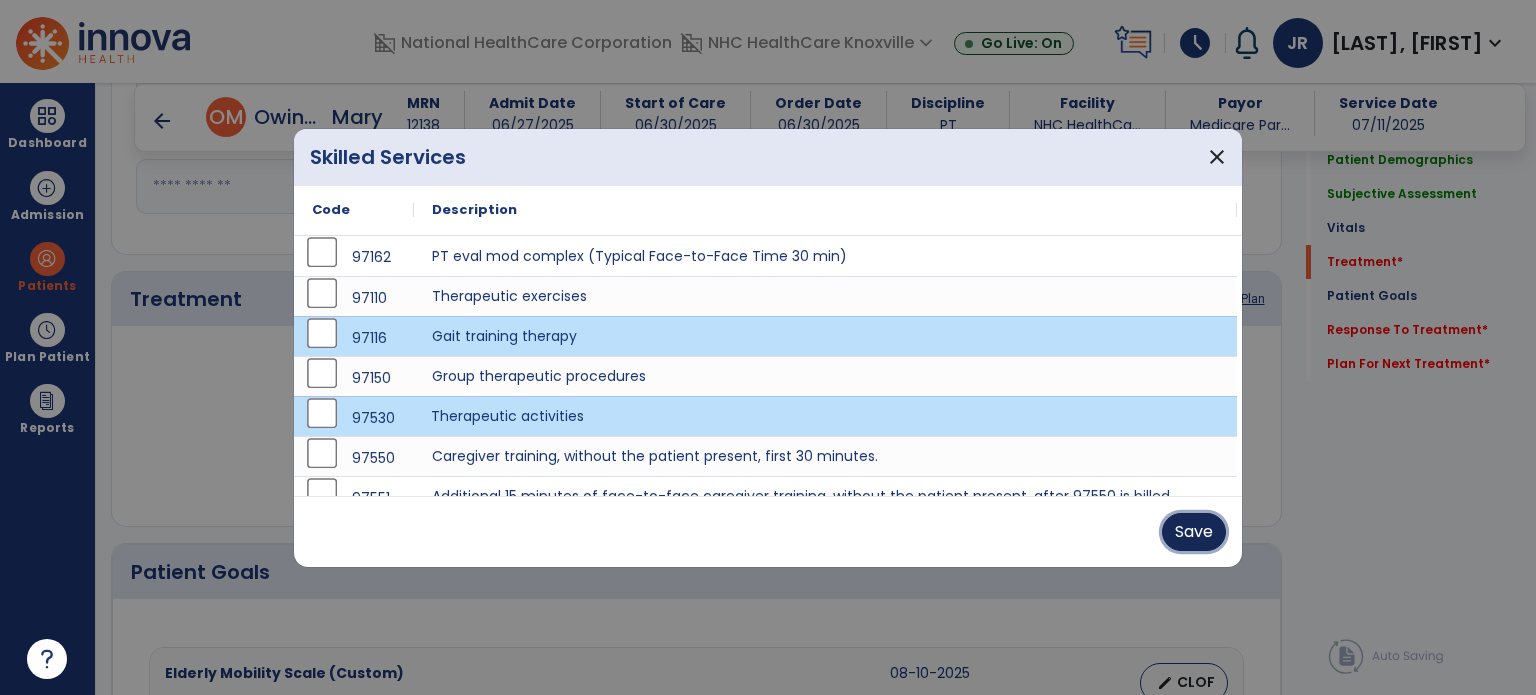 click on "Save" at bounding box center [1194, 532] 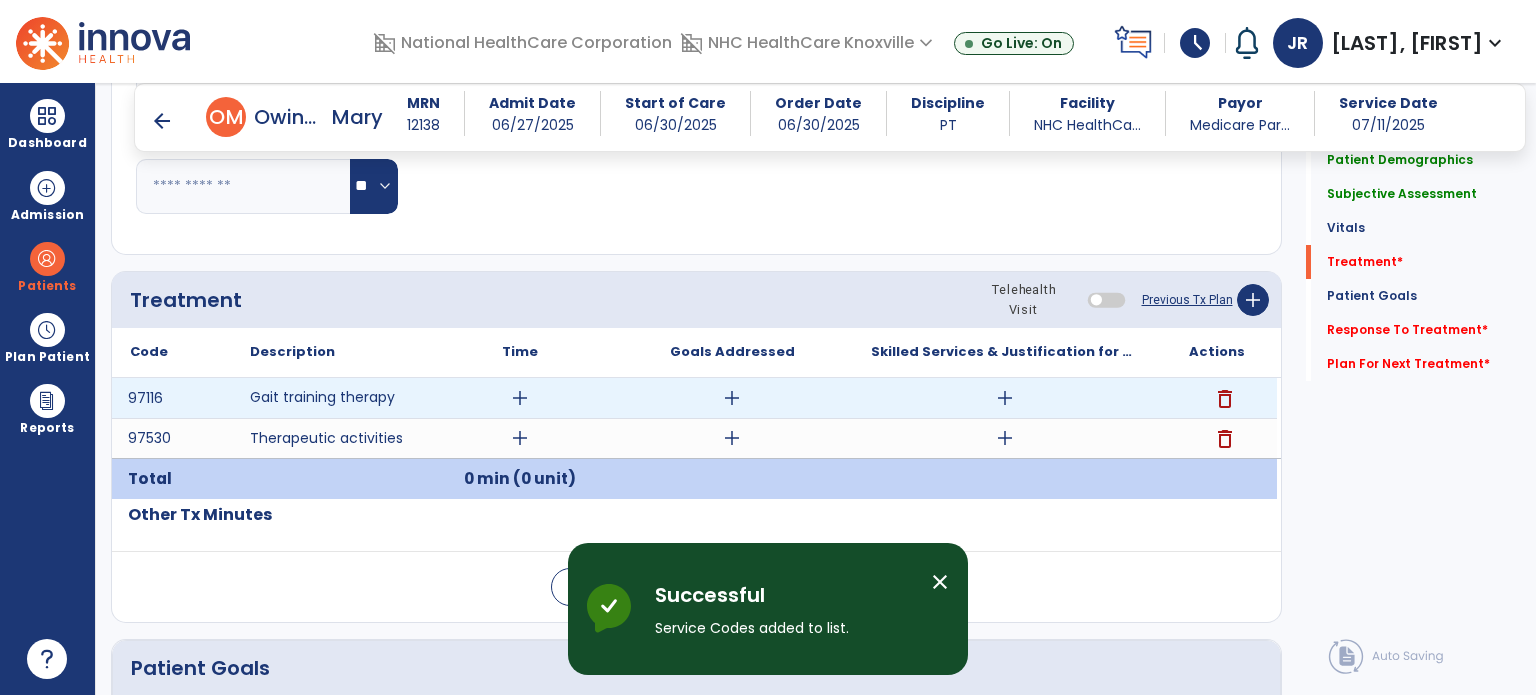 click on "add" at bounding box center (520, 398) 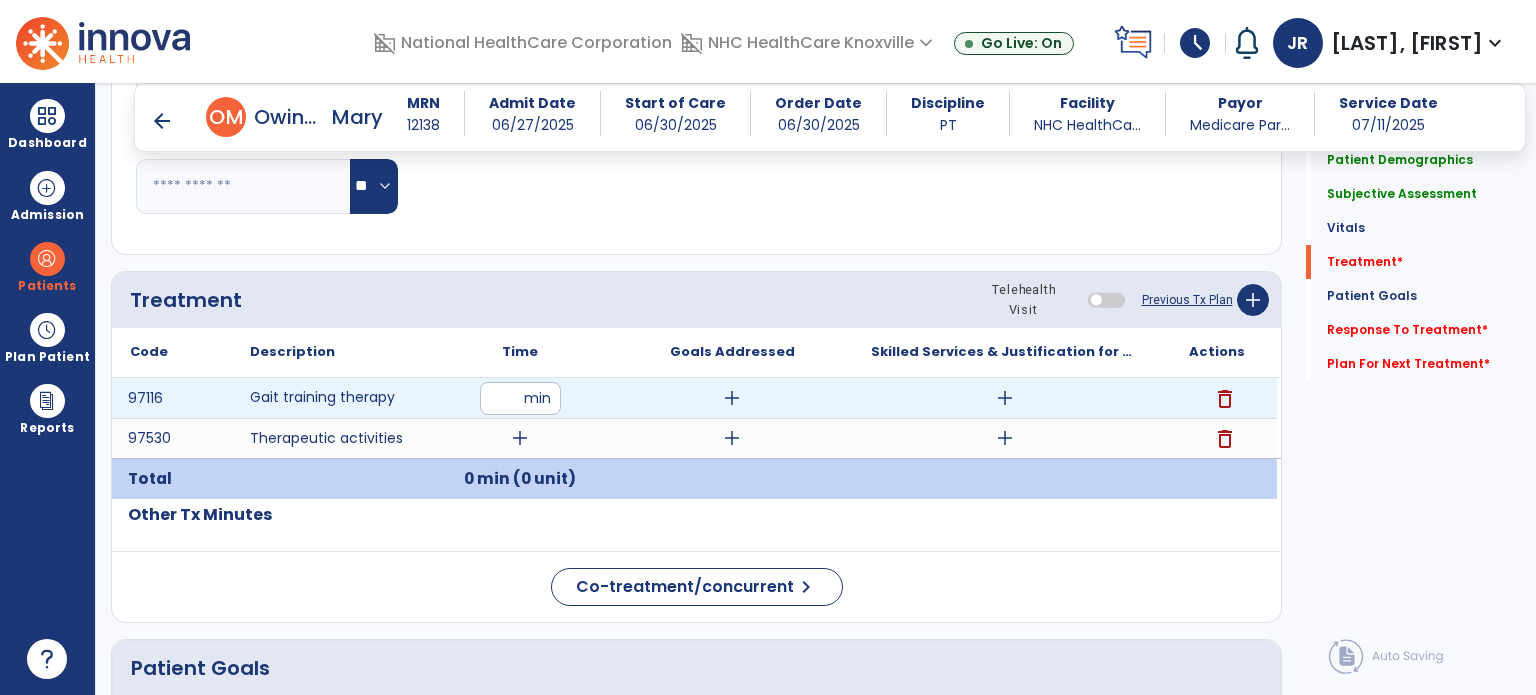 type on "**" 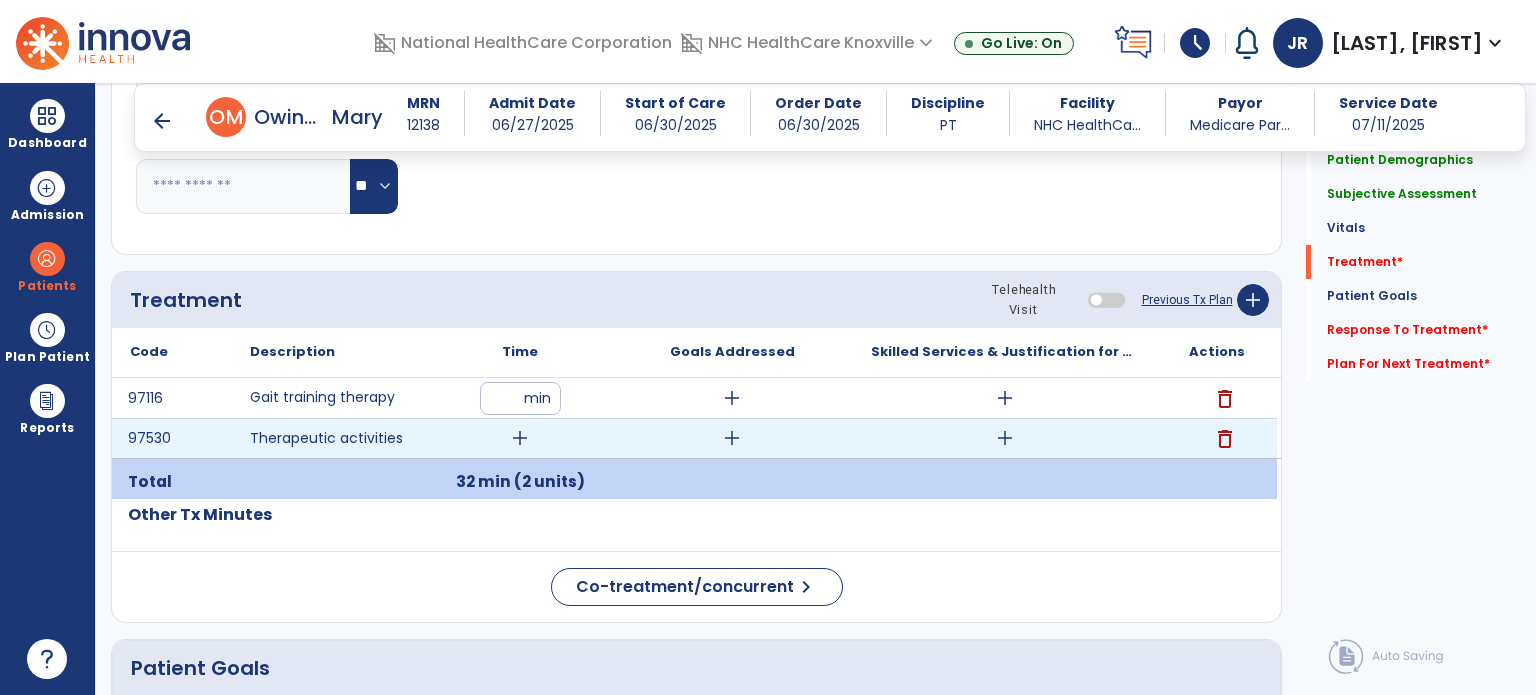 click on "add" at bounding box center (520, 438) 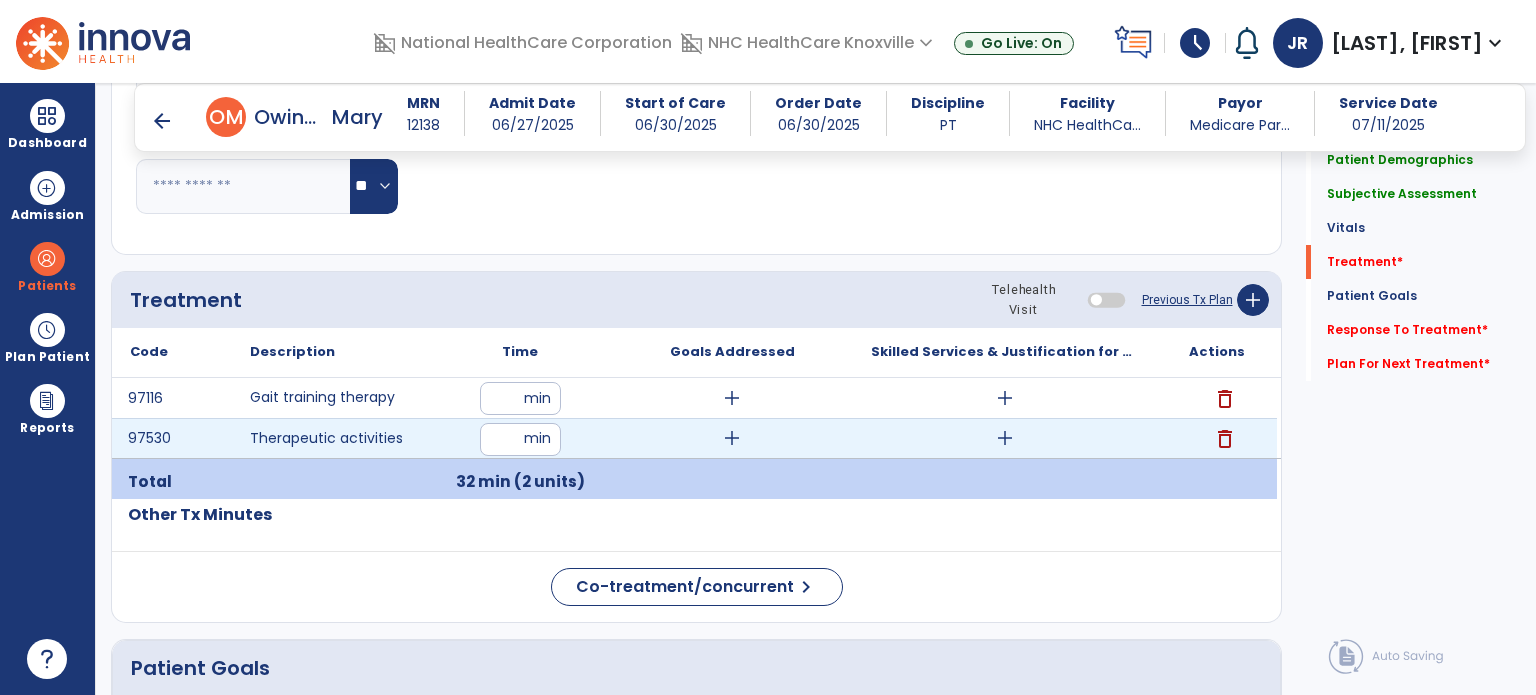 type on "**" 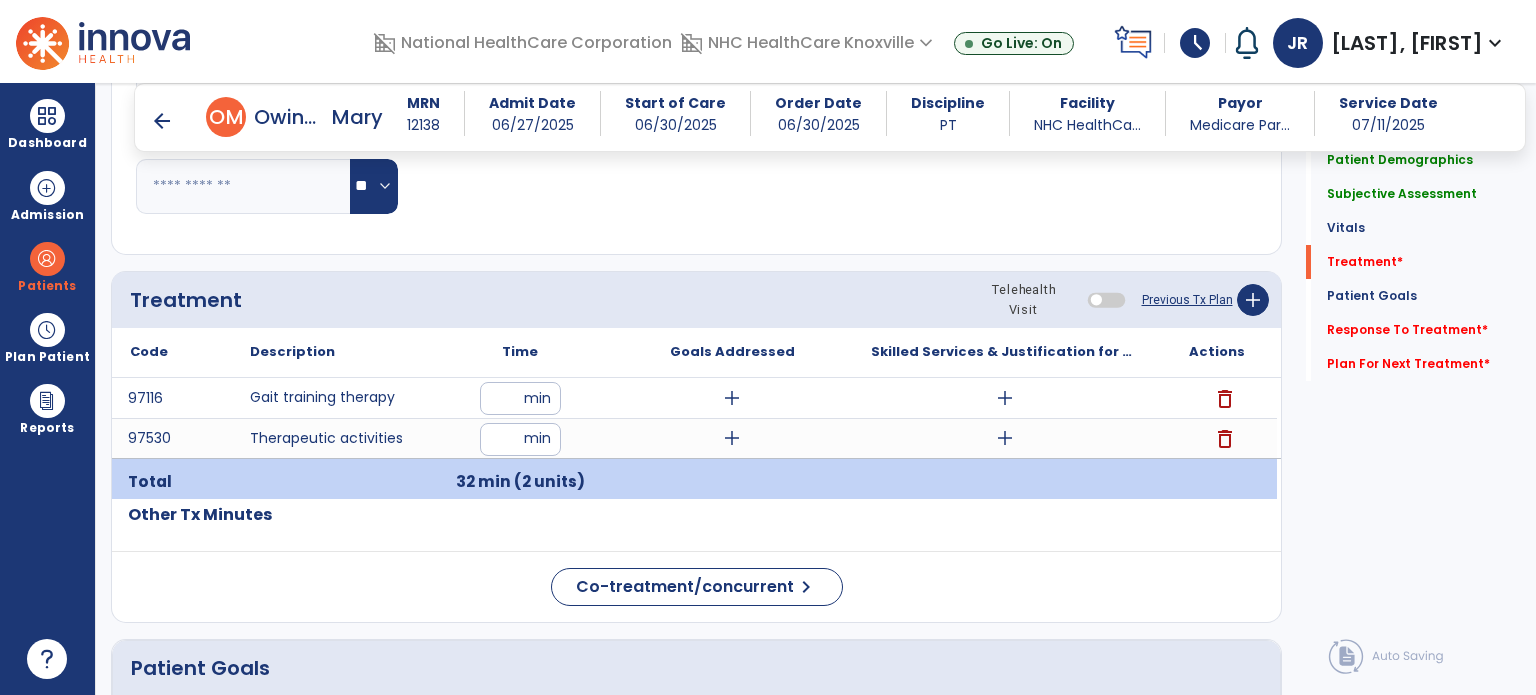 click on "Other Tx Minutes" 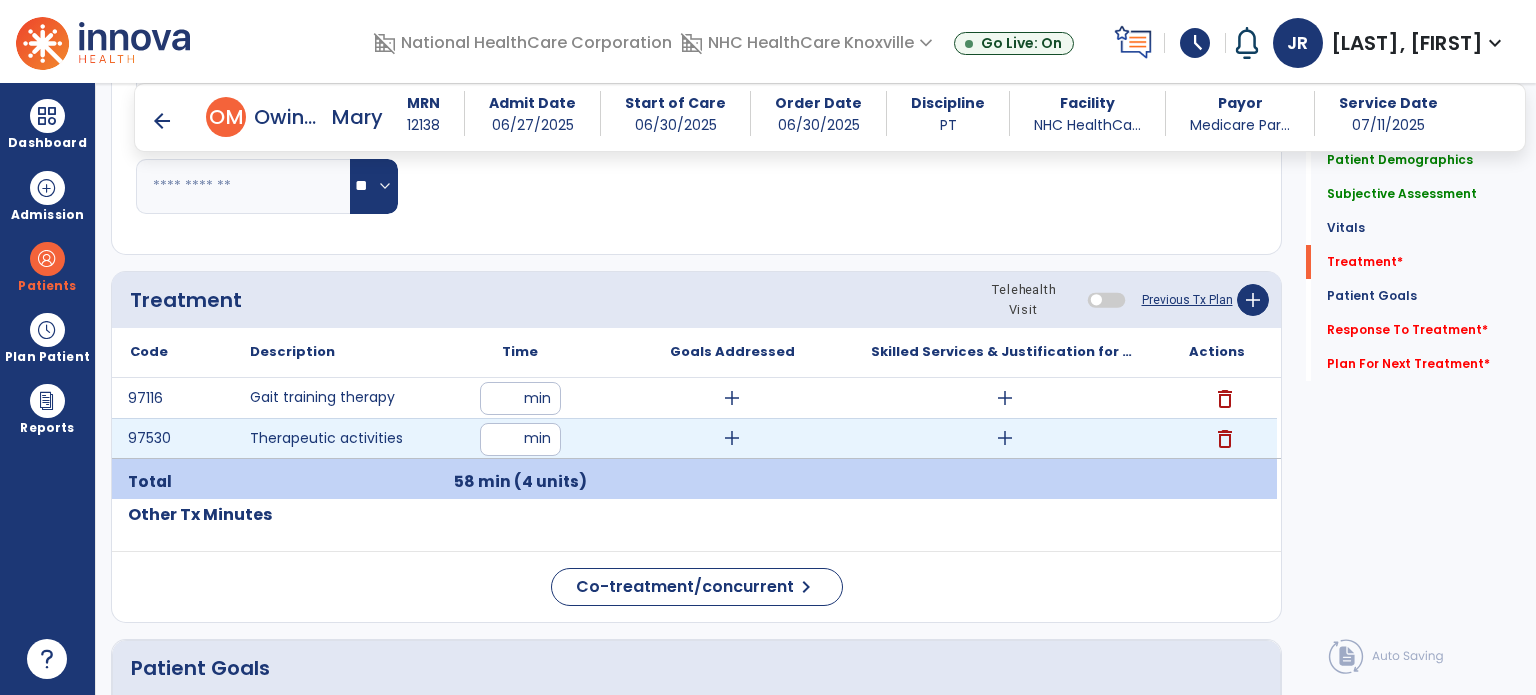 click on "**" at bounding box center [520, 439] 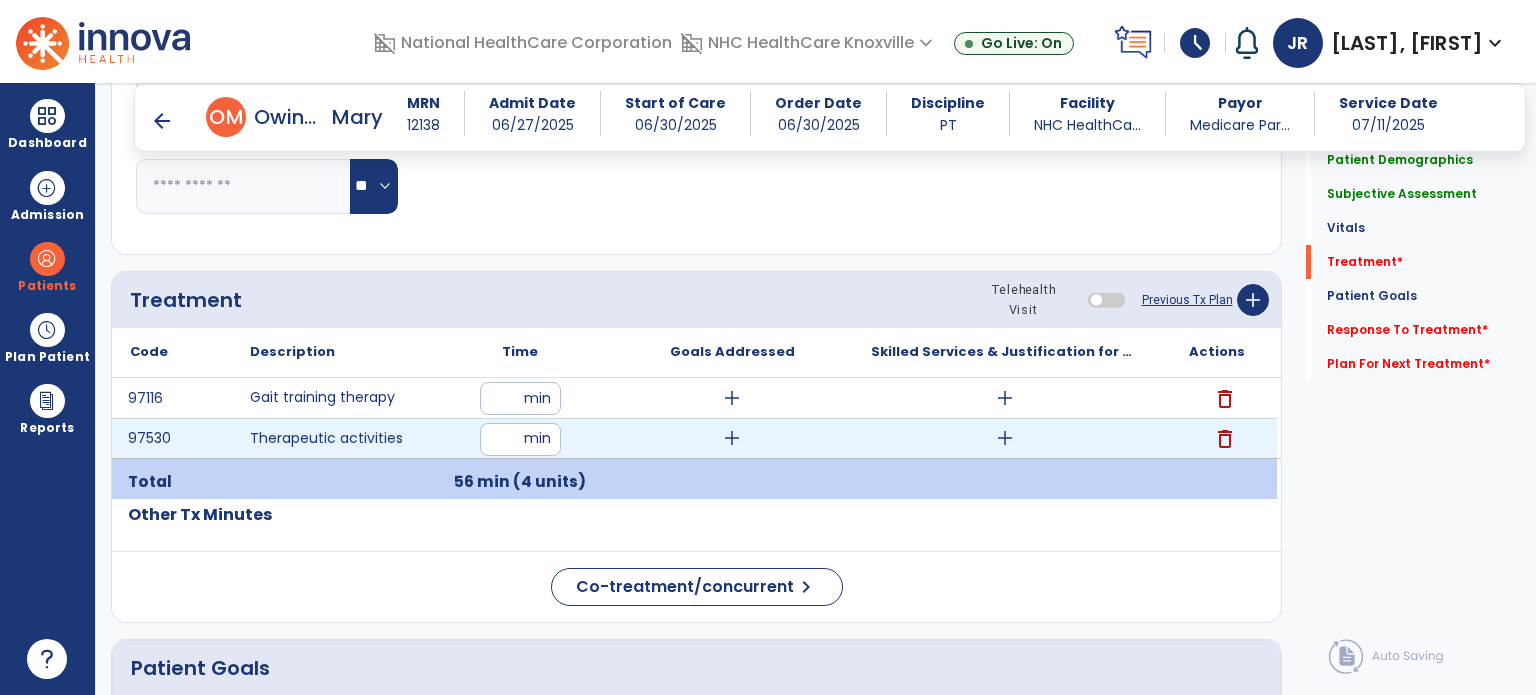 click on "**" at bounding box center (520, 439) 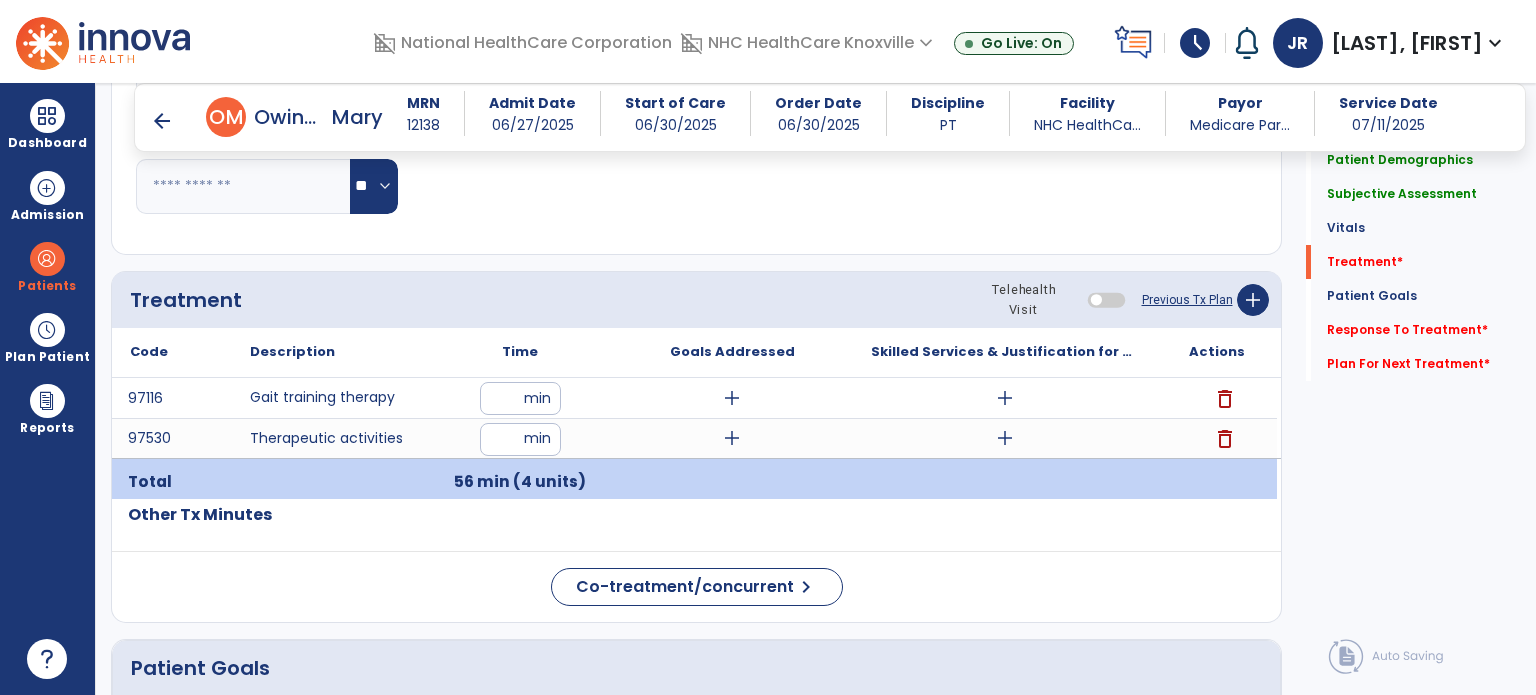 click on "Other Tx Minutes" 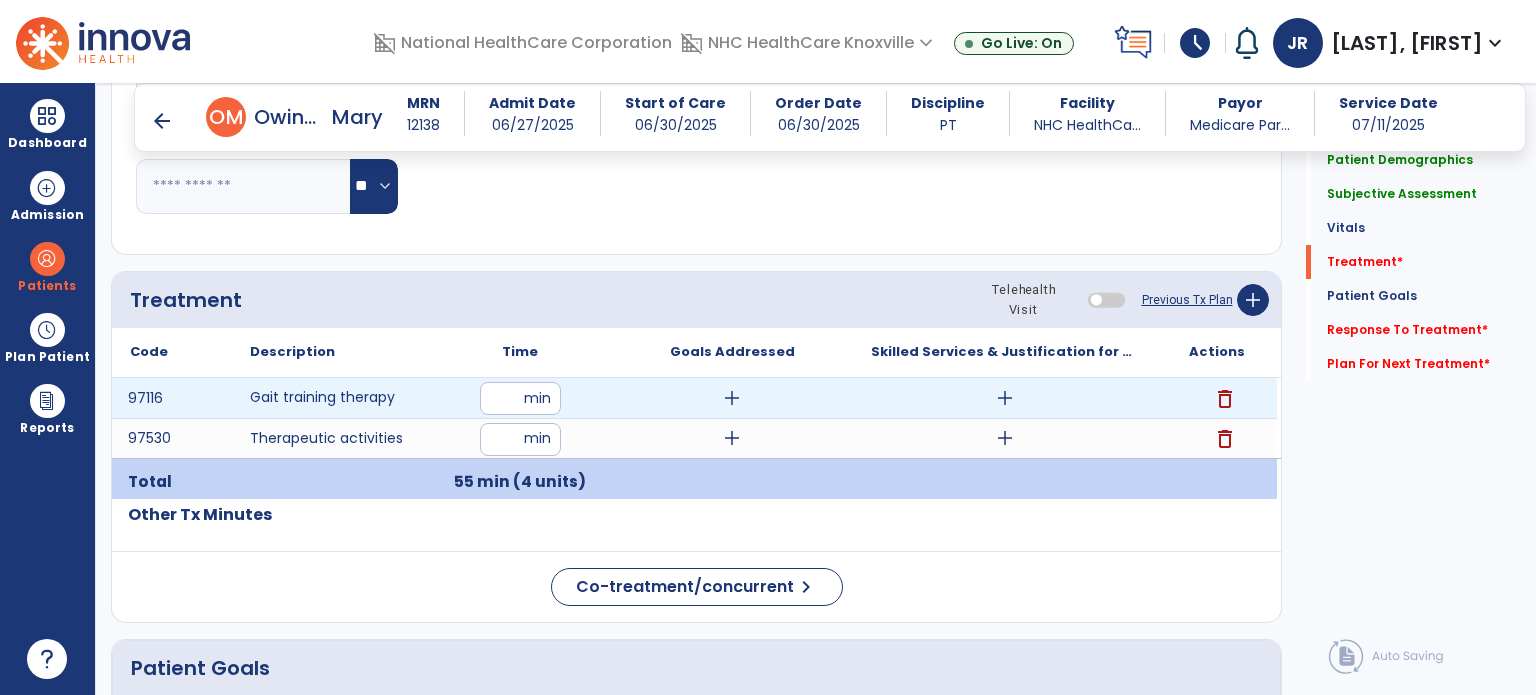 click on "add" at bounding box center [732, 398] 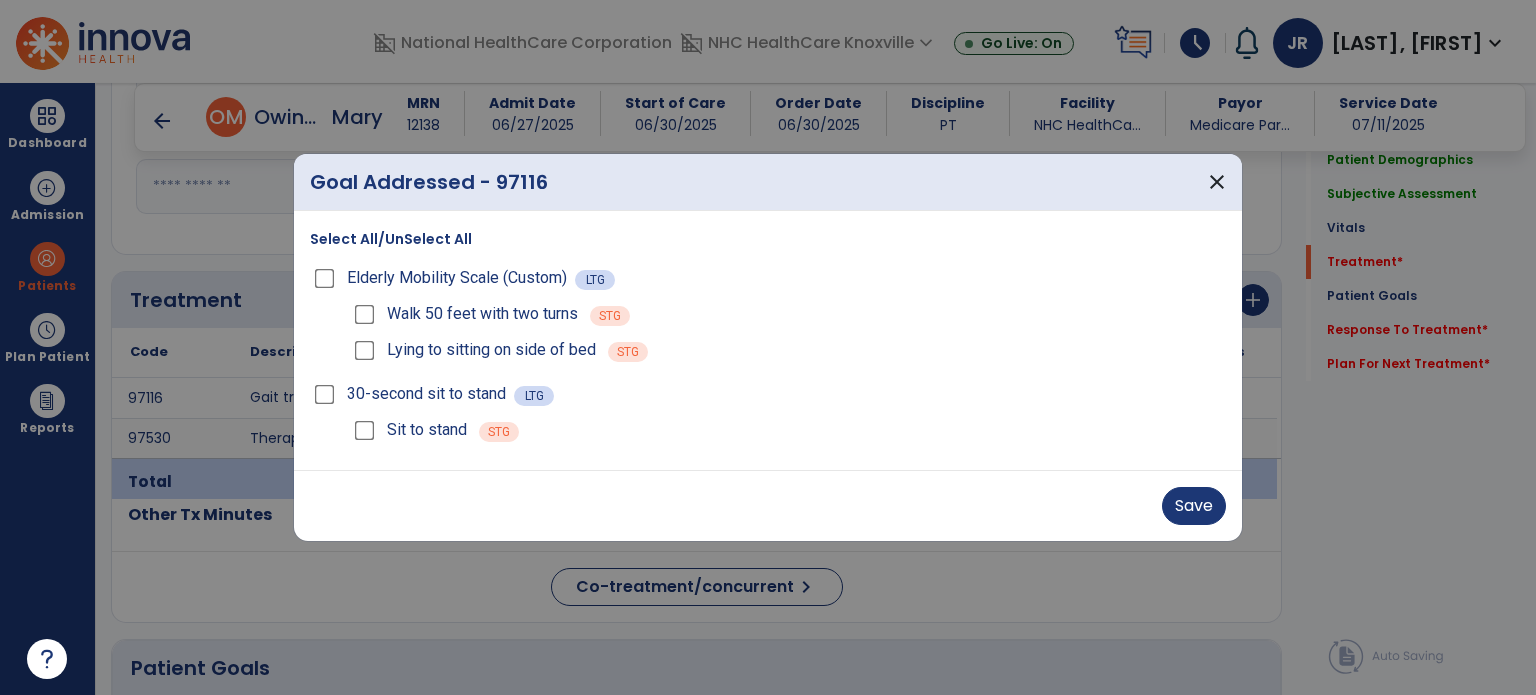 click on "Save" at bounding box center (768, 505) 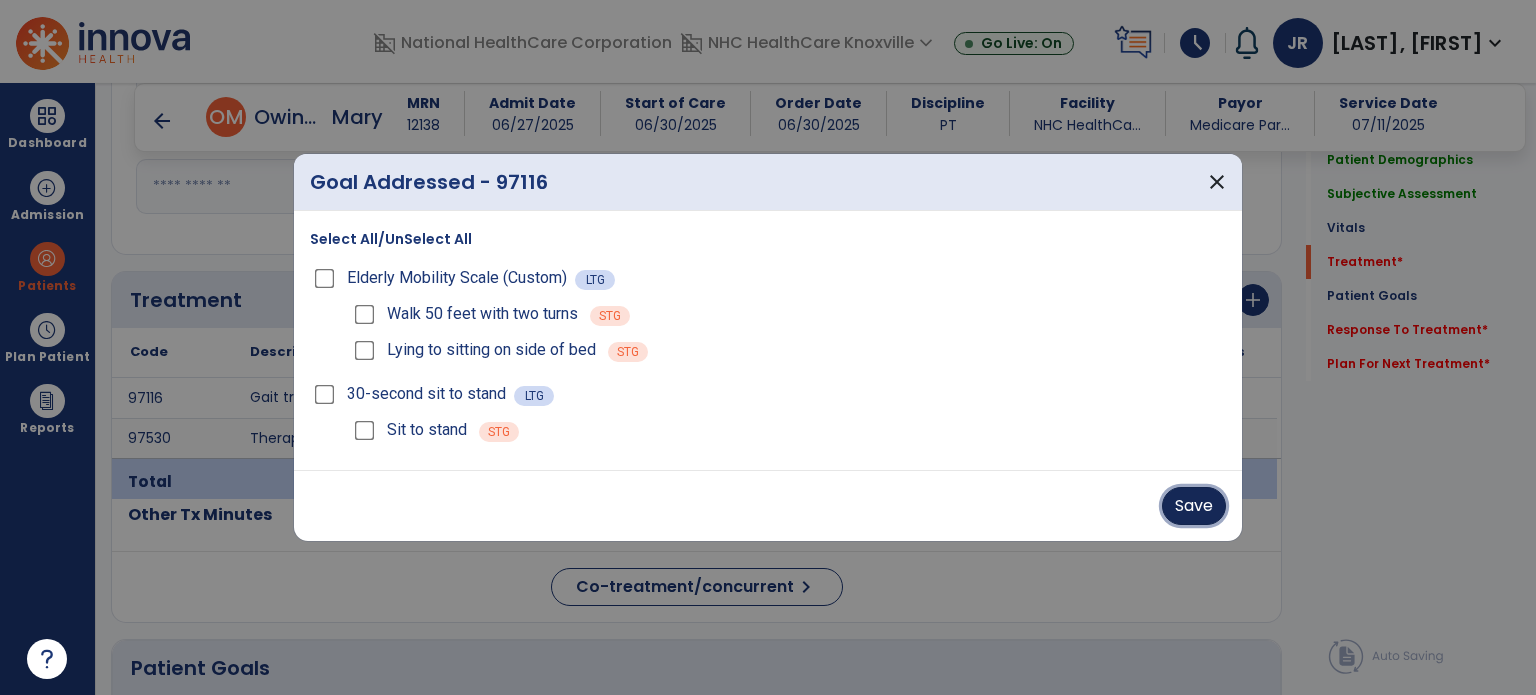 drag, startPoint x: 1186, startPoint y: 526, endPoint x: 1178, endPoint y: 517, distance: 12.0415945 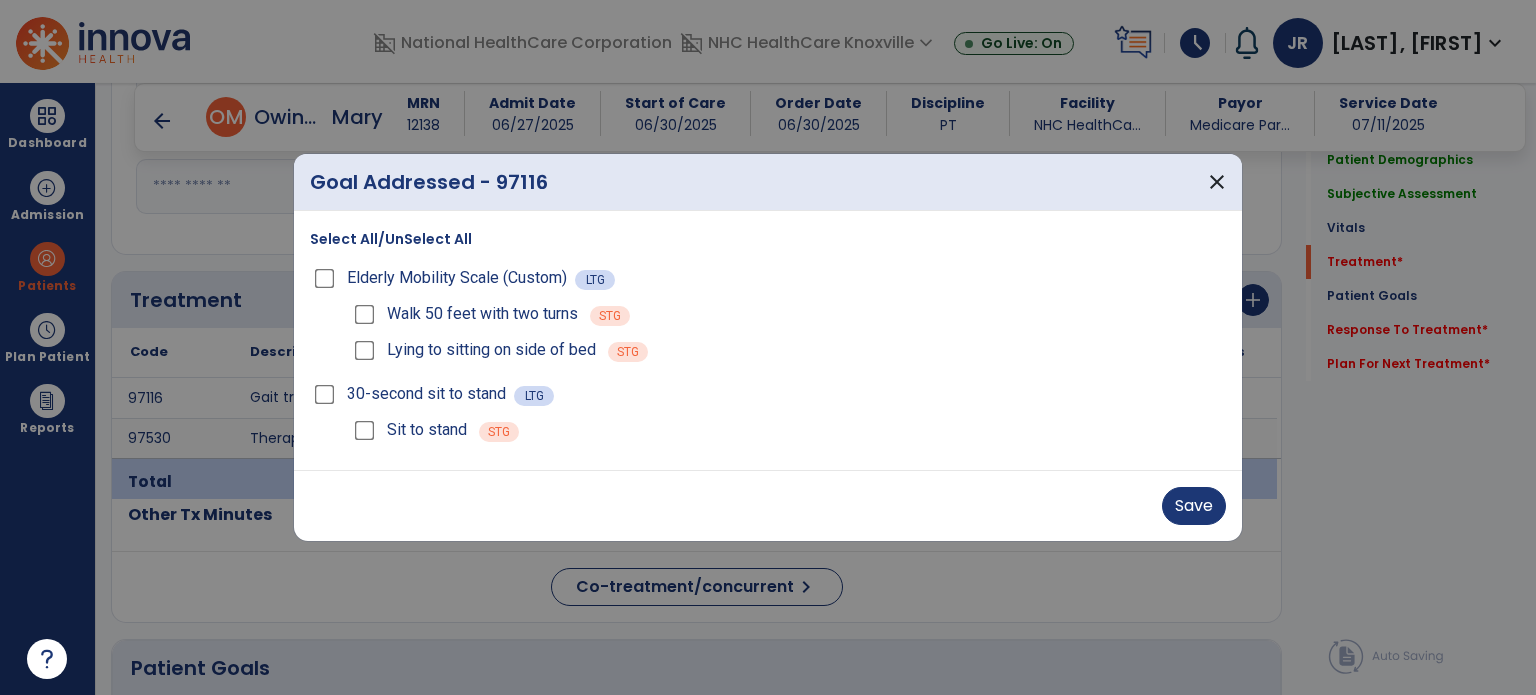 drag, startPoint x: 1178, startPoint y: 517, endPoint x: 1221, endPoint y: 519, distance: 43.046486 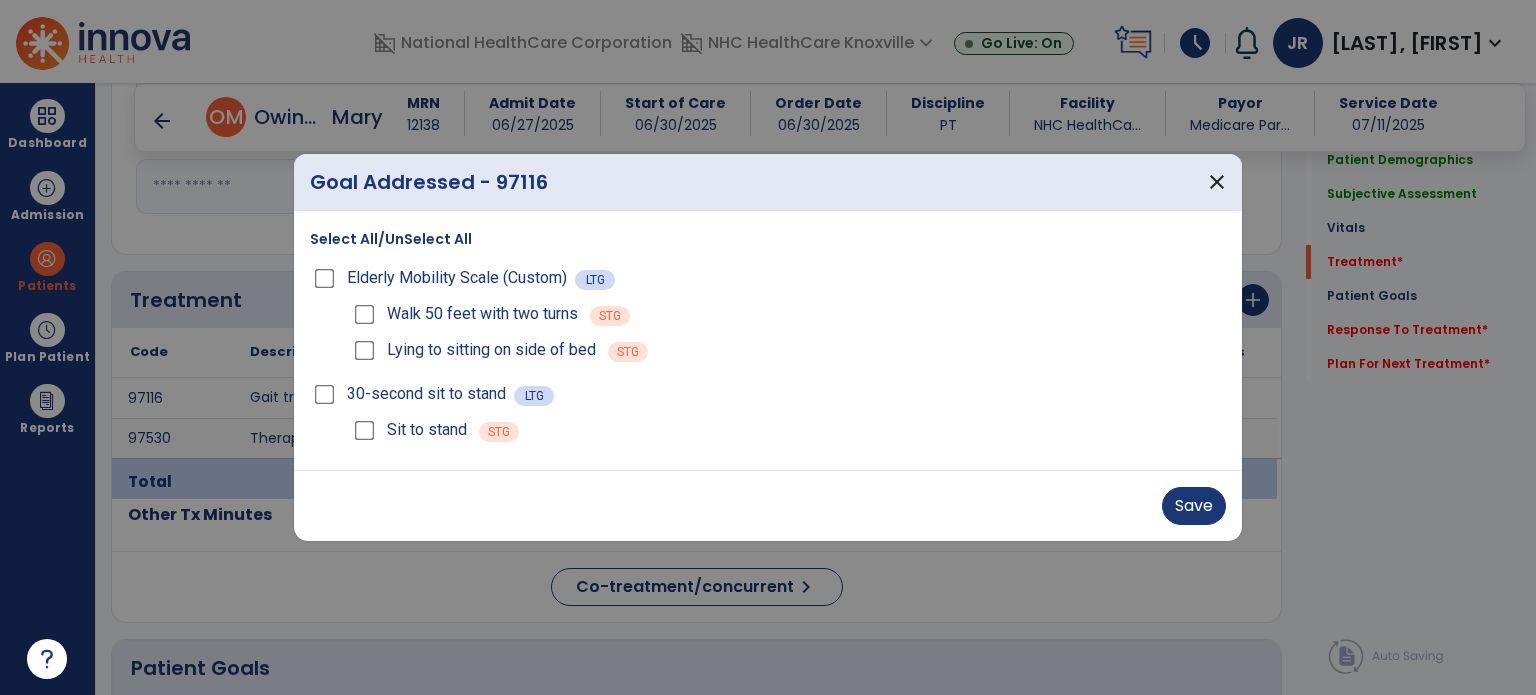 click on "Goal Addressed - 97116   close  Select All/UnSelect All Elderly Mobility Scale (Custom)  LTG  Walk 50 feet with two turns  STG  Lying to sitting on side of bed  STG  30-second sit to stand  LTG  Sit to stand  STG   Save" at bounding box center [768, 347] 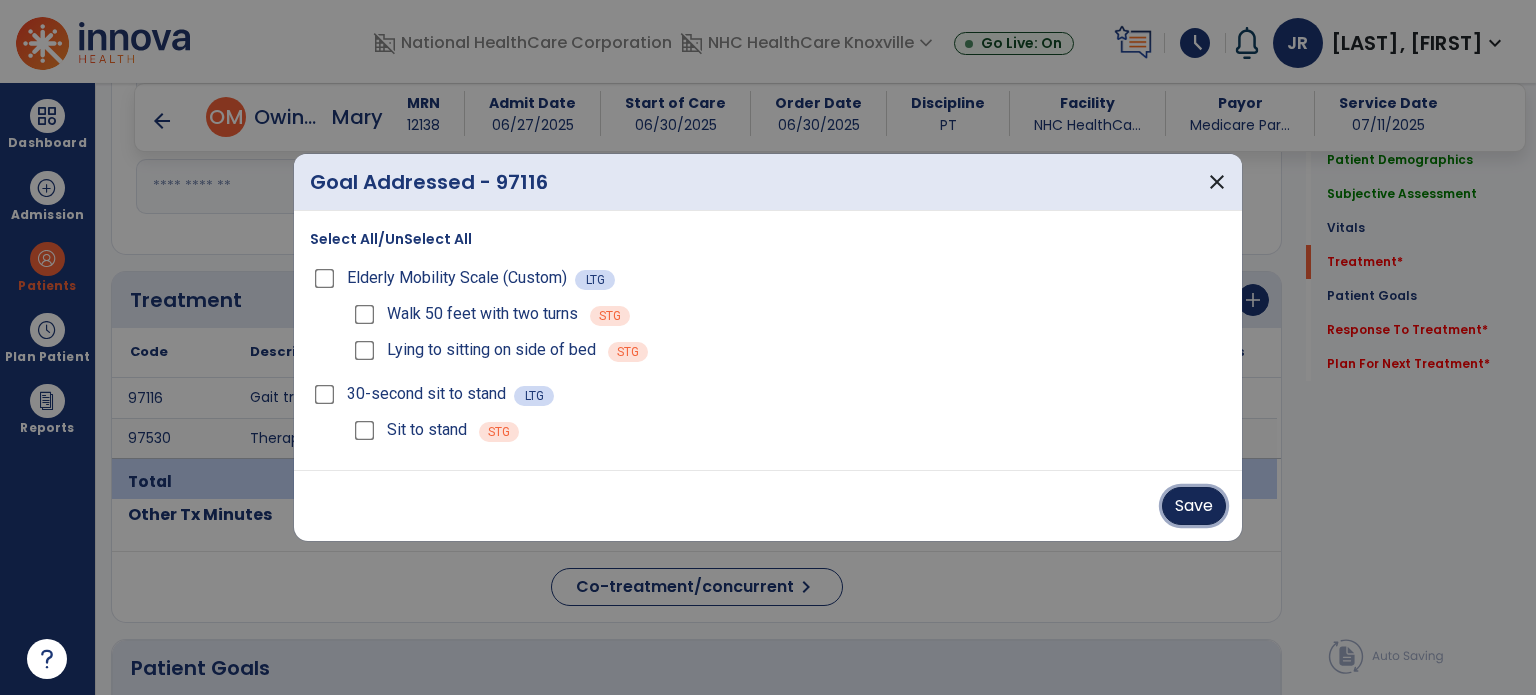 click on "Save" at bounding box center [1194, 506] 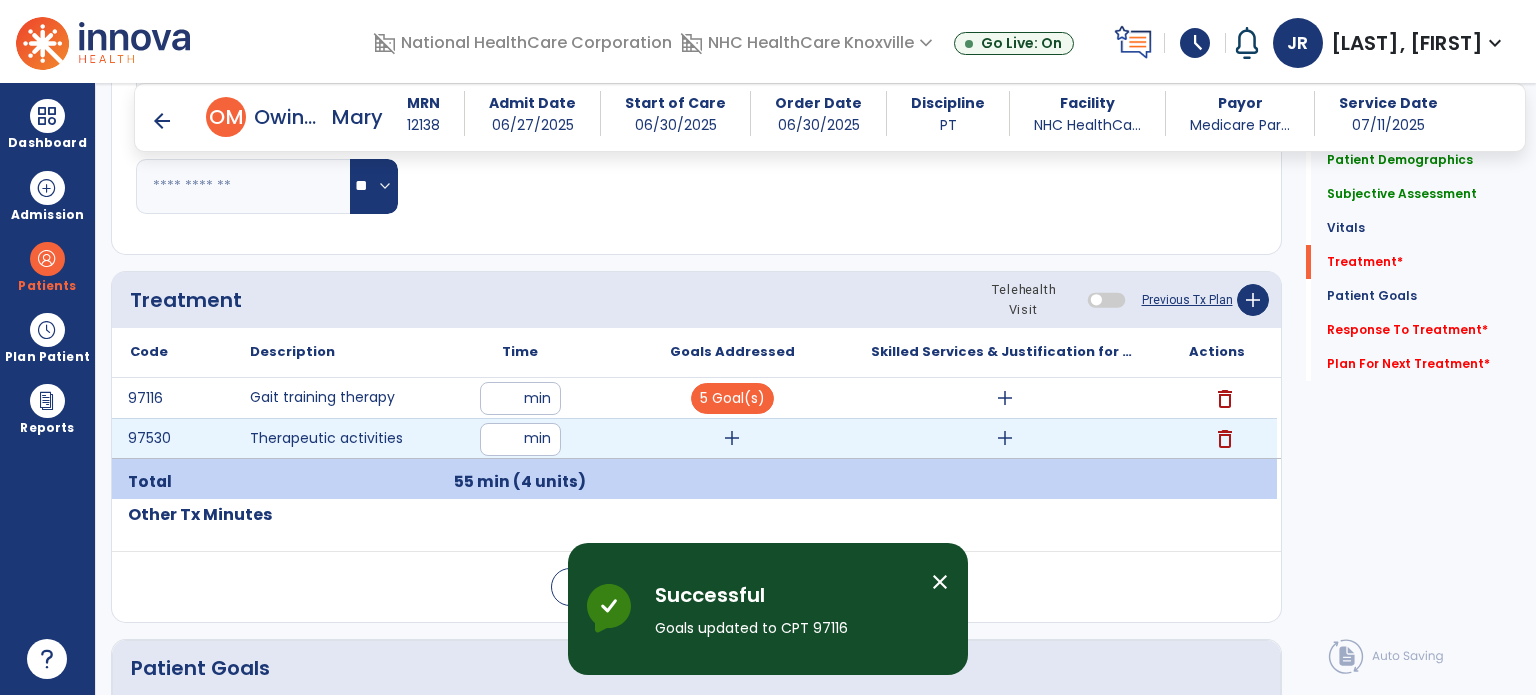 click on "add" at bounding box center (732, 438) 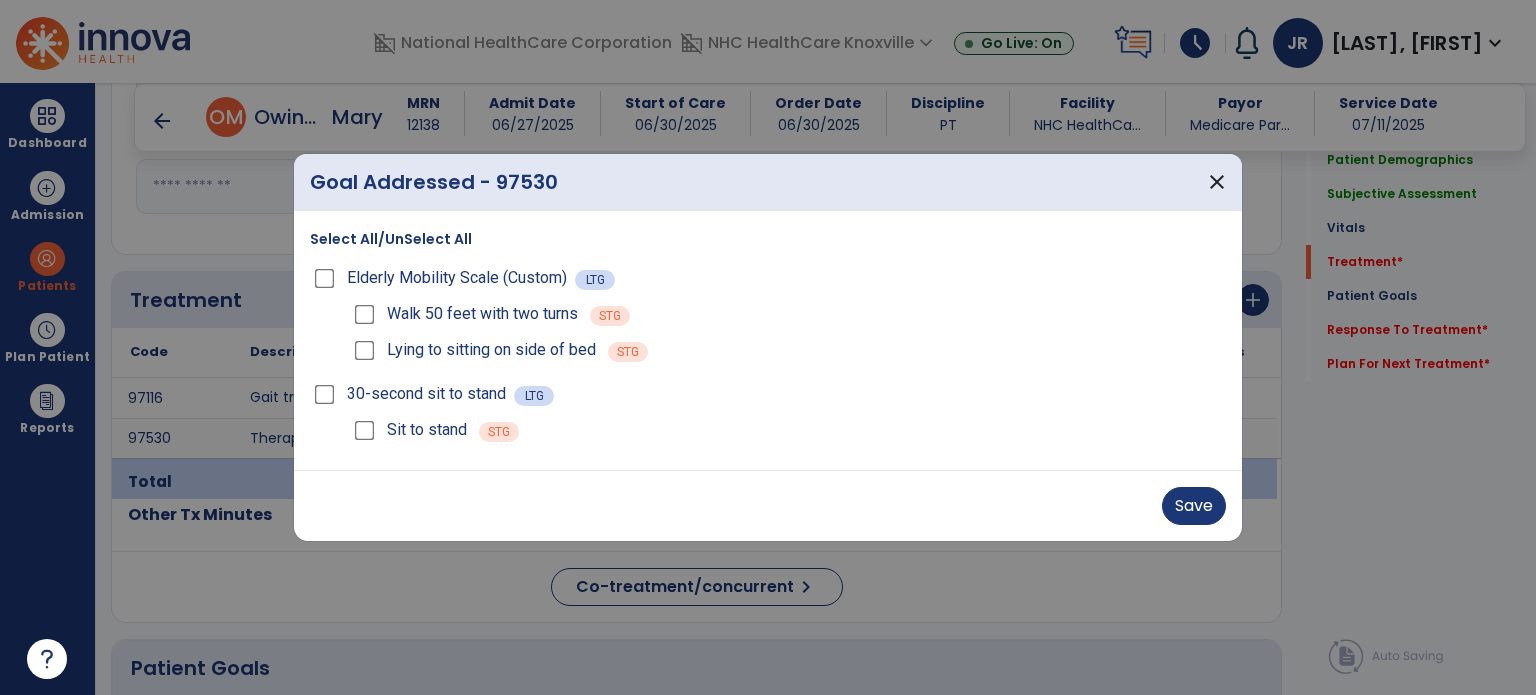 click on "30-second sit to stand  LTG" at bounding box center (768, 394) 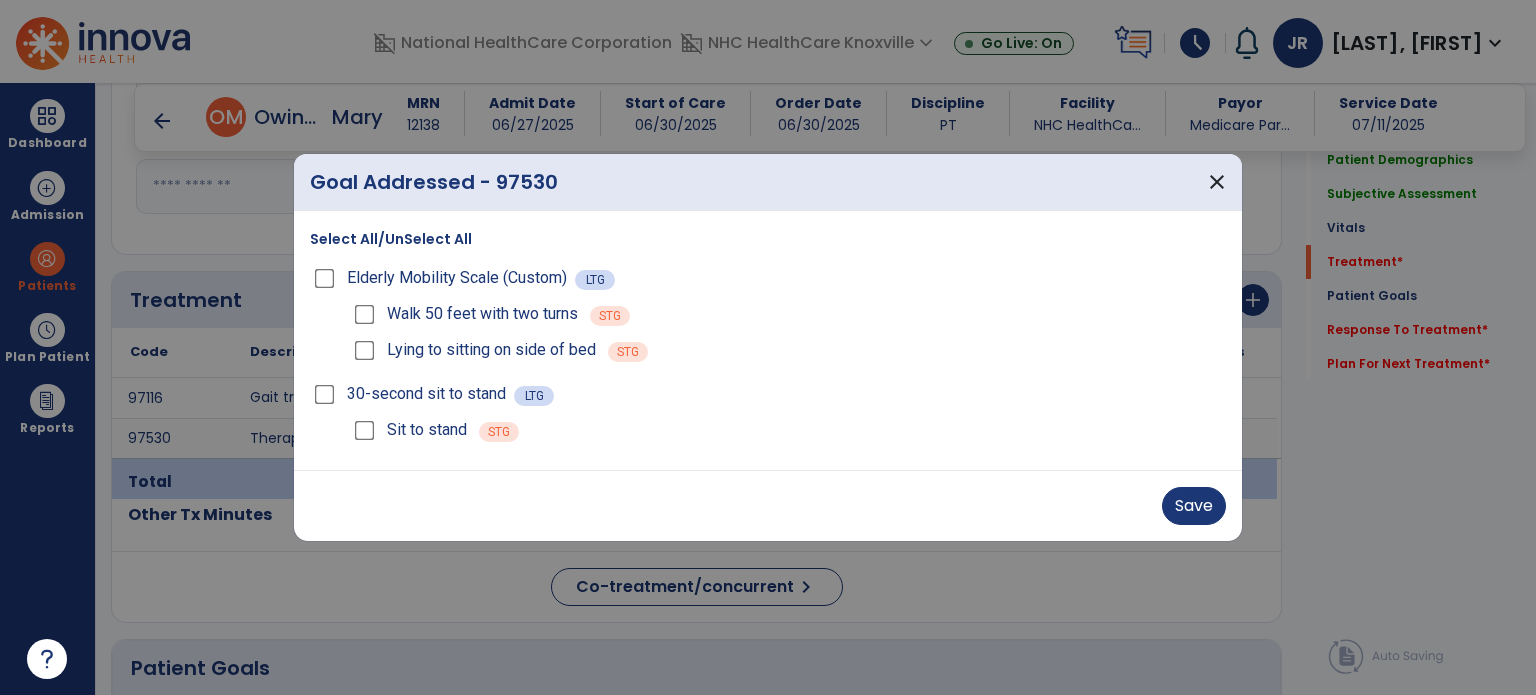 click on "30-second sit to stand  LTG" at bounding box center (768, 394) 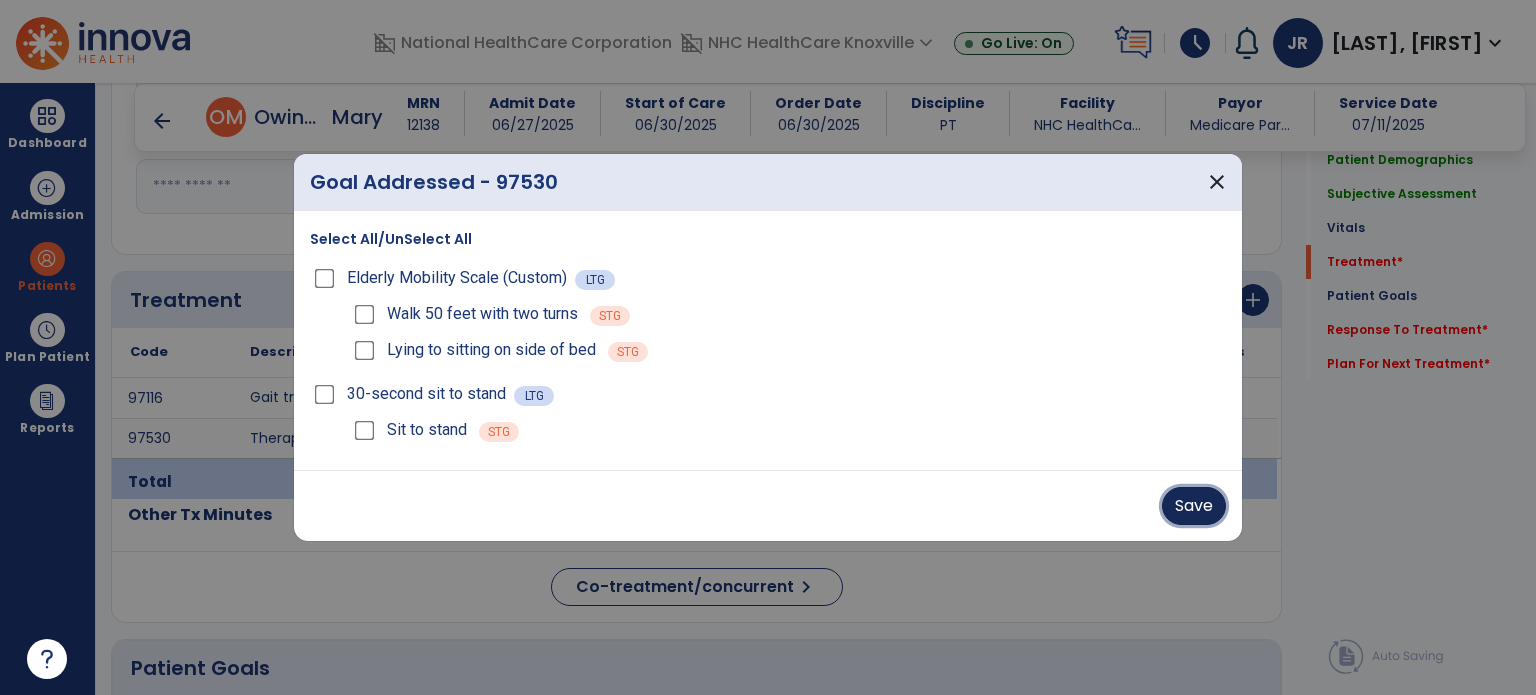 click on "Save" at bounding box center (1194, 506) 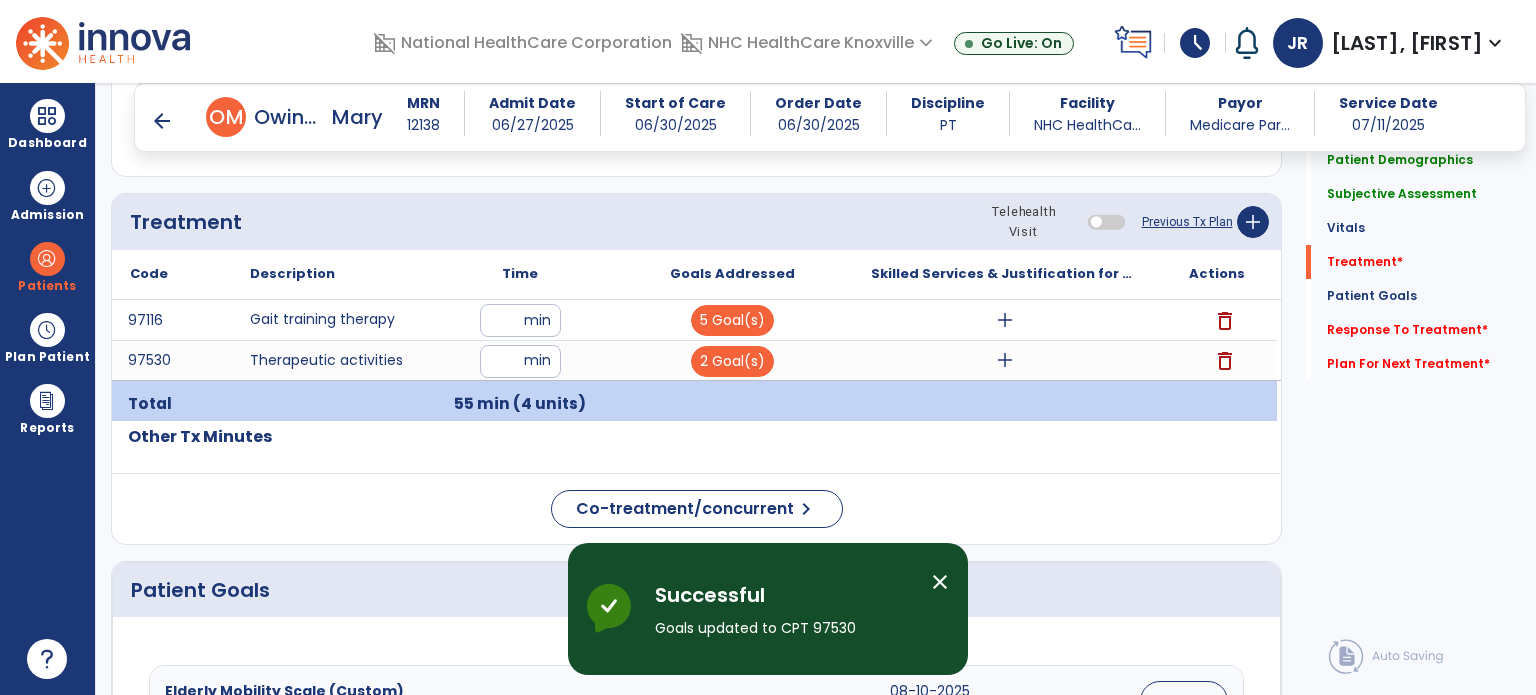 scroll, scrollTop: 1058, scrollLeft: 0, axis: vertical 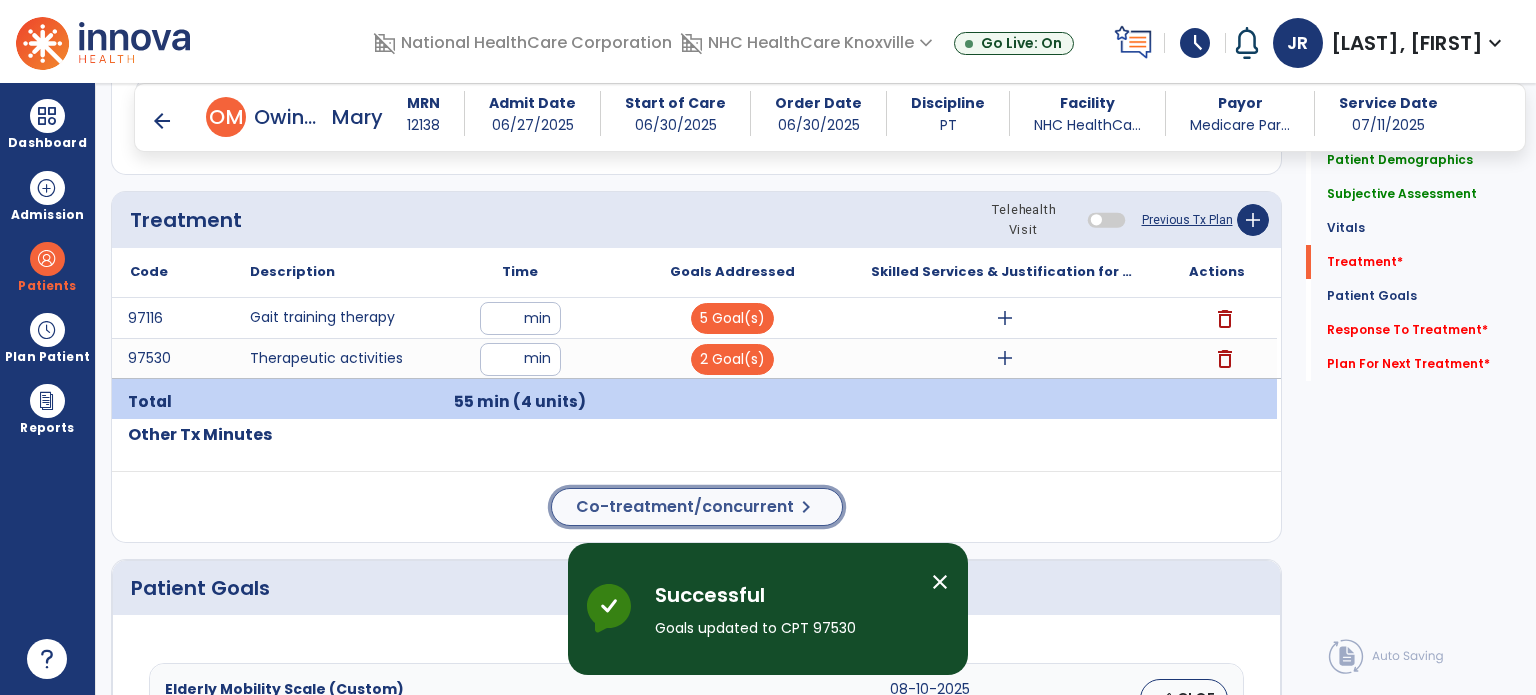 click on "Co-treatment/concurrent" 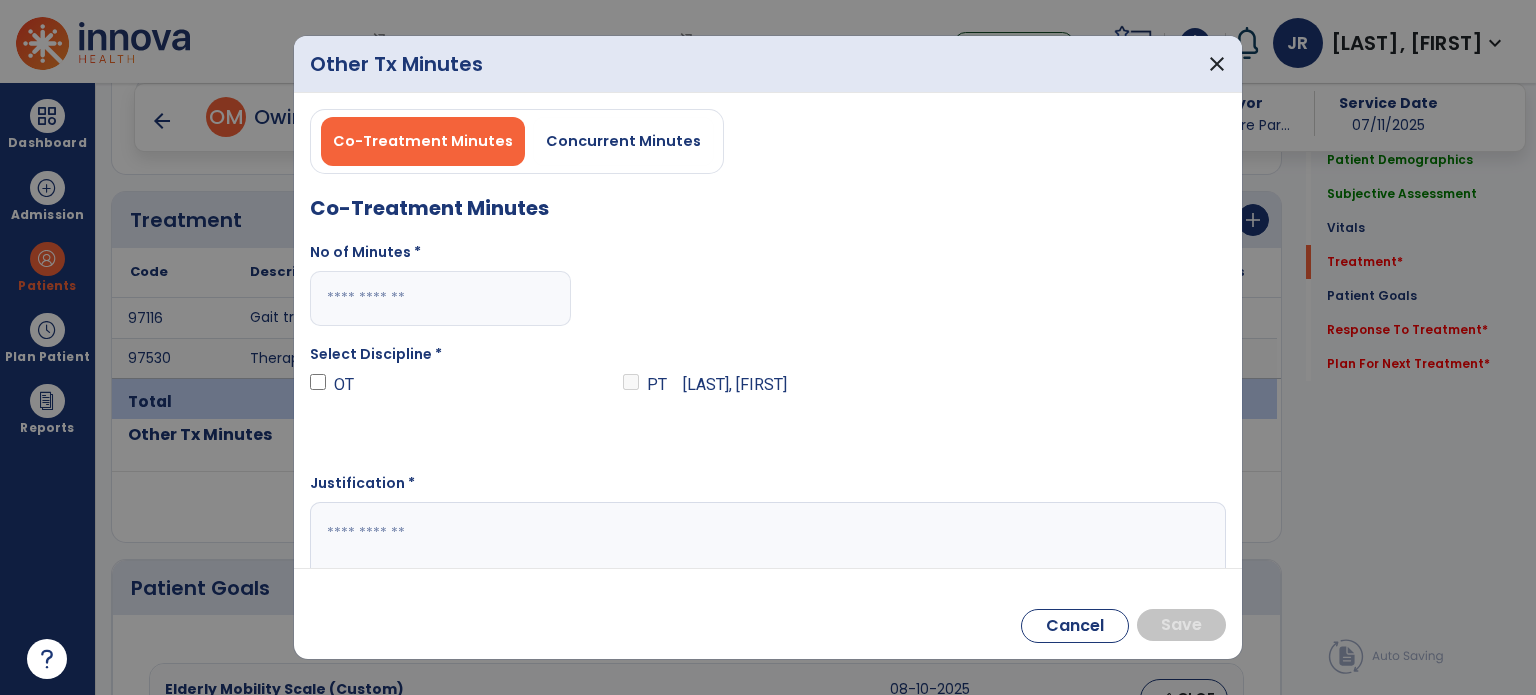 click on "Co-Treatment Minutes Concurrent Minutes Co-Treatment Minutes No of Minutes * Select Discipline *    OT    PT [LAST], [FIRST] Justification *" at bounding box center [768, 344] 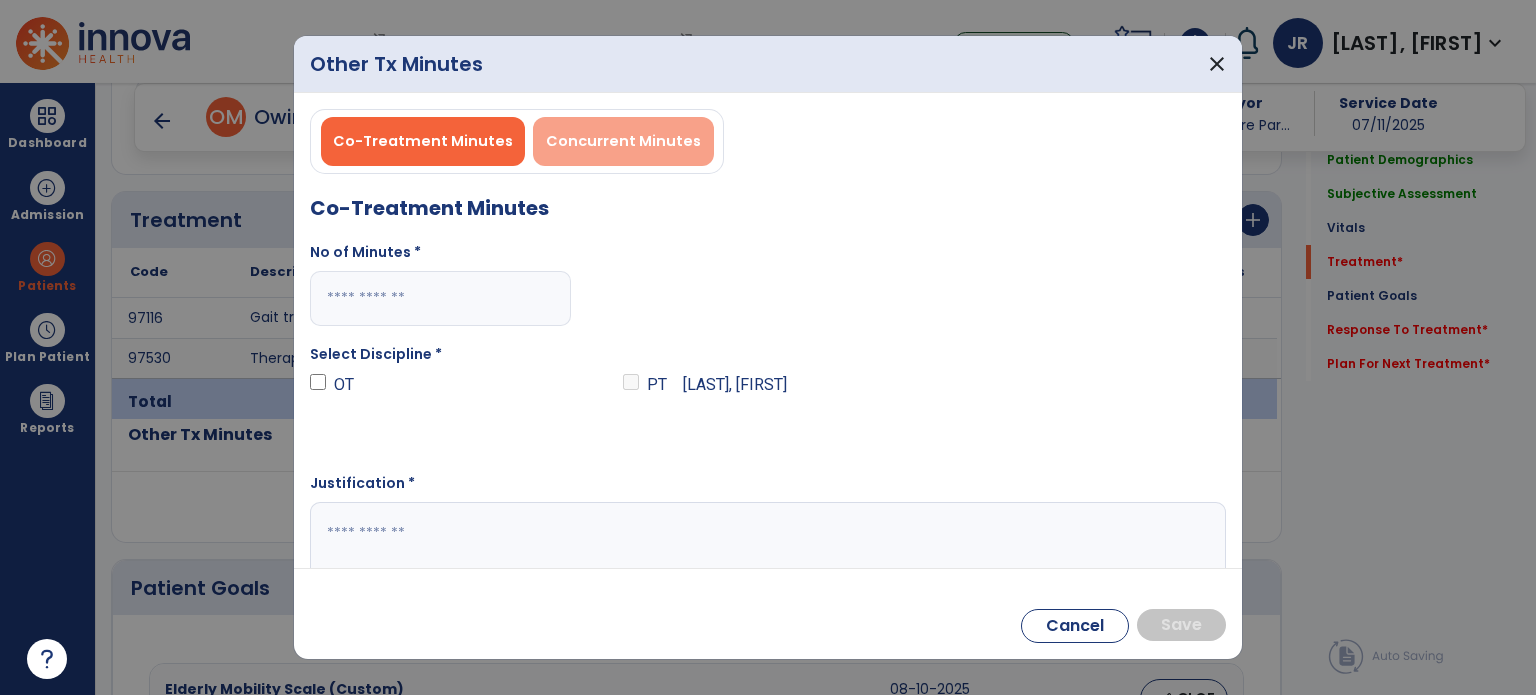 click on "Concurrent Minutes" at bounding box center [623, 141] 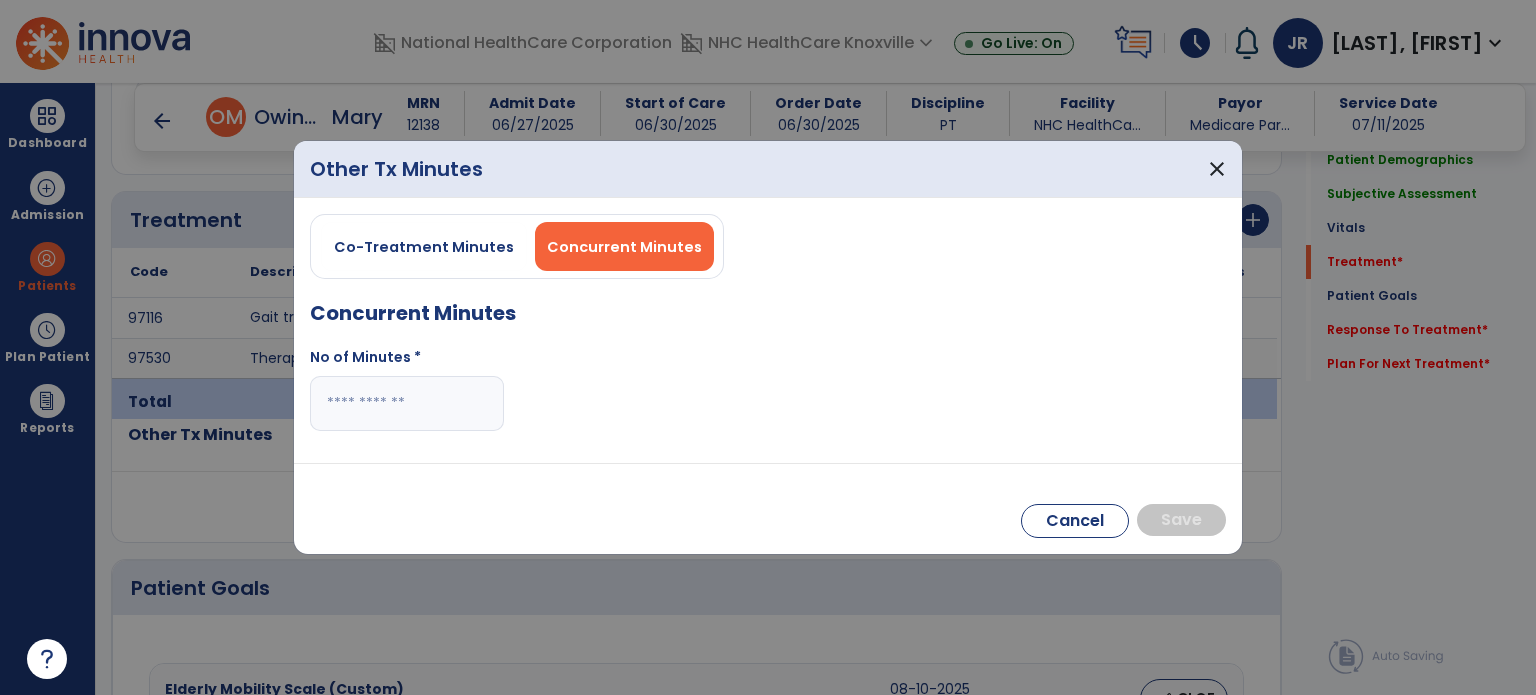 click at bounding box center [407, 403] 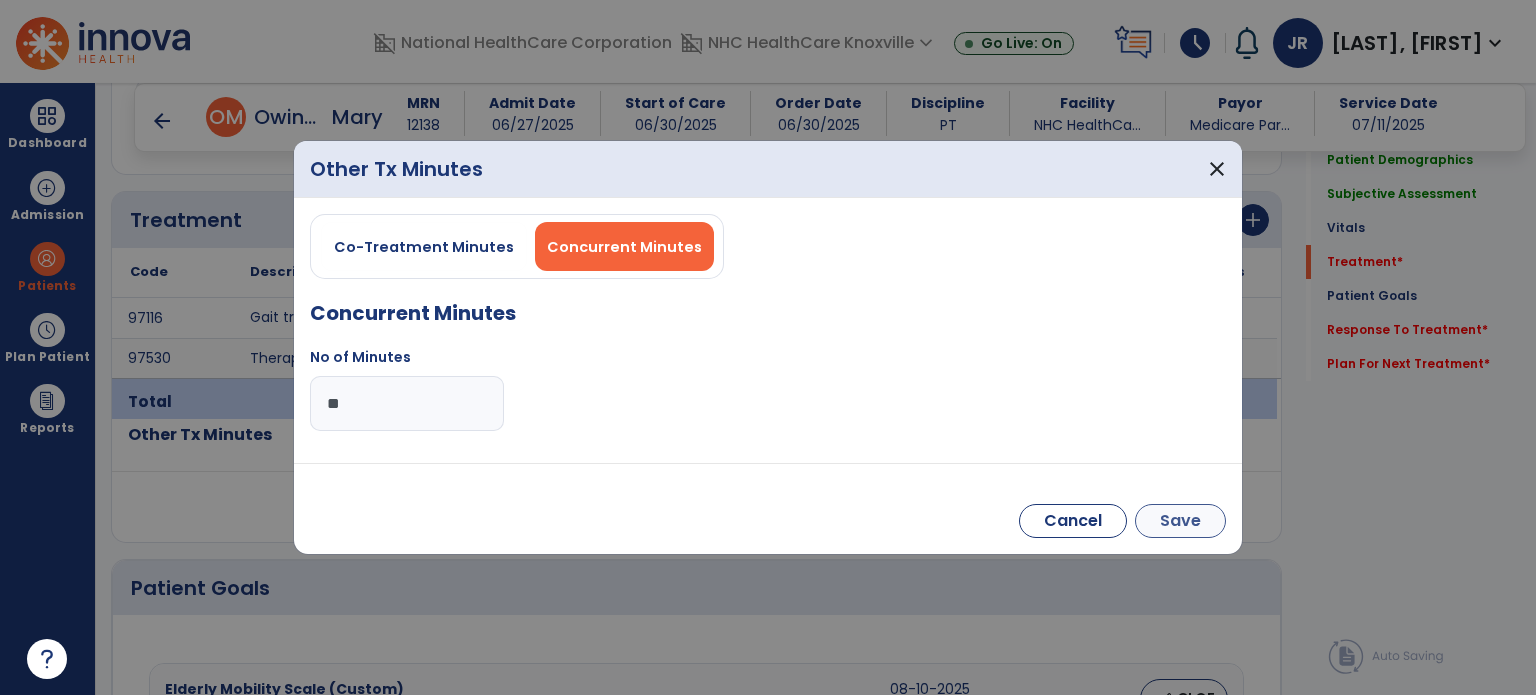 type on "**" 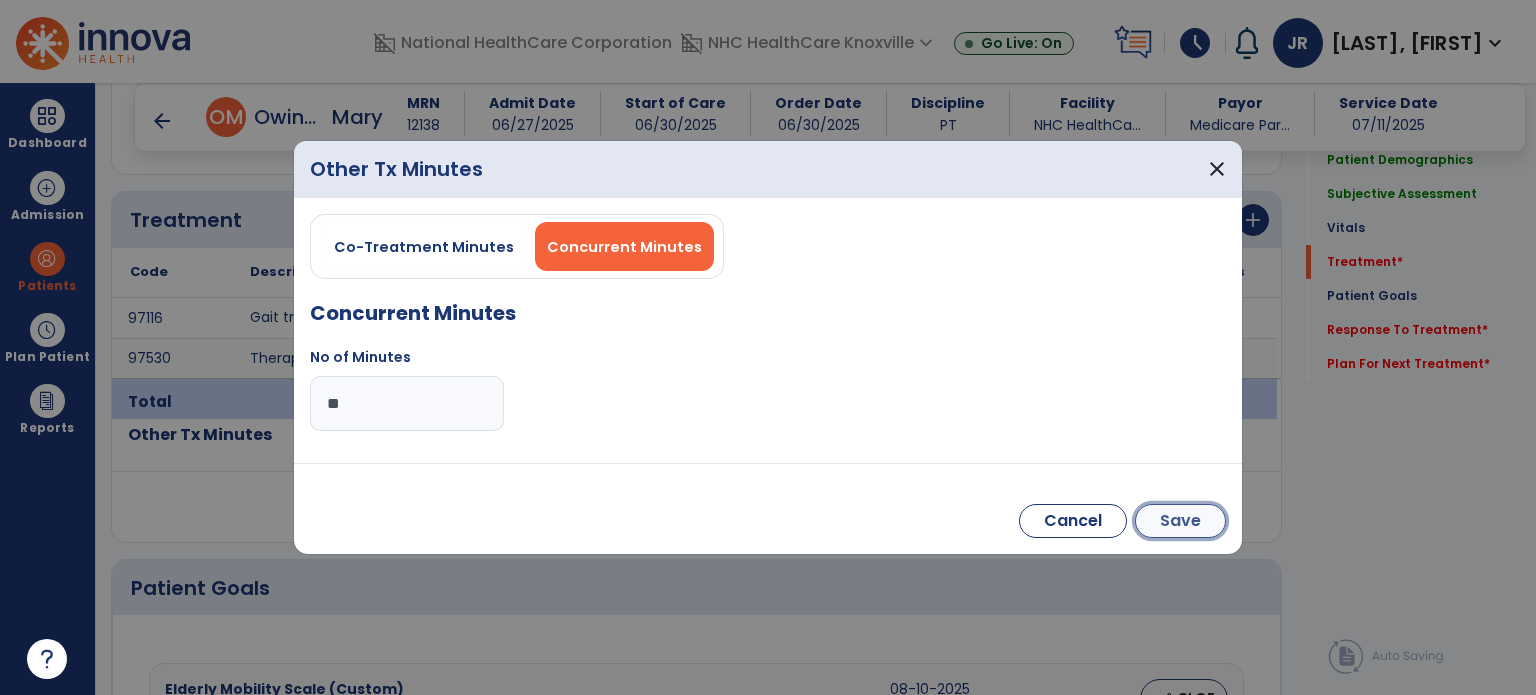 click on "Save" at bounding box center [1180, 521] 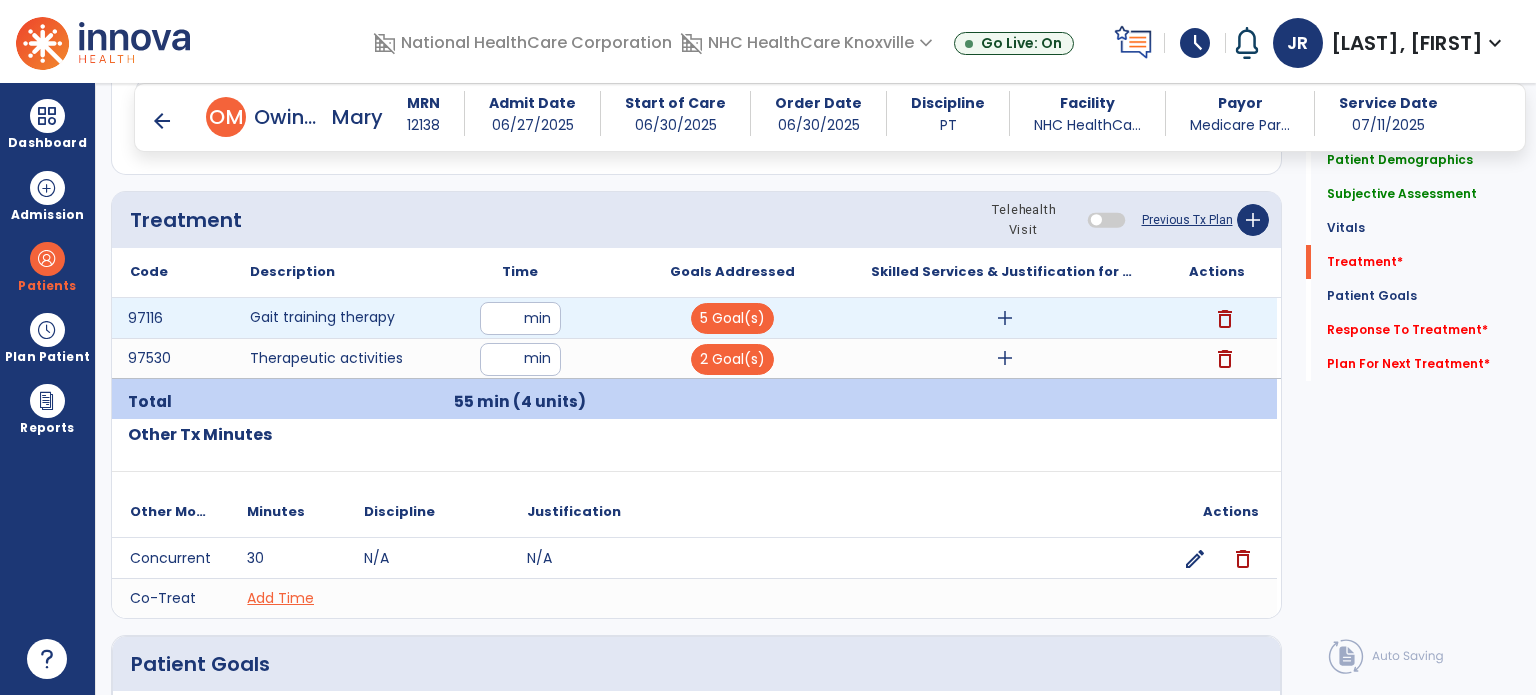 click on "add" at bounding box center (1005, 318) 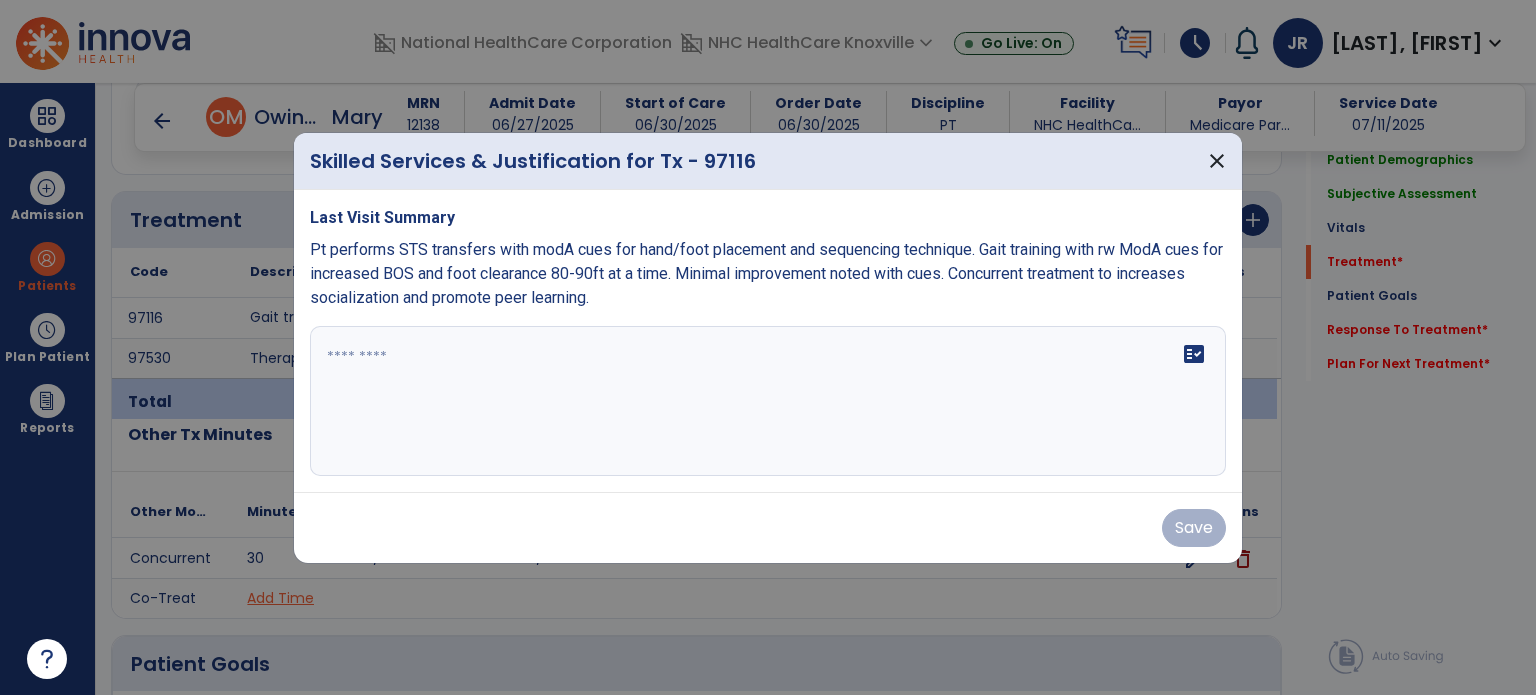 click on "Last Visit Summary Pt performs STS transfers with modA cues for hand/foot placement and sequencing technique. Gait training with rw ModA cues for increased BOS and foot clearance 80-90ft at a time. Minimal improvement noted with cues. Concurrent treatment to increases socialization and promote peer learning.
fact_check" at bounding box center [768, 341] 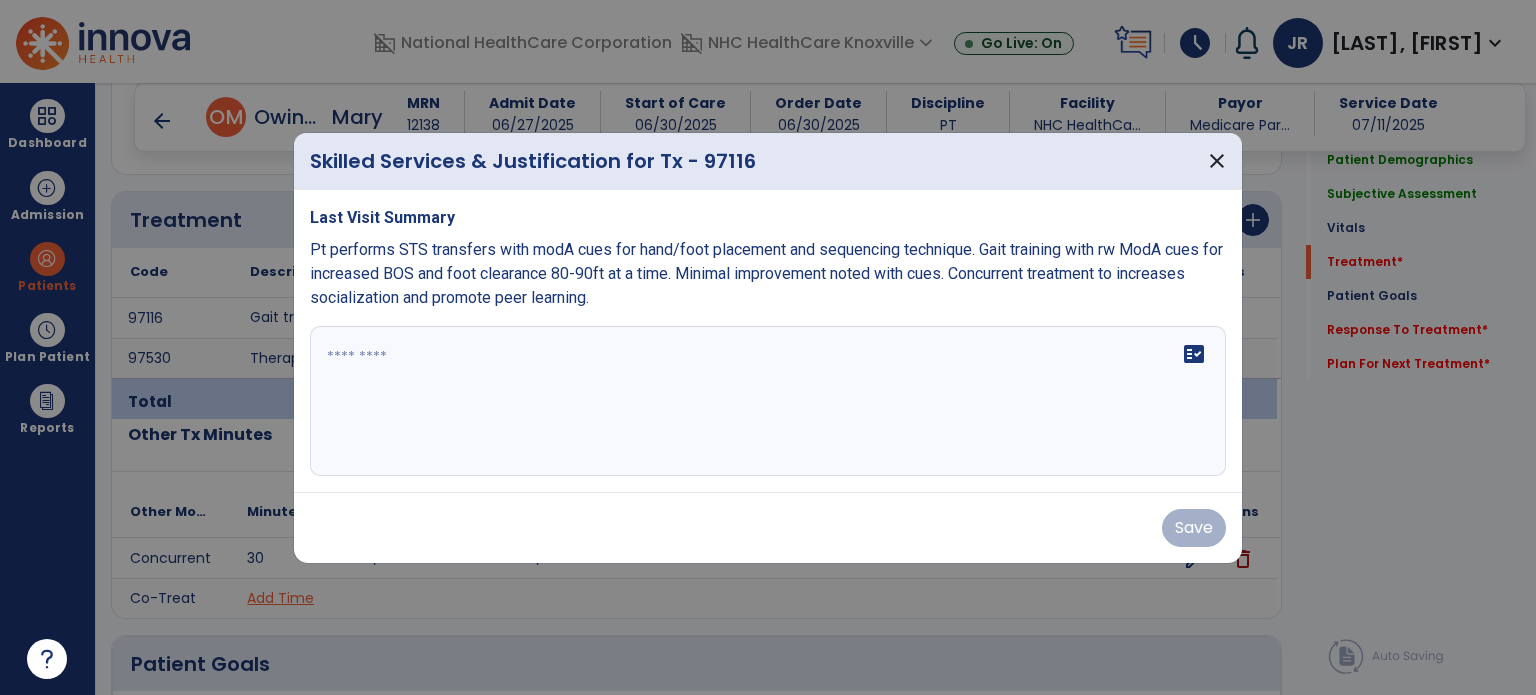 click at bounding box center (768, 401) 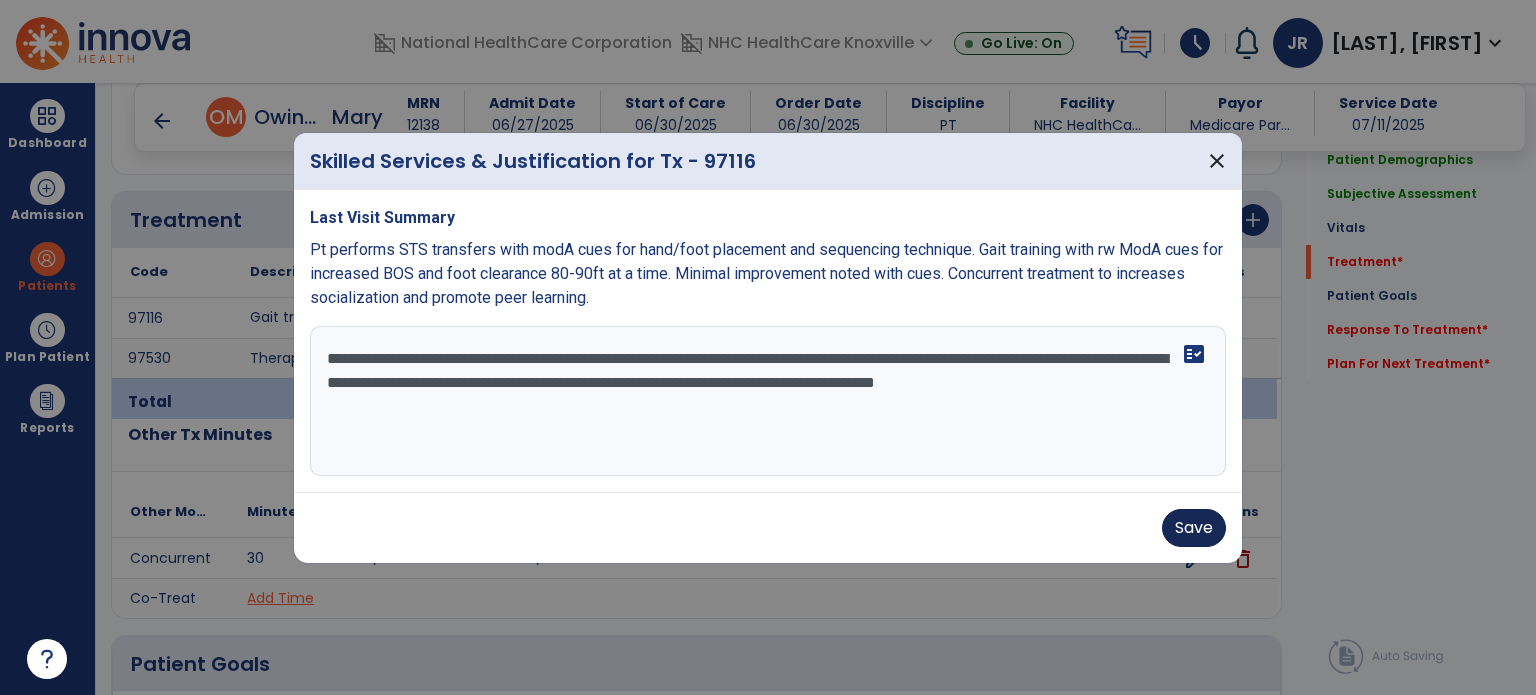 type on "**********" 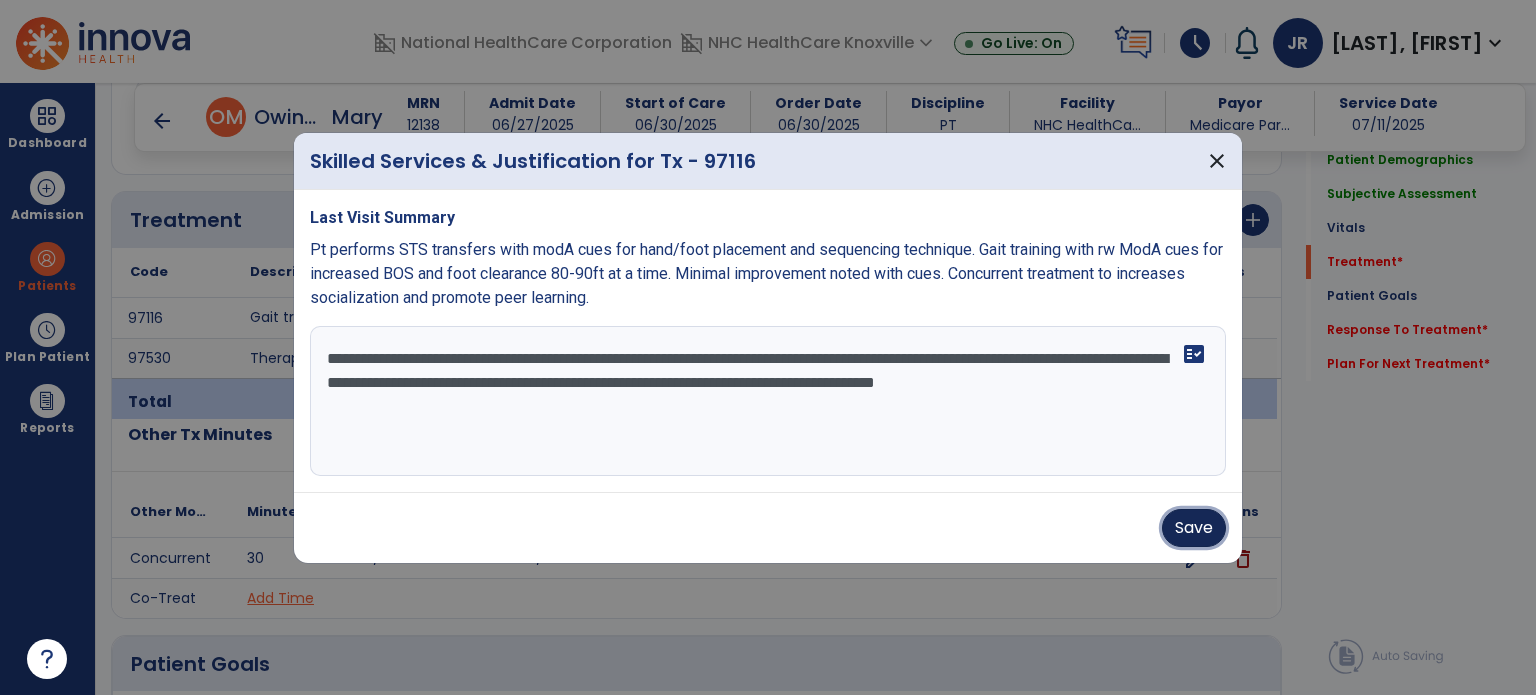 click on "Save" at bounding box center [1194, 528] 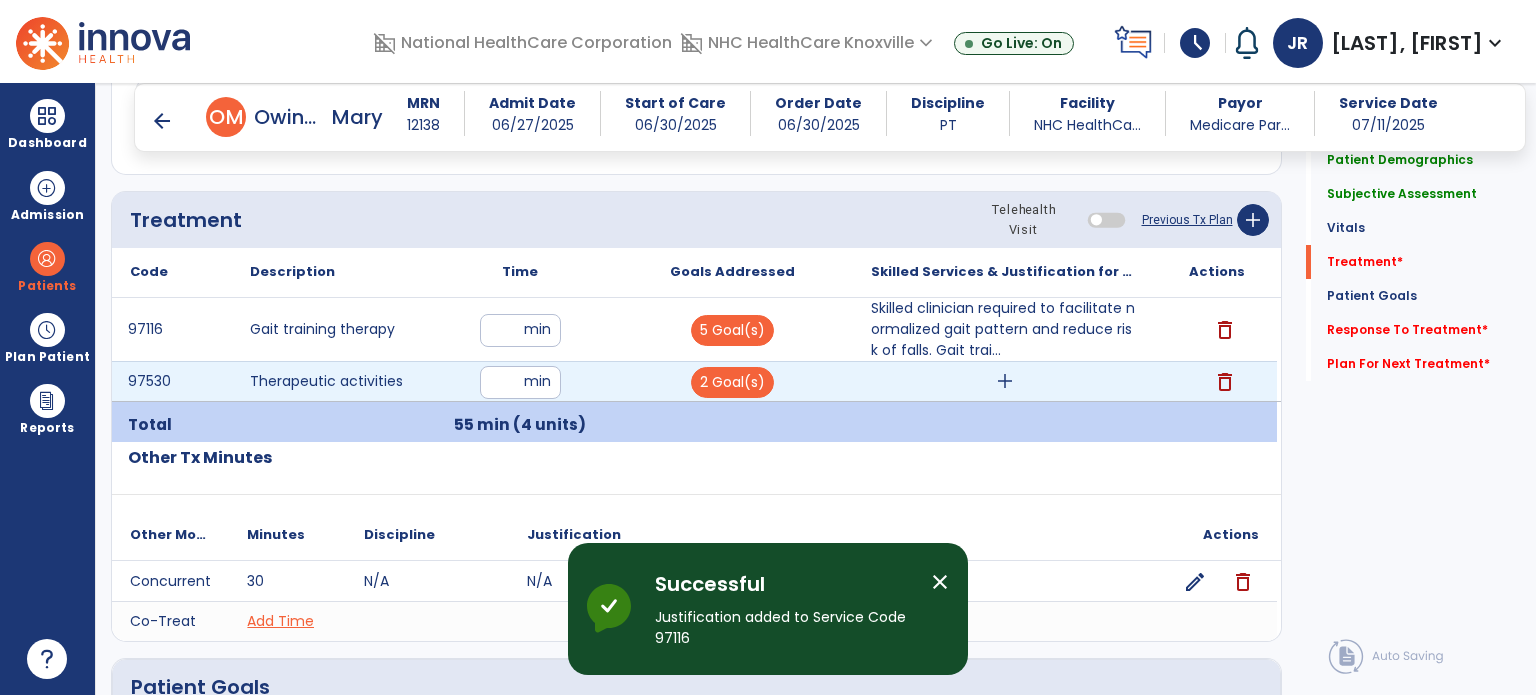 click on "add" at bounding box center (1004, 381) 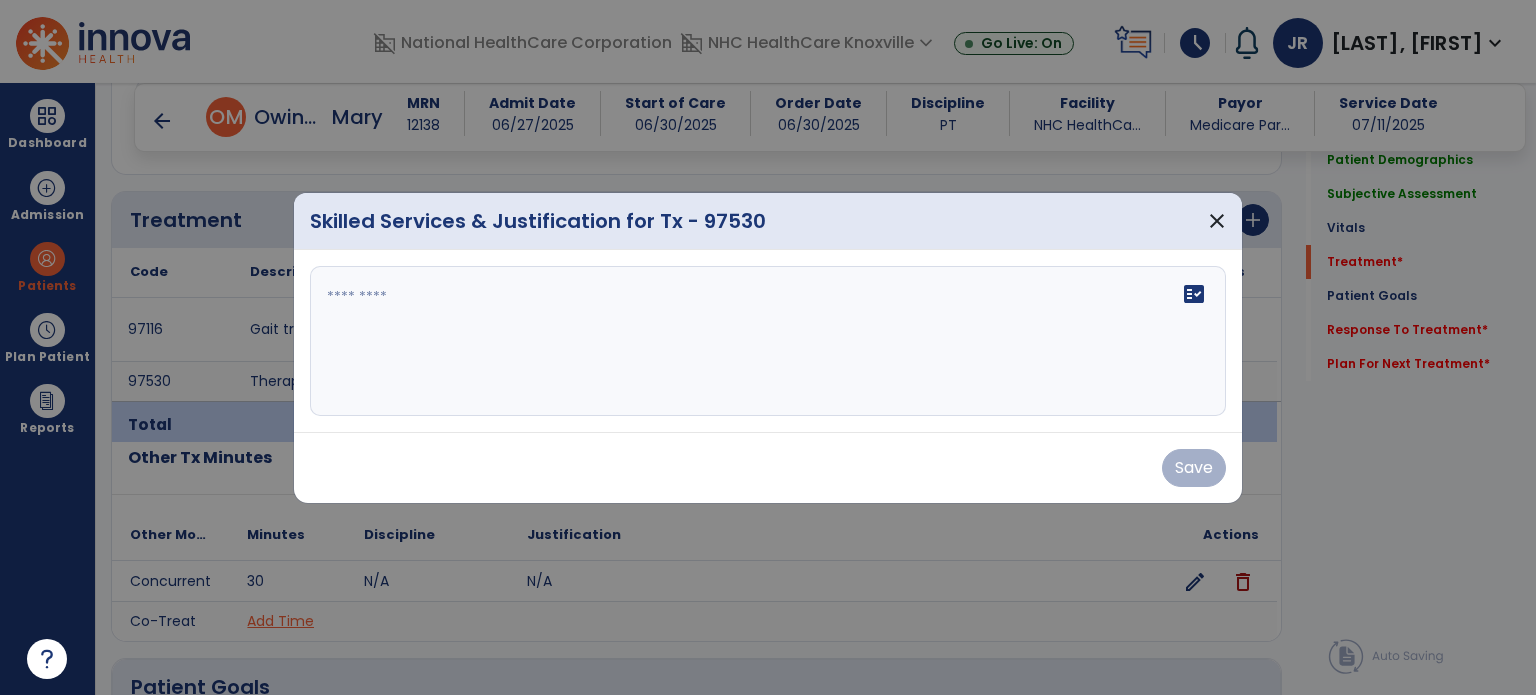 click on "fact_check" at bounding box center (768, 341) 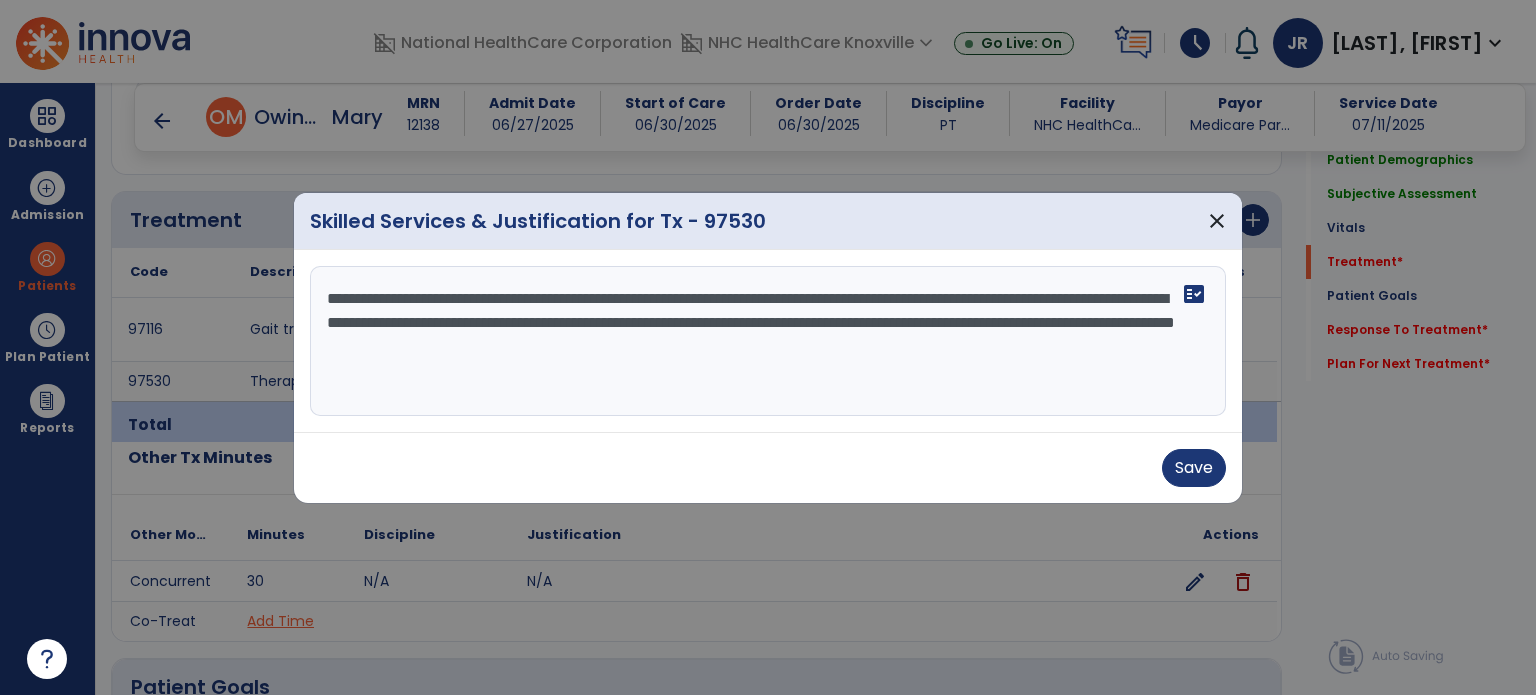 type on "**********" 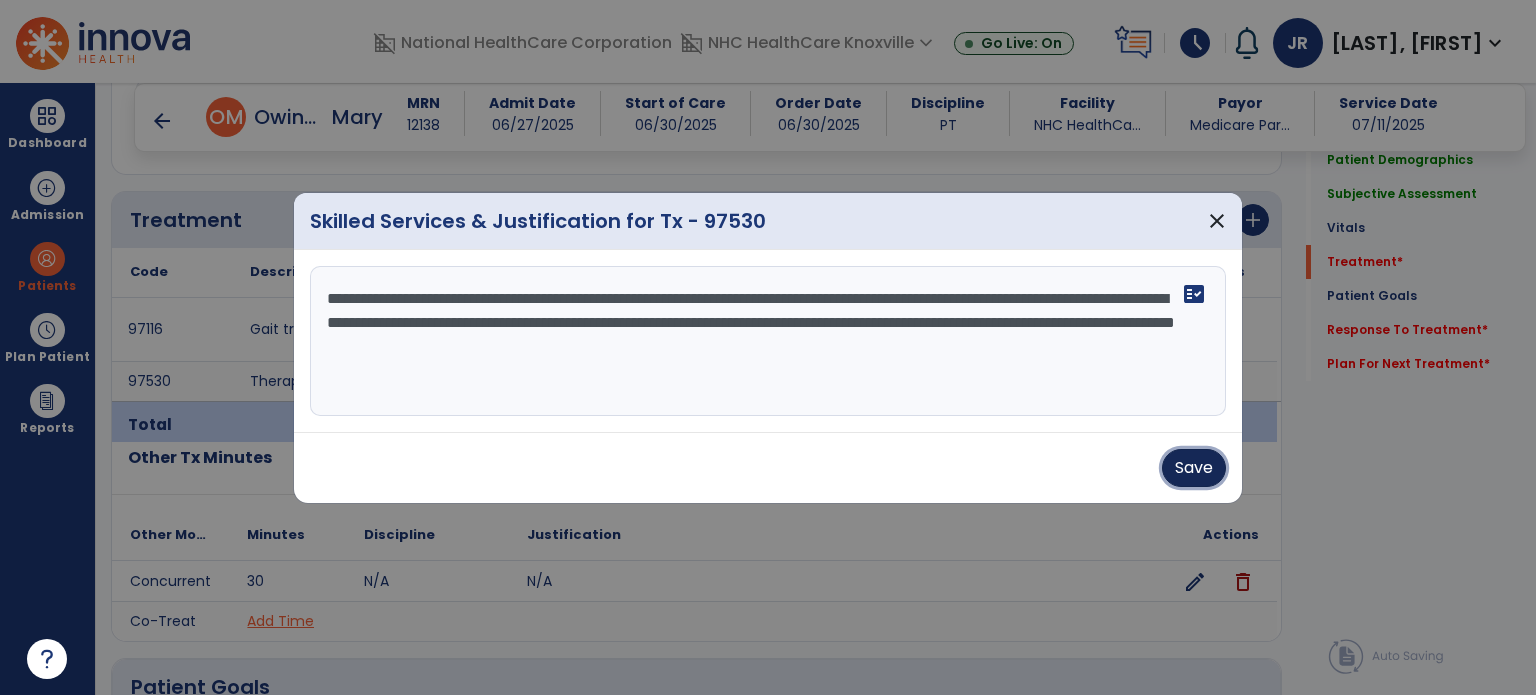 click on "Save" at bounding box center [1194, 468] 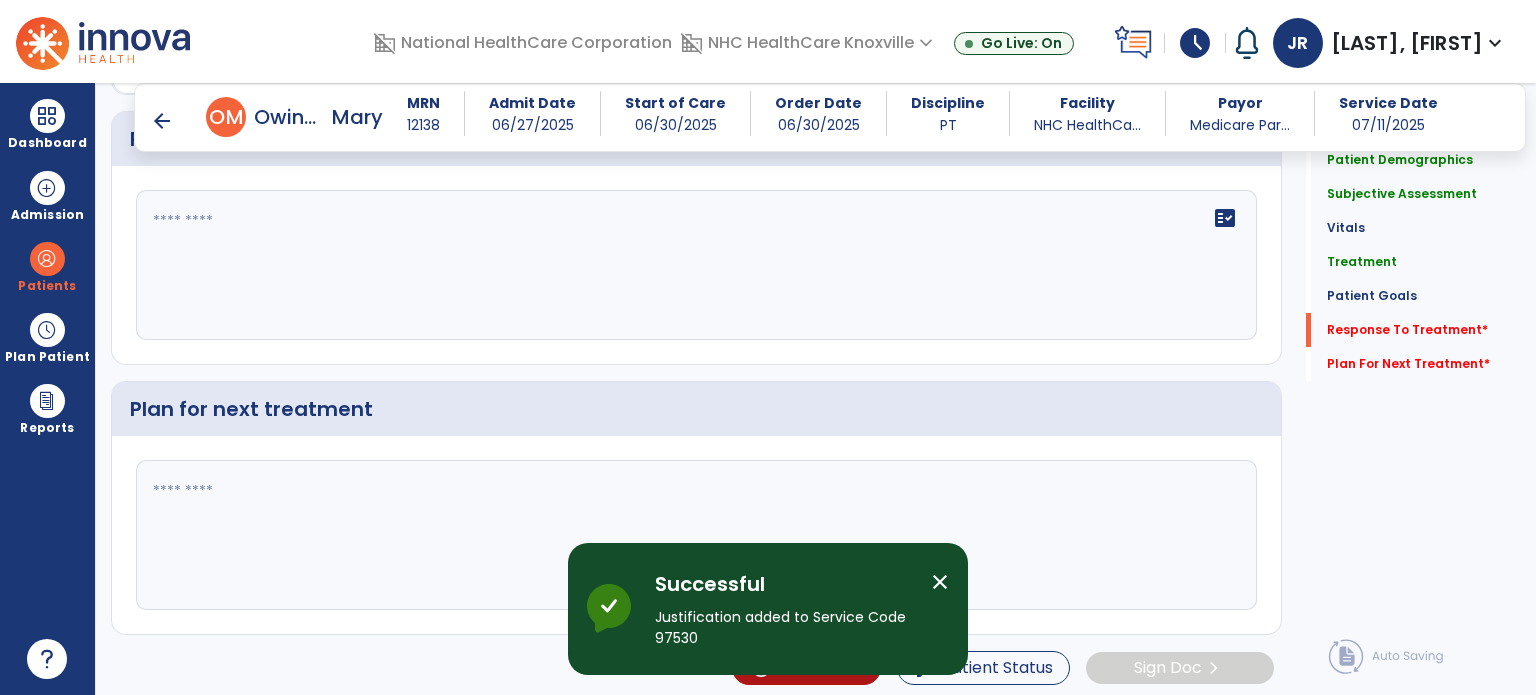 scroll, scrollTop: 2485, scrollLeft: 0, axis: vertical 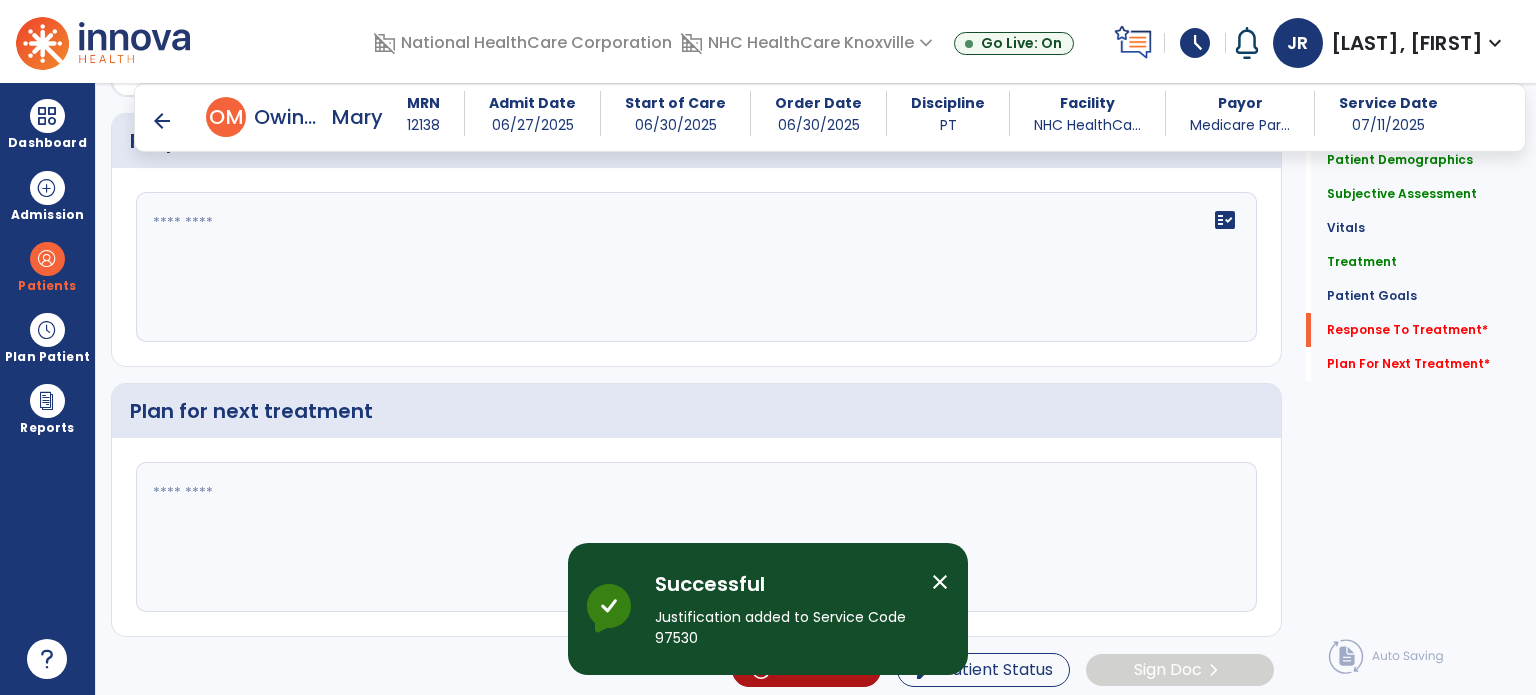 drag, startPoint x: 974, startPoint y: 350, endPoint x: 960, endPoint y: 264, distance: 87.13208 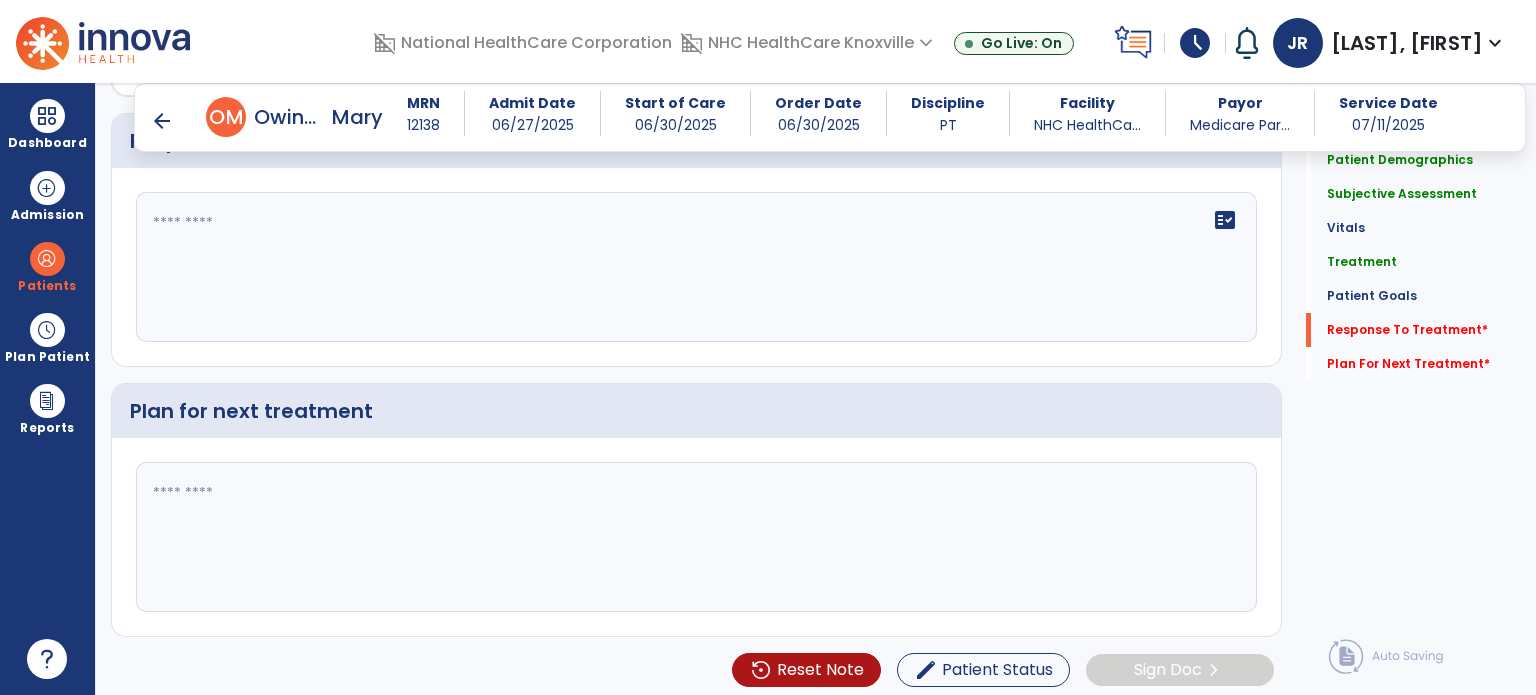 click on "fact_check" 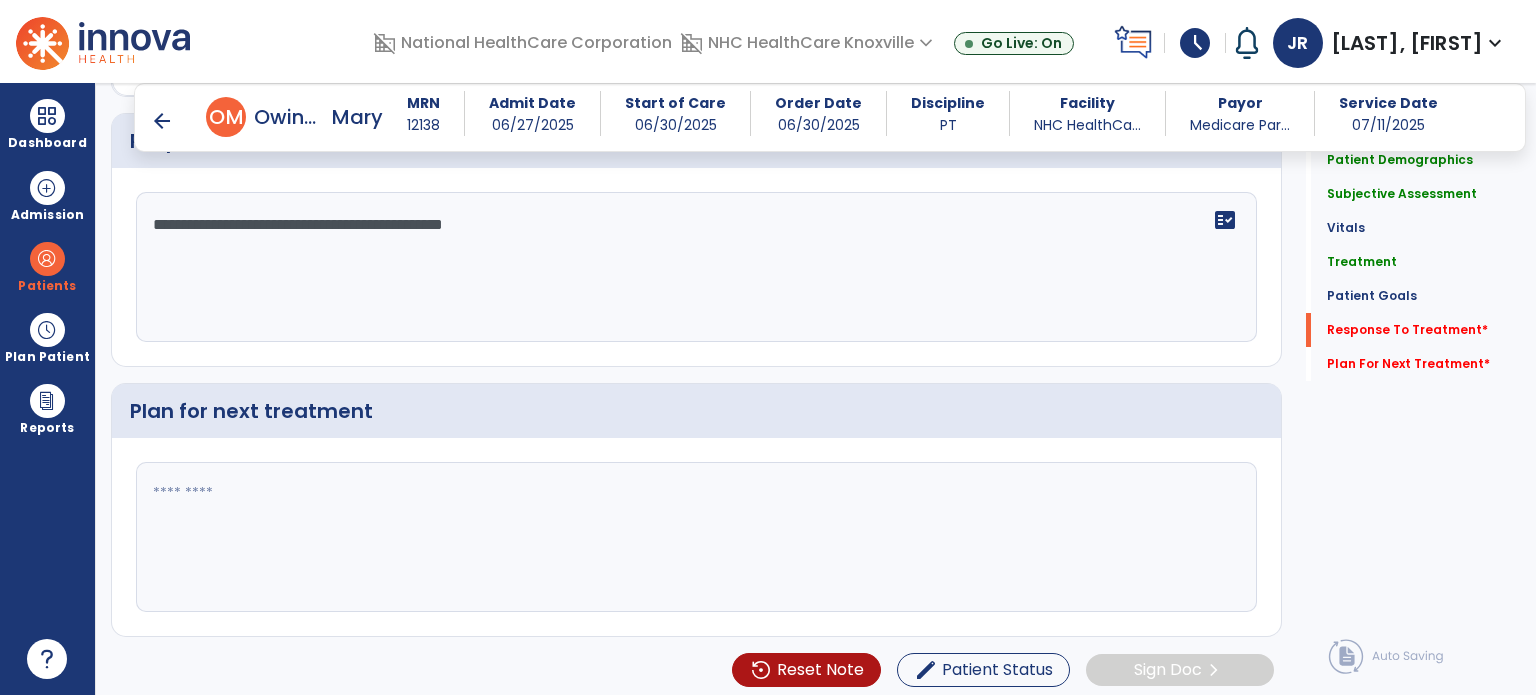 type on "**********" 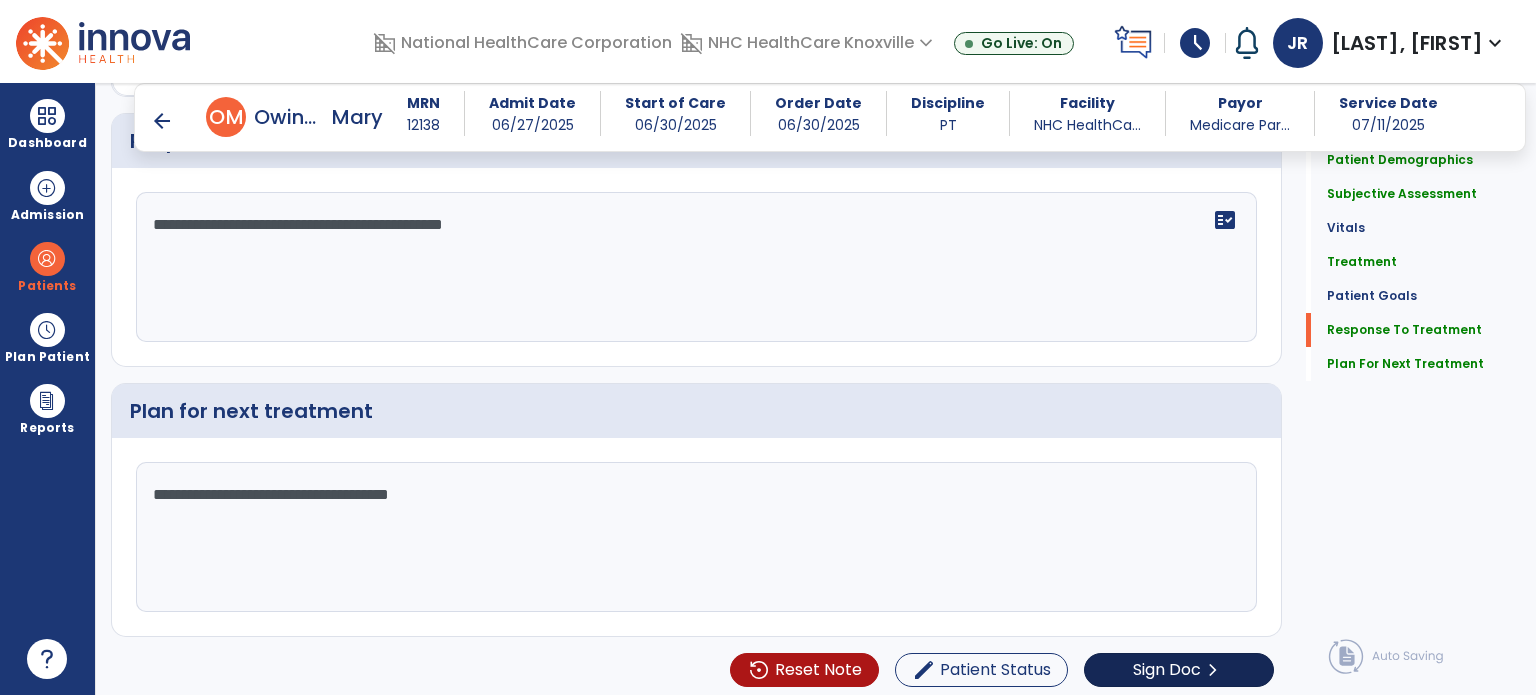 scroll, scrollTop: 2485, scrollLeft: 0, axis: vertical 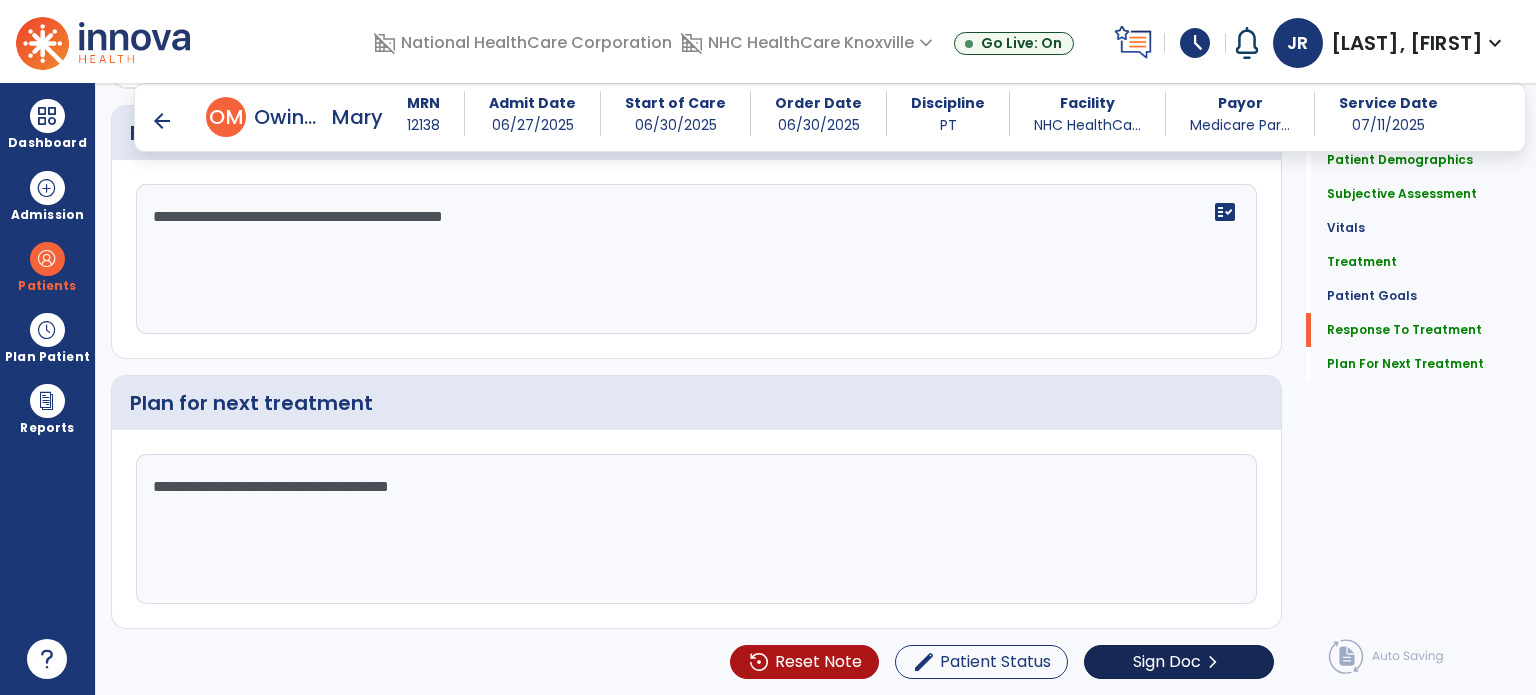 type on "**********" 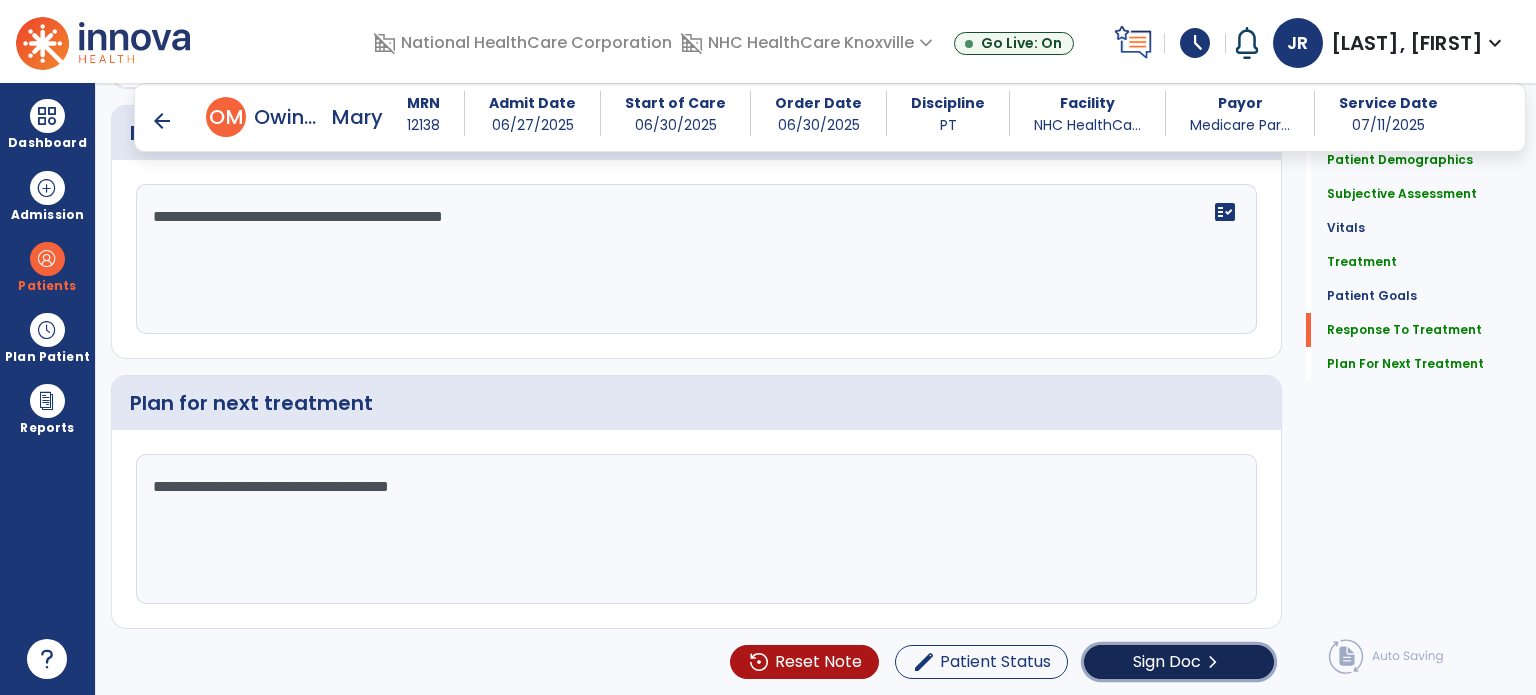 click on "Sign Doc" 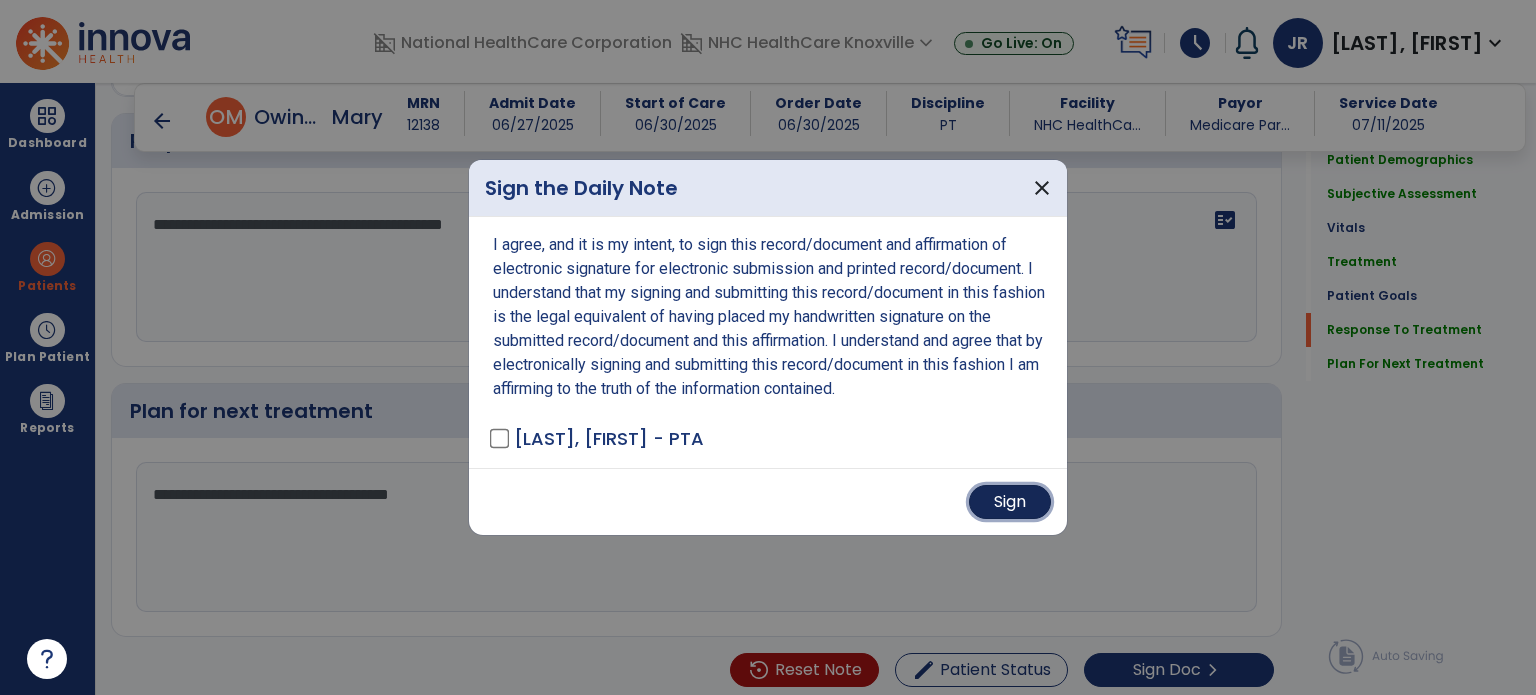 click on "Sign" at bounding box center (1010, 502) 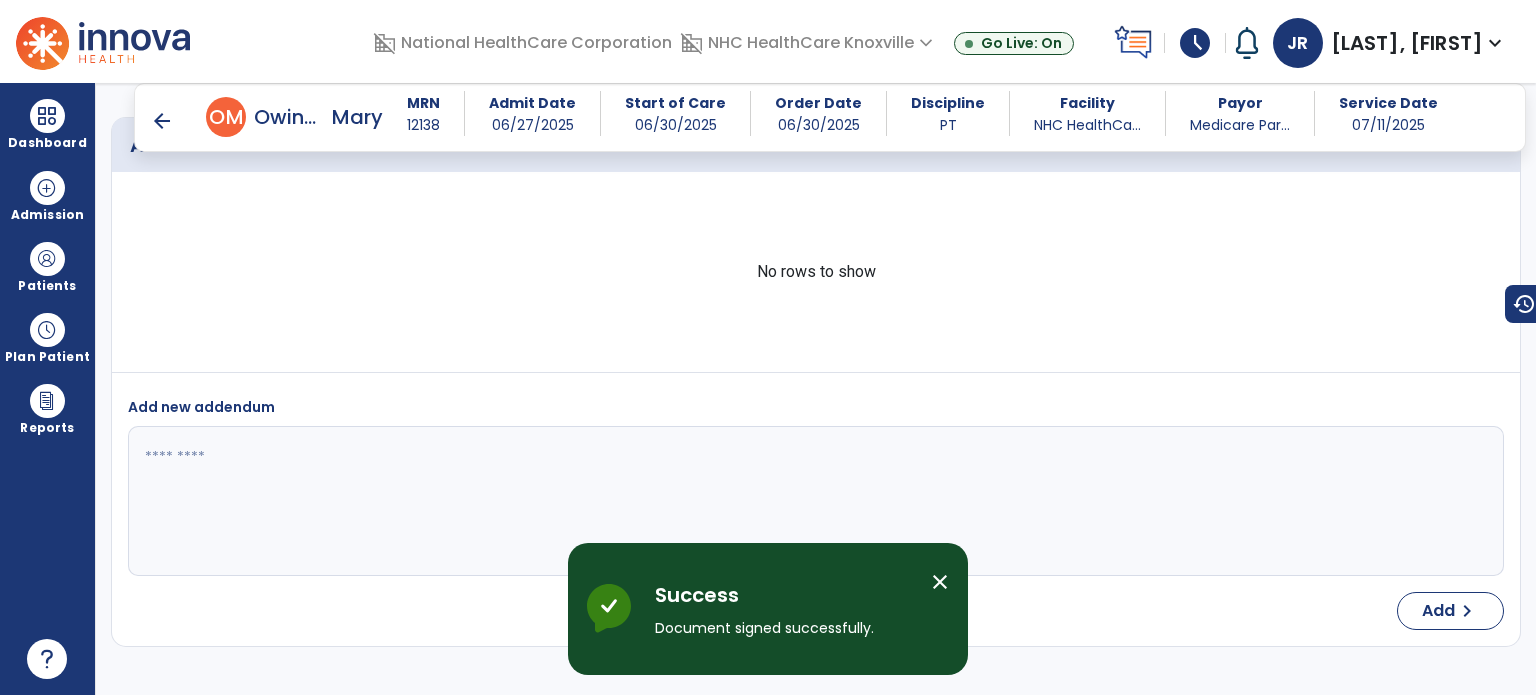 scroll, scrollTop: 3617, scrollLeft: 0, axis: vertical 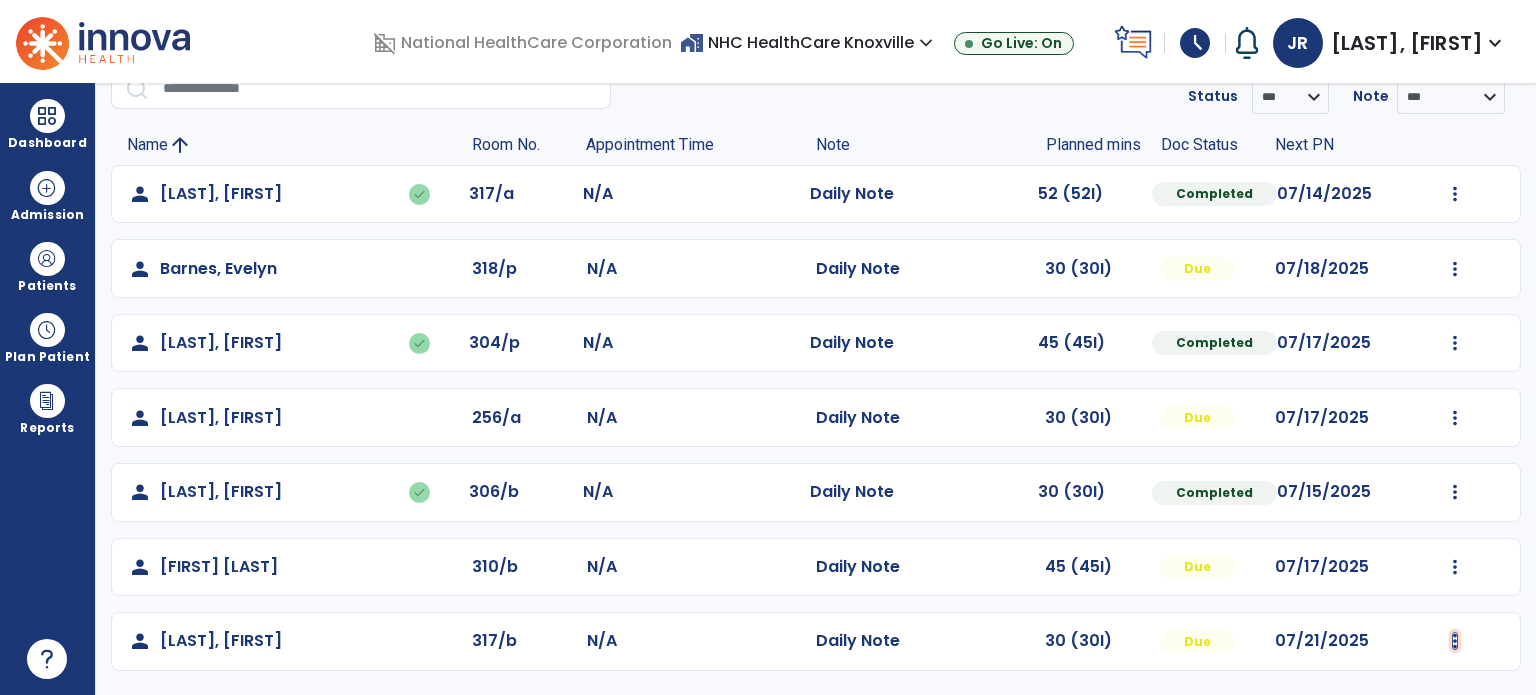 click at bounding box center [1455, 194] 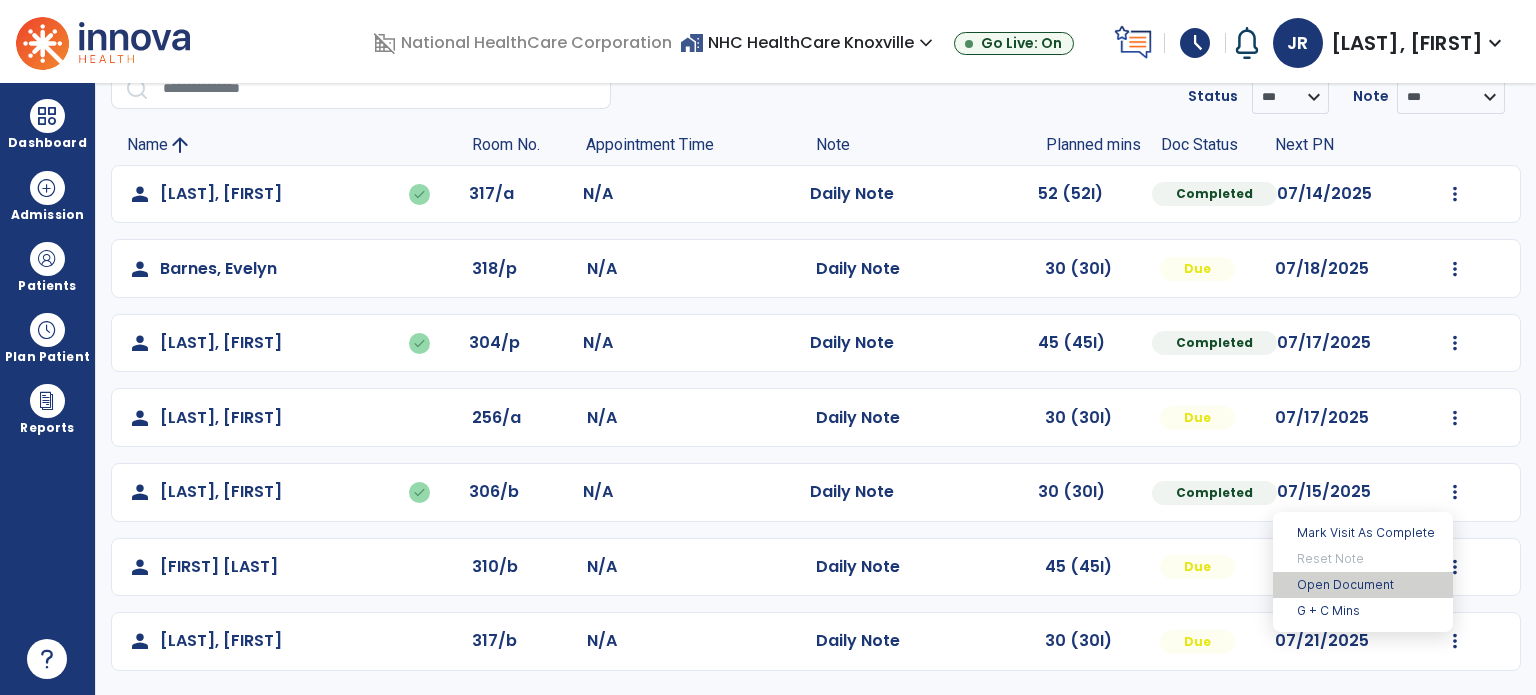 click on "Open Document" at bounding box center [1363, 585] 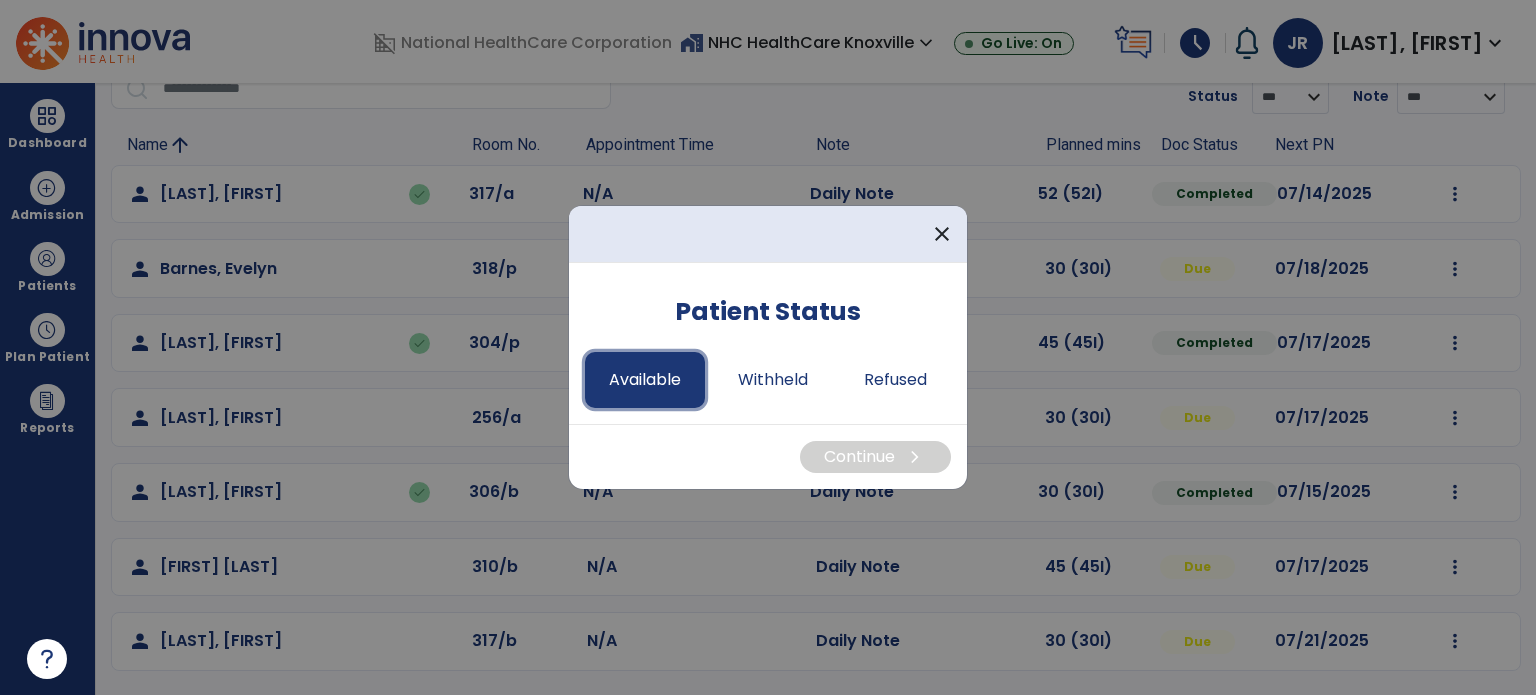 click on "Available" at bounding box center [645, 380] 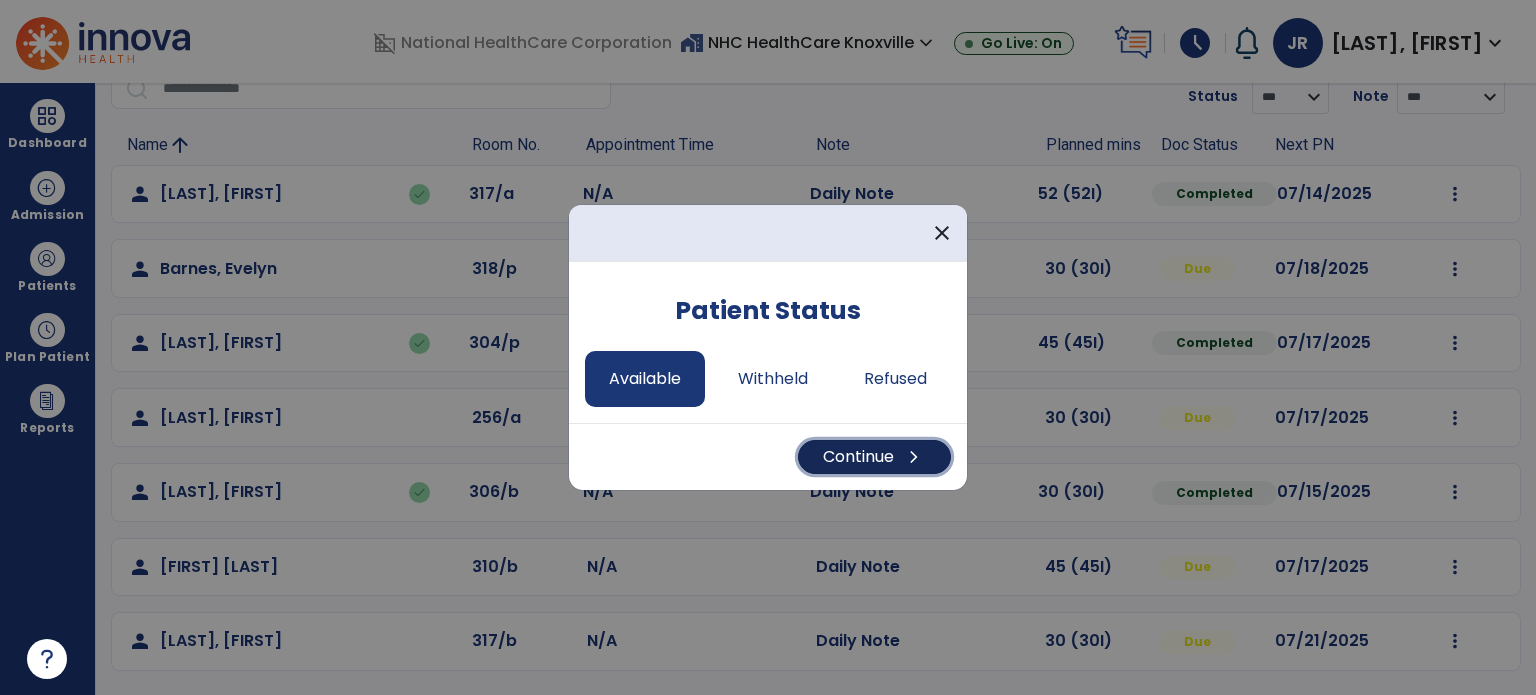 click on "Continue   chevron_right" at bounding box center [874, 457] 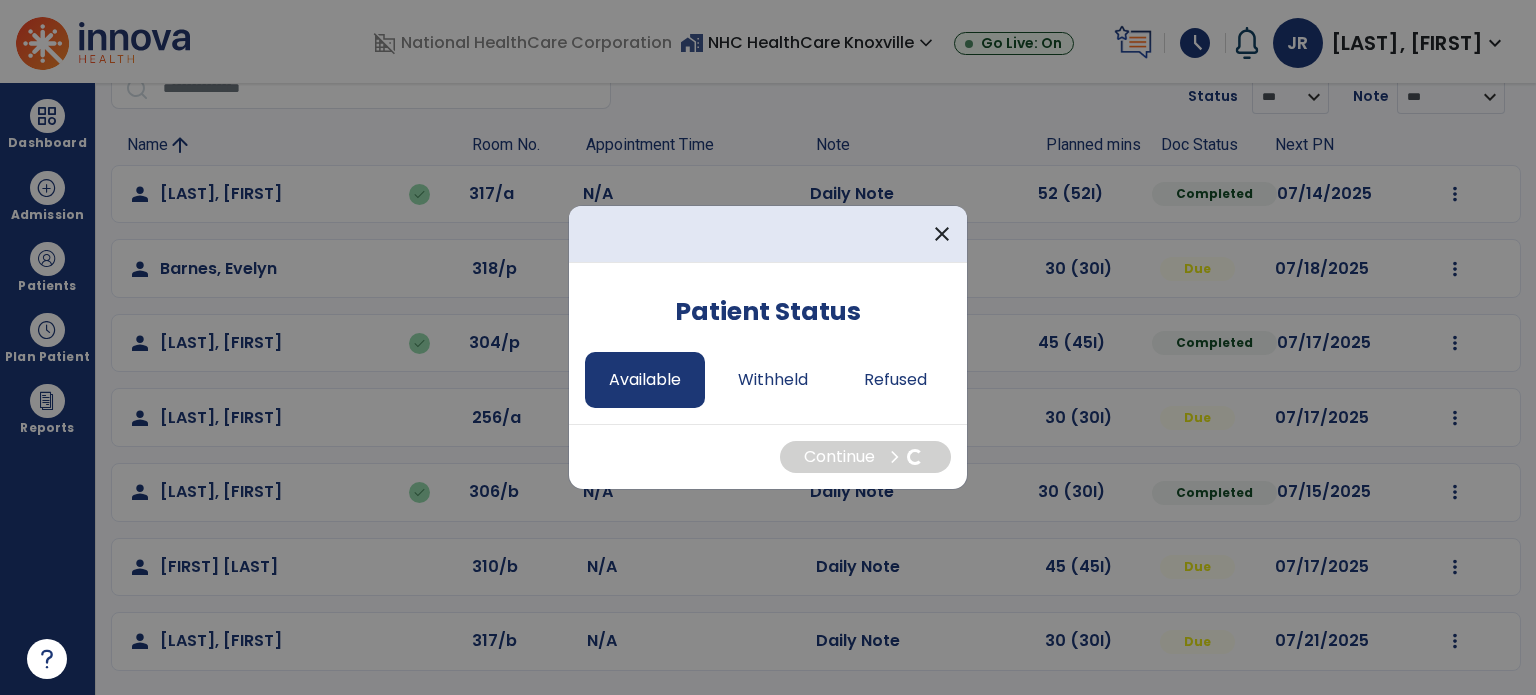 select on "*" 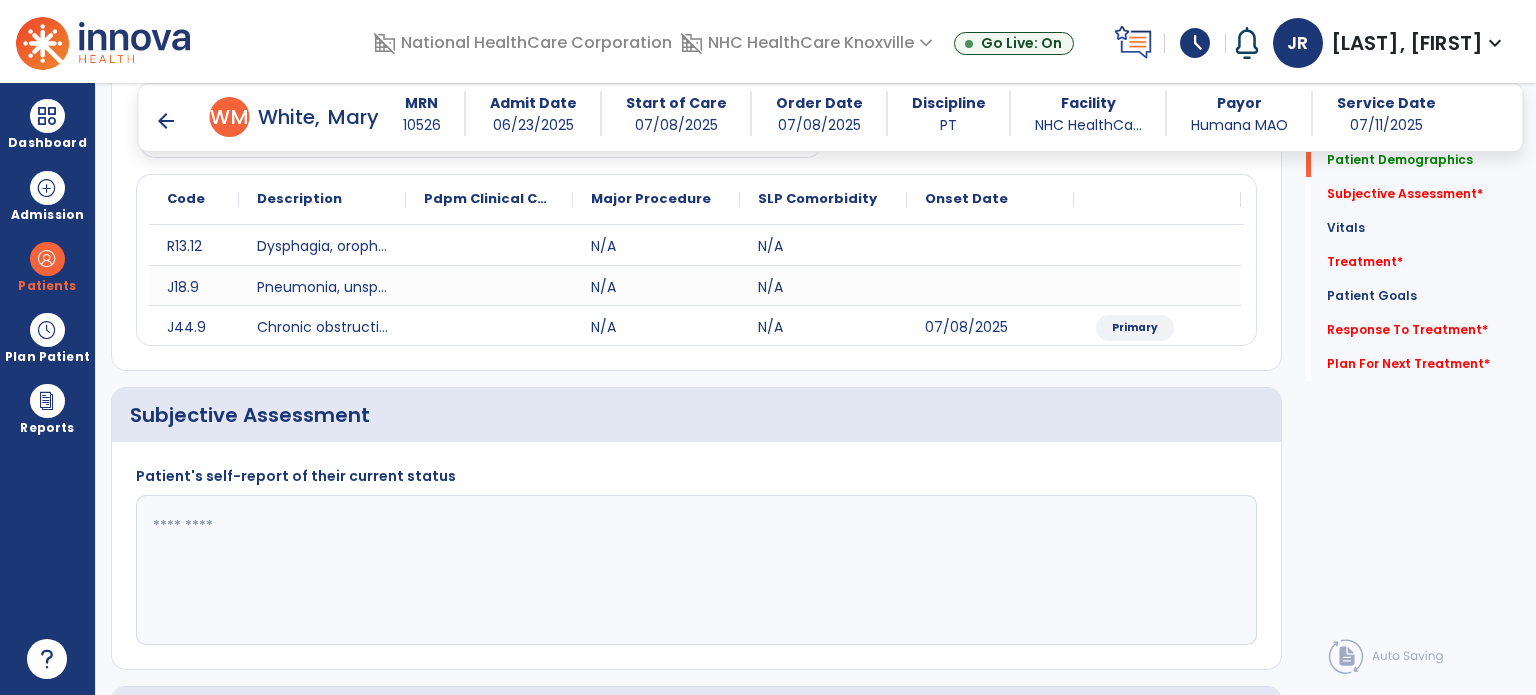 scroll, scrollTop: 238, scrollLeft: 0, axis: vertical 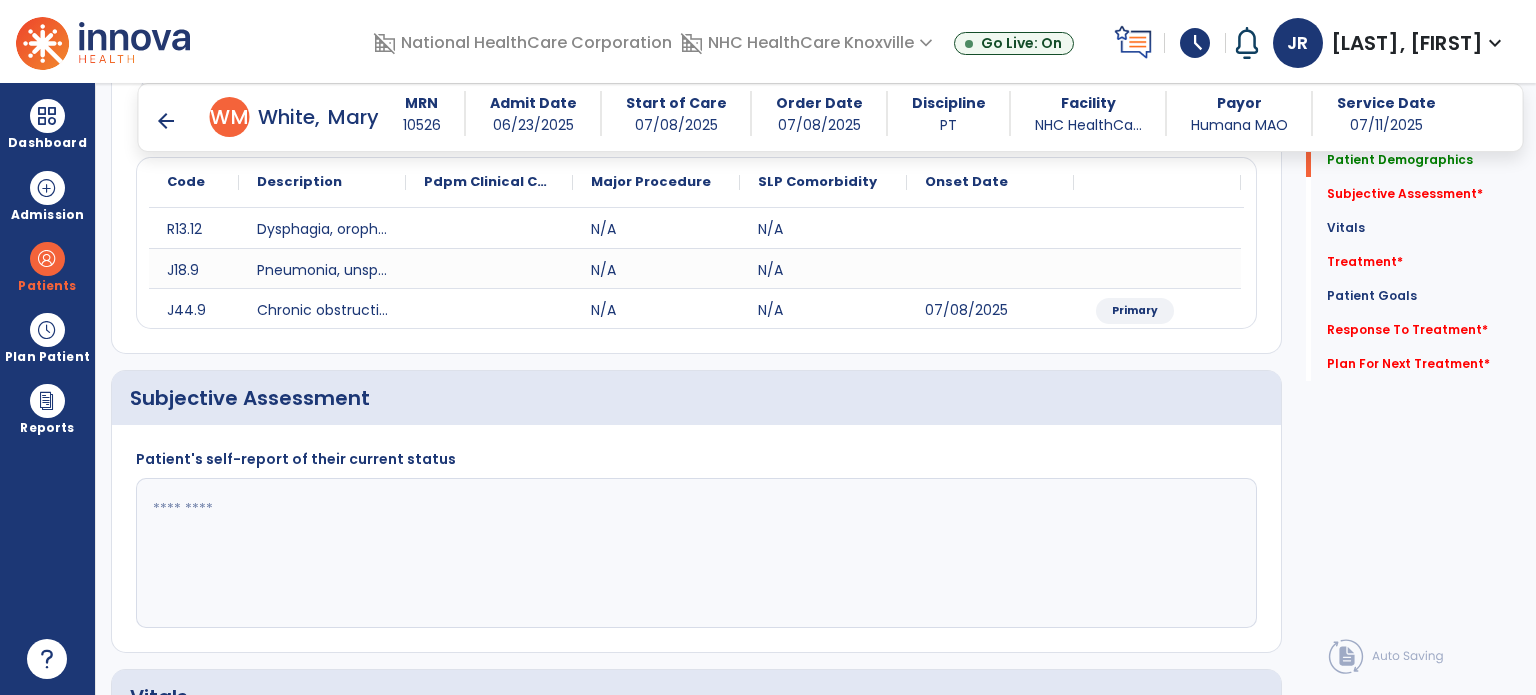 click 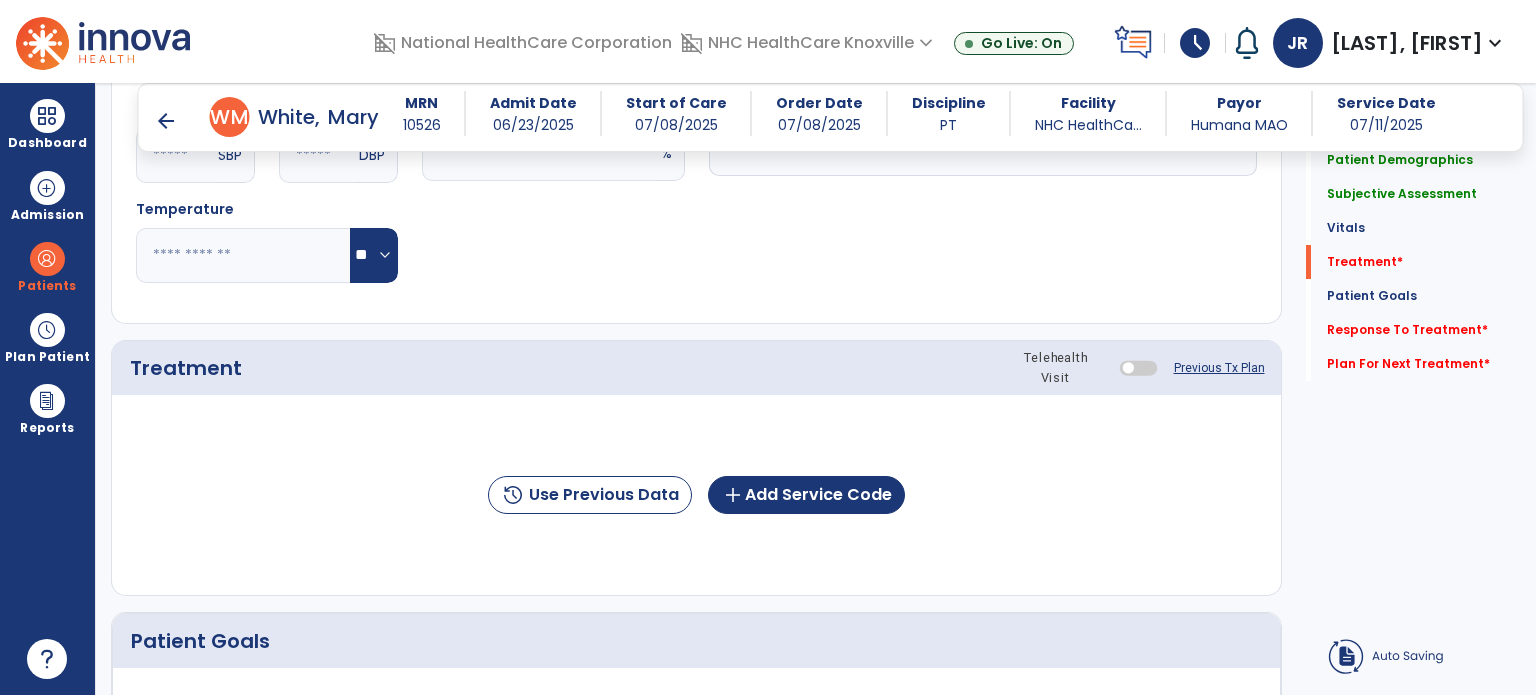 scroll, scrollTop: 987, scrollLeft: 0, axis: vertical 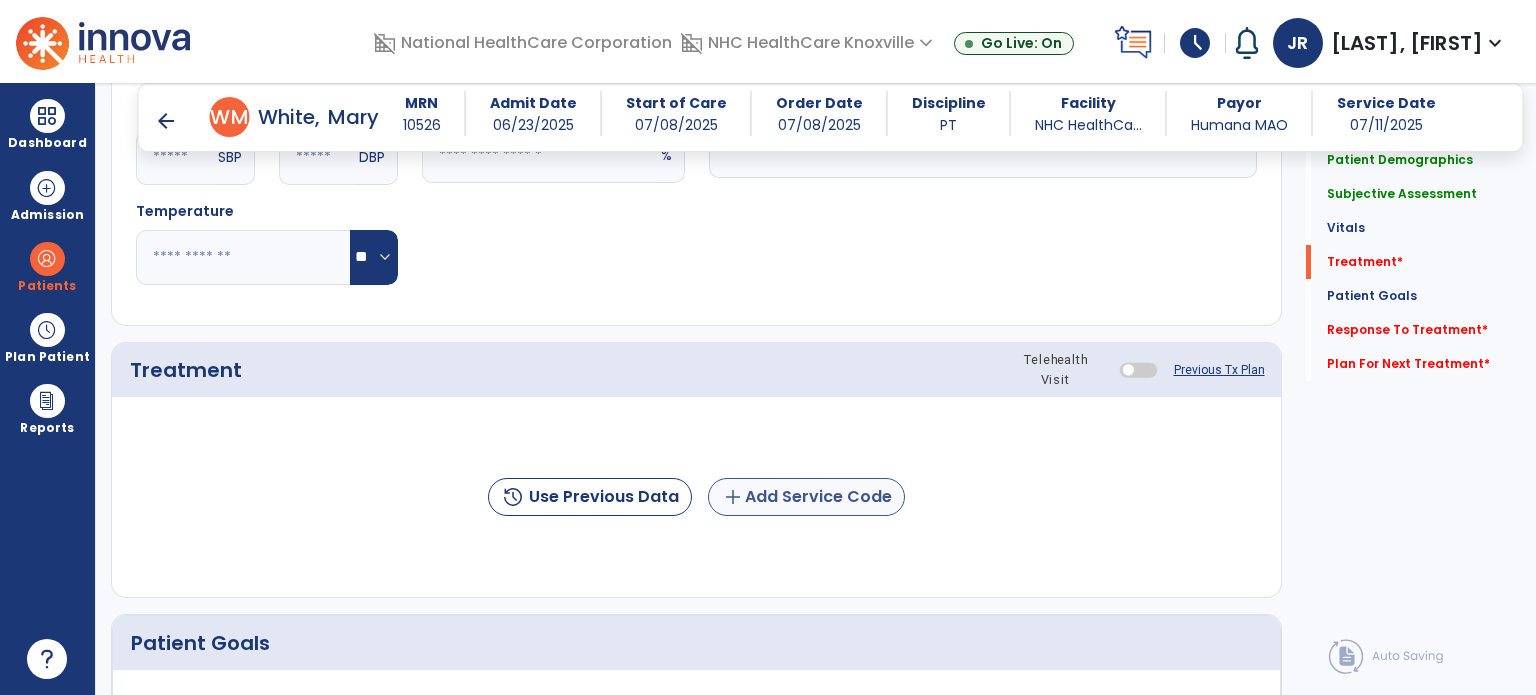type on "**********" 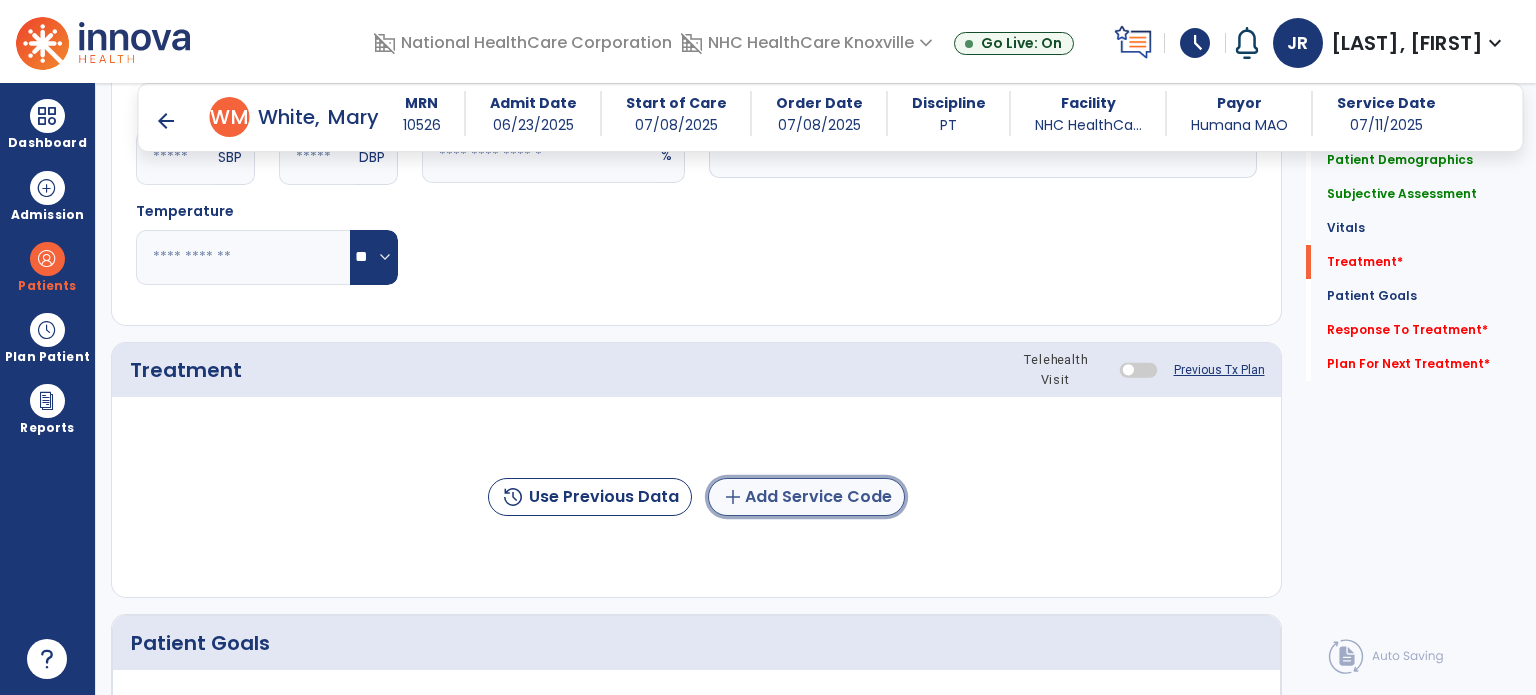 click on "add  Add Service Code" 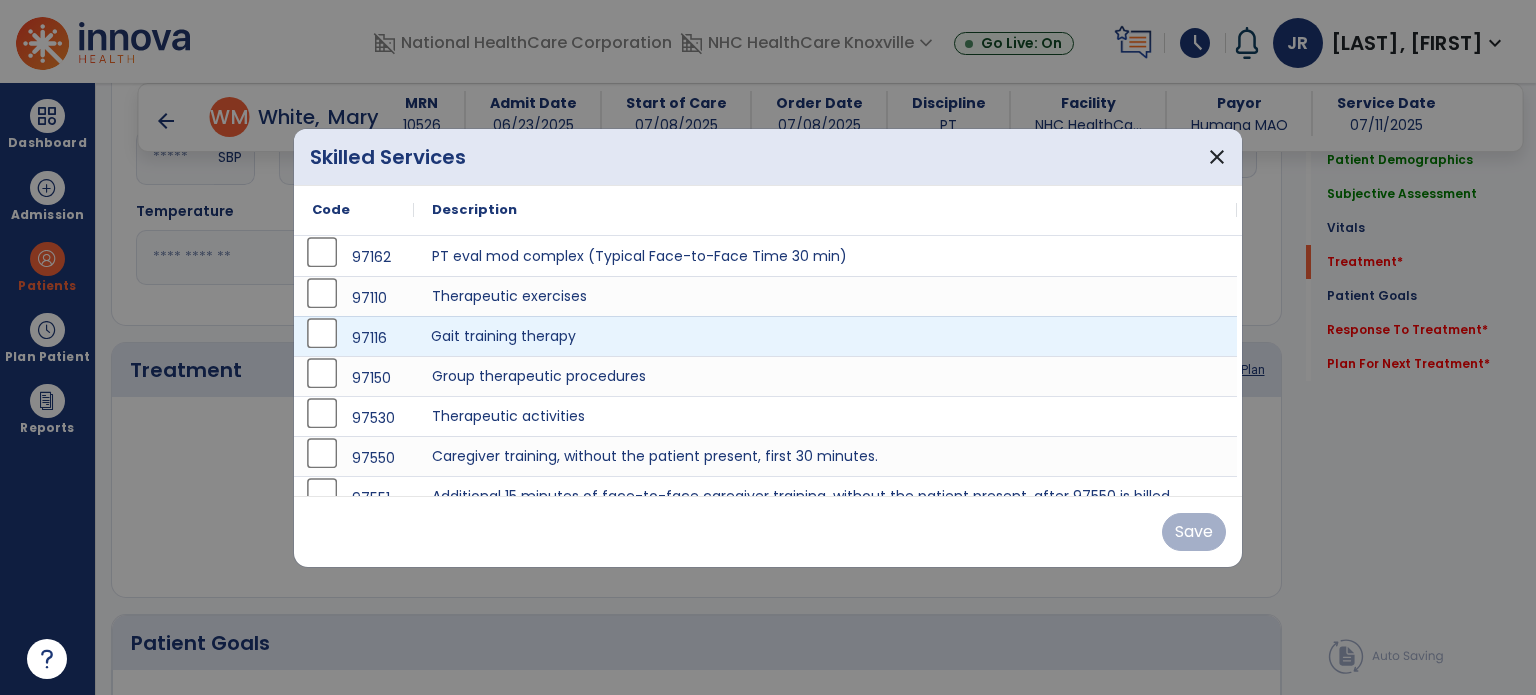 click on "Gait training therapy" at bounding box center (825, 336) 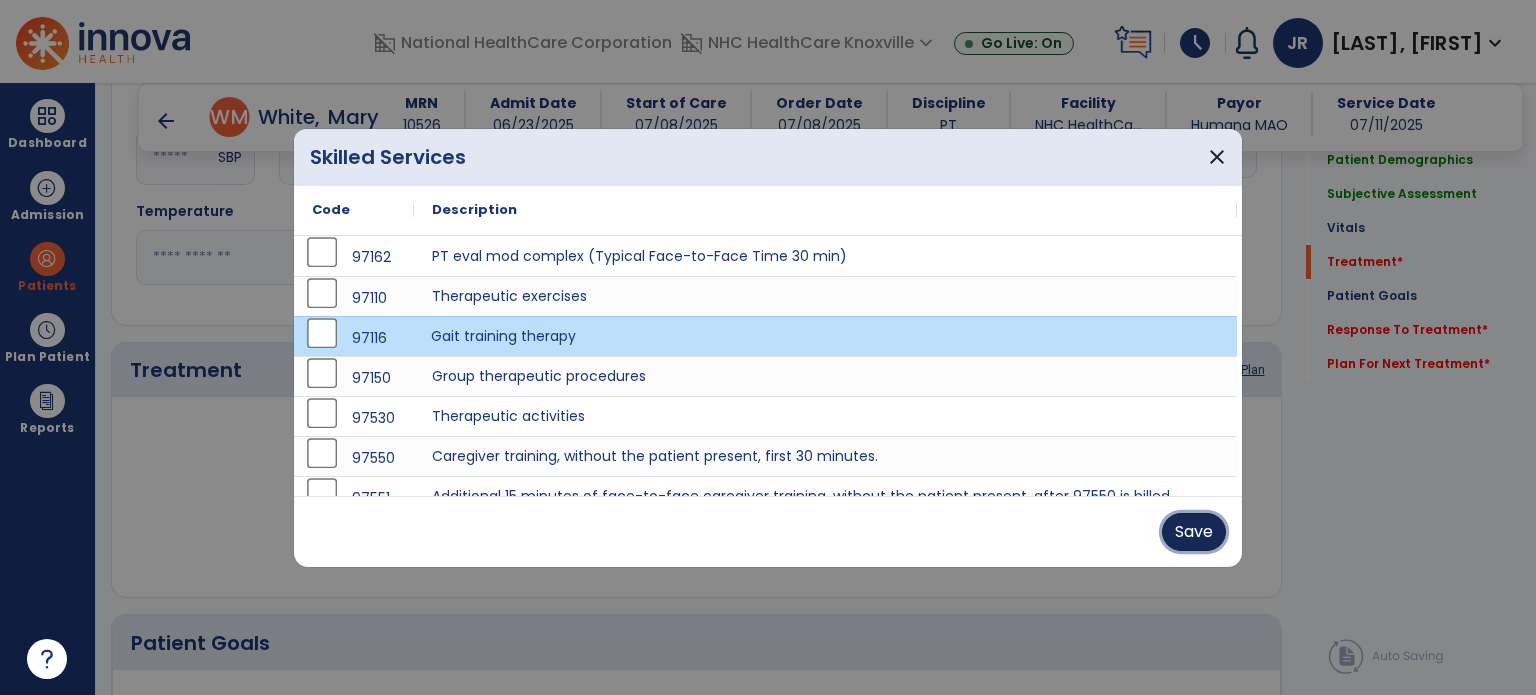 click on "Save" at bounding box center [1194, 532] 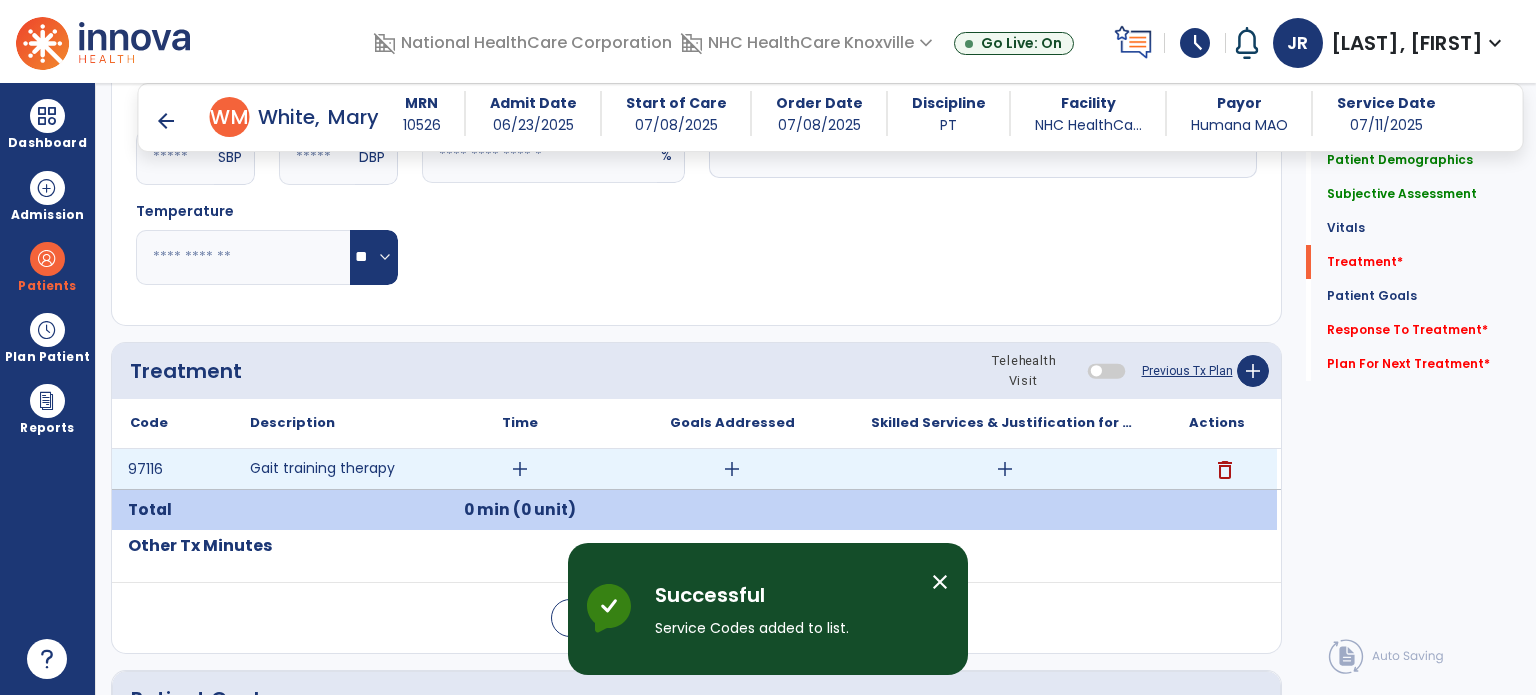 click on "add" at bounding box center [520, 469] 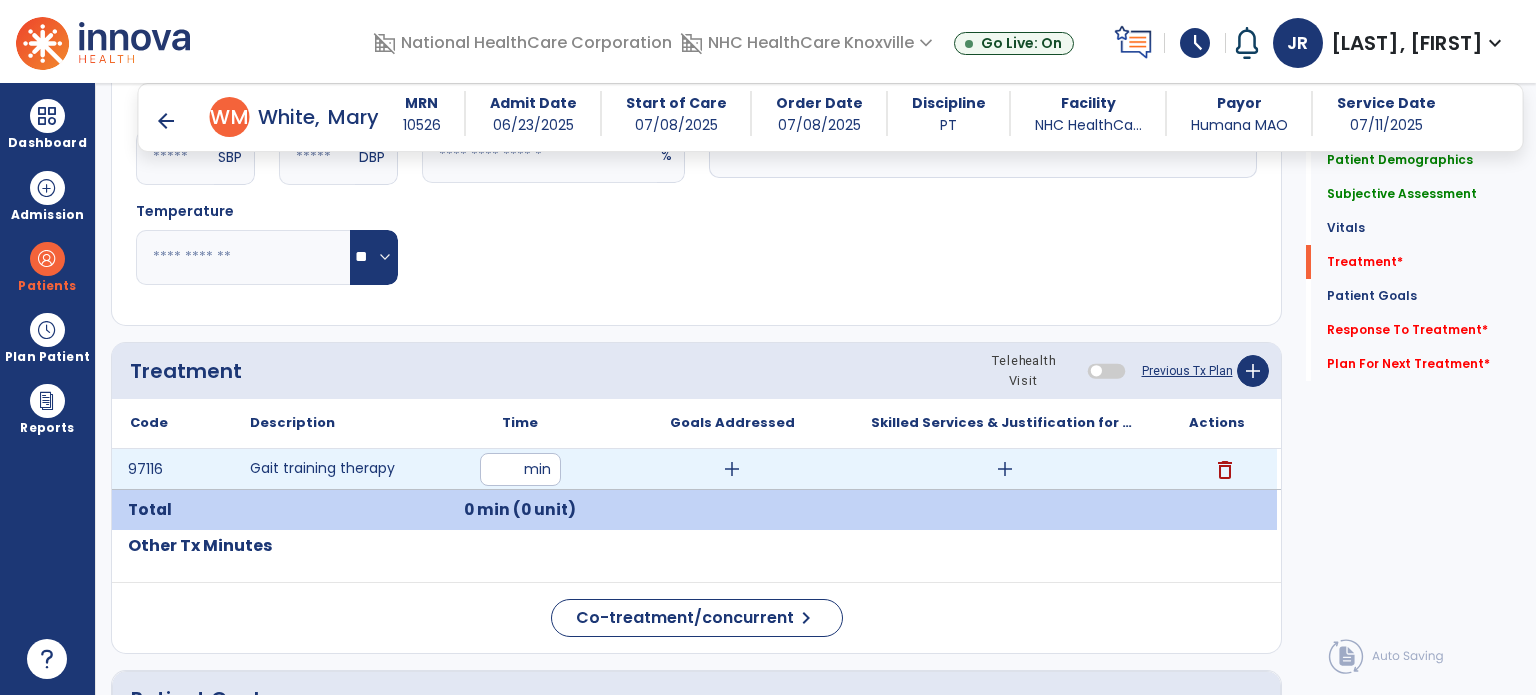 type on "**" 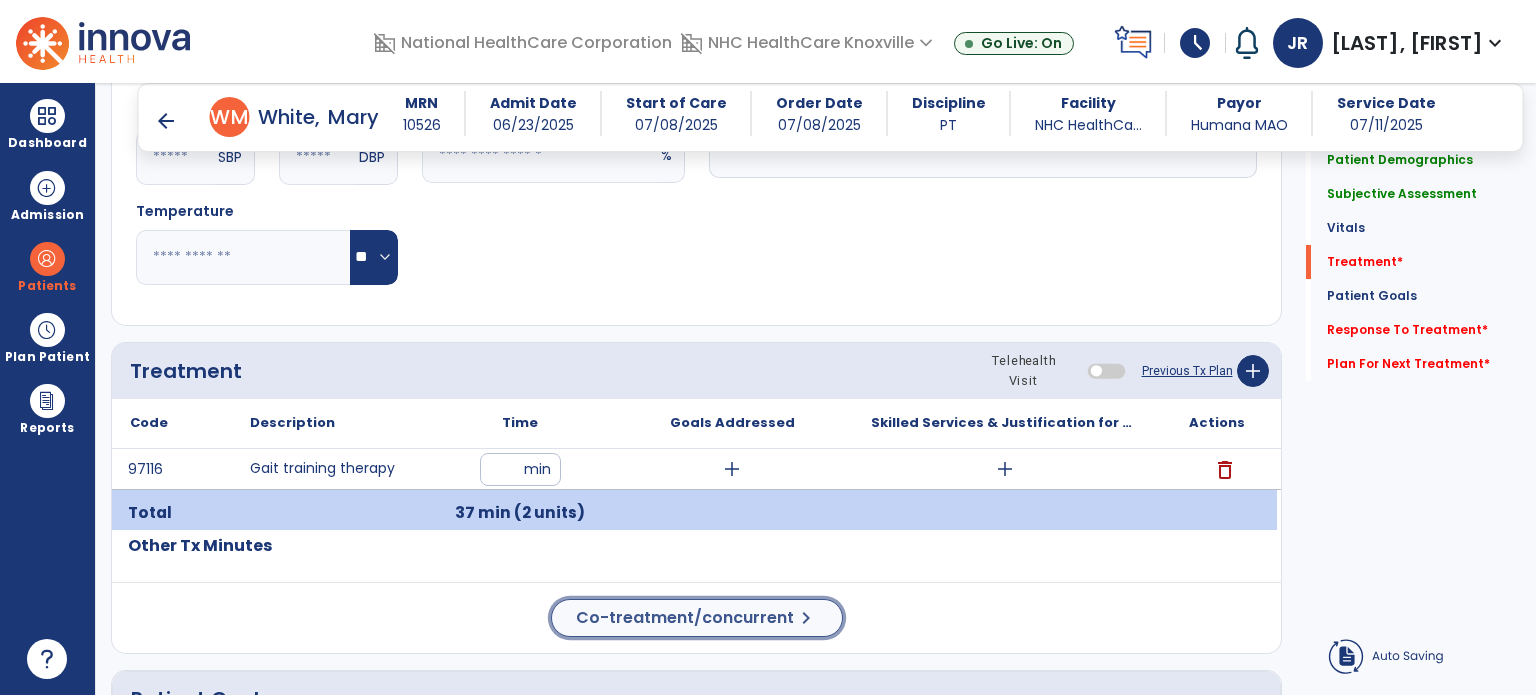 click on "Co-treatment/concurrent" 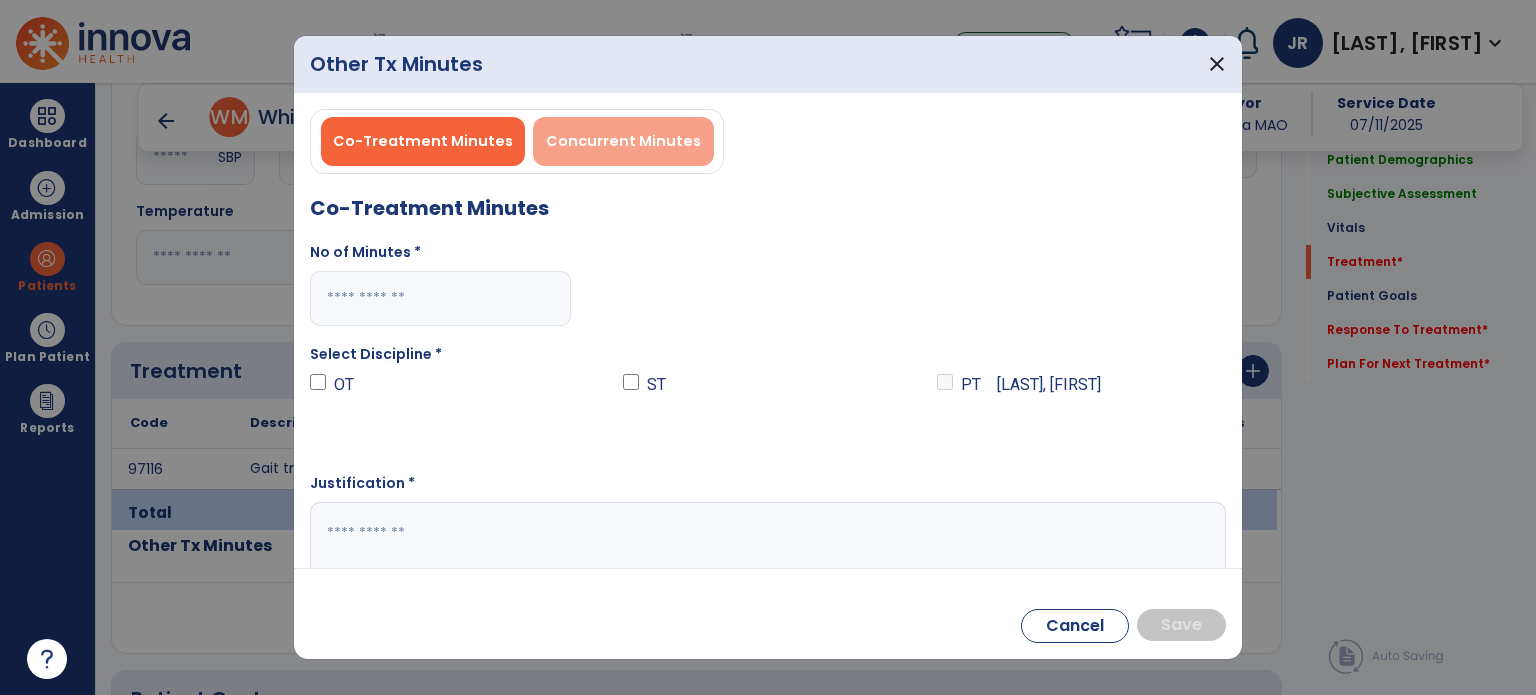 click on "Concurrent Minutes" at bounding box center (623, 141) 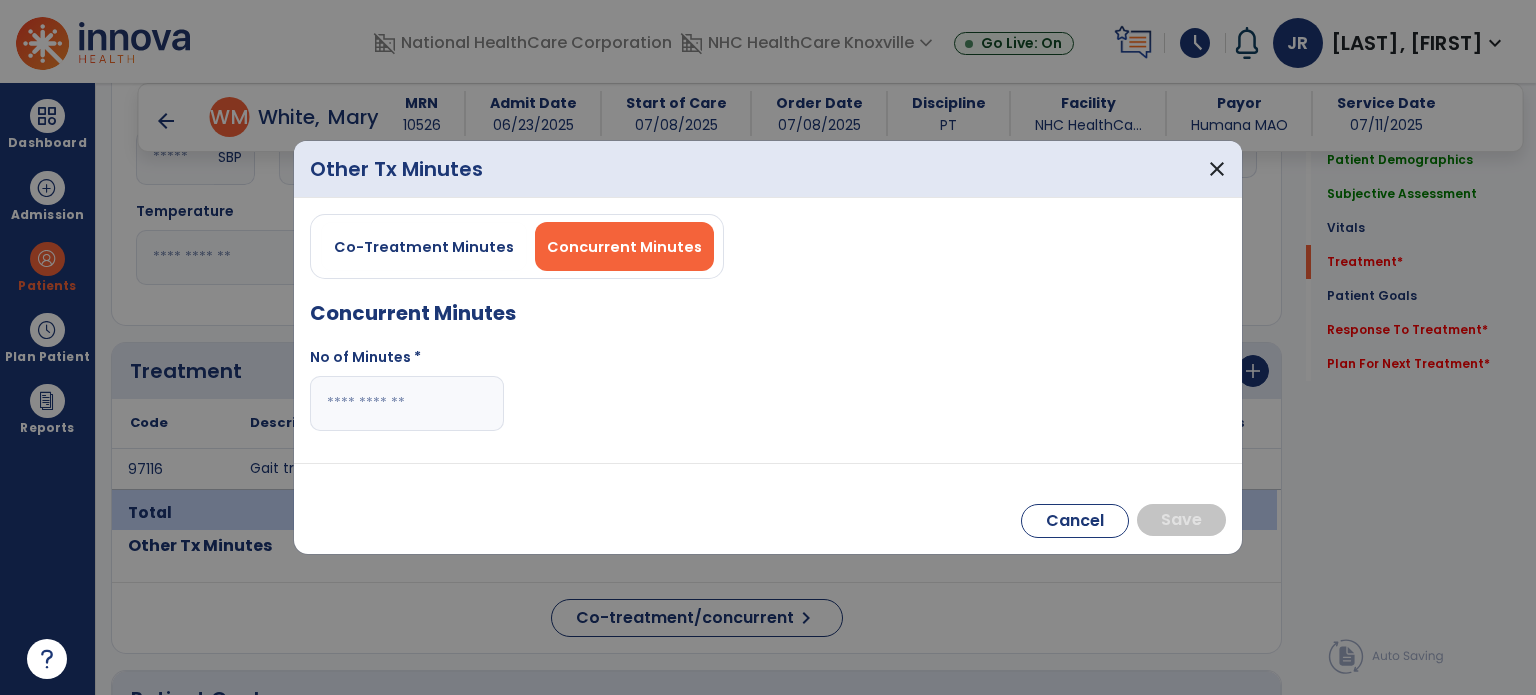 click on "No of Minutes *" at bounding box center [407, 361] 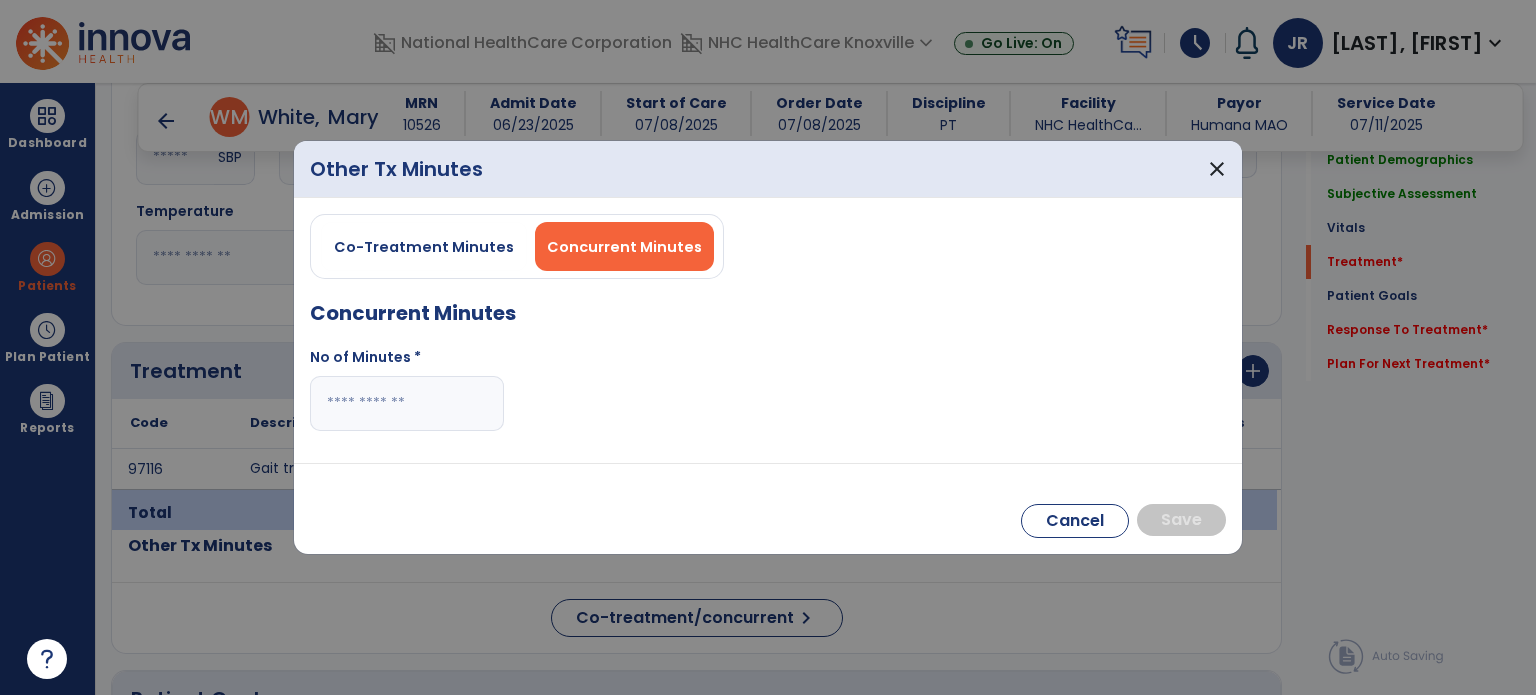 click on "No of Minutes *" at bounding box center [407, 397] 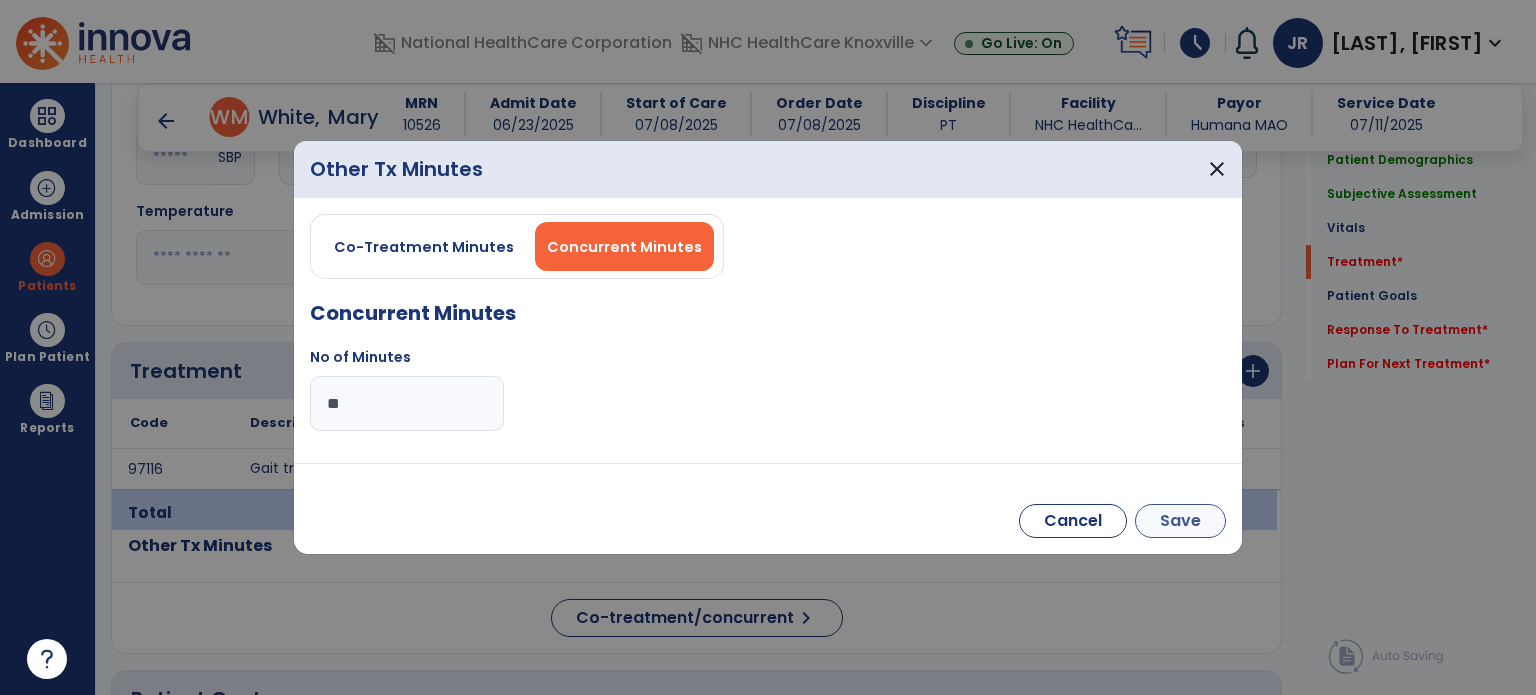 type on "**" 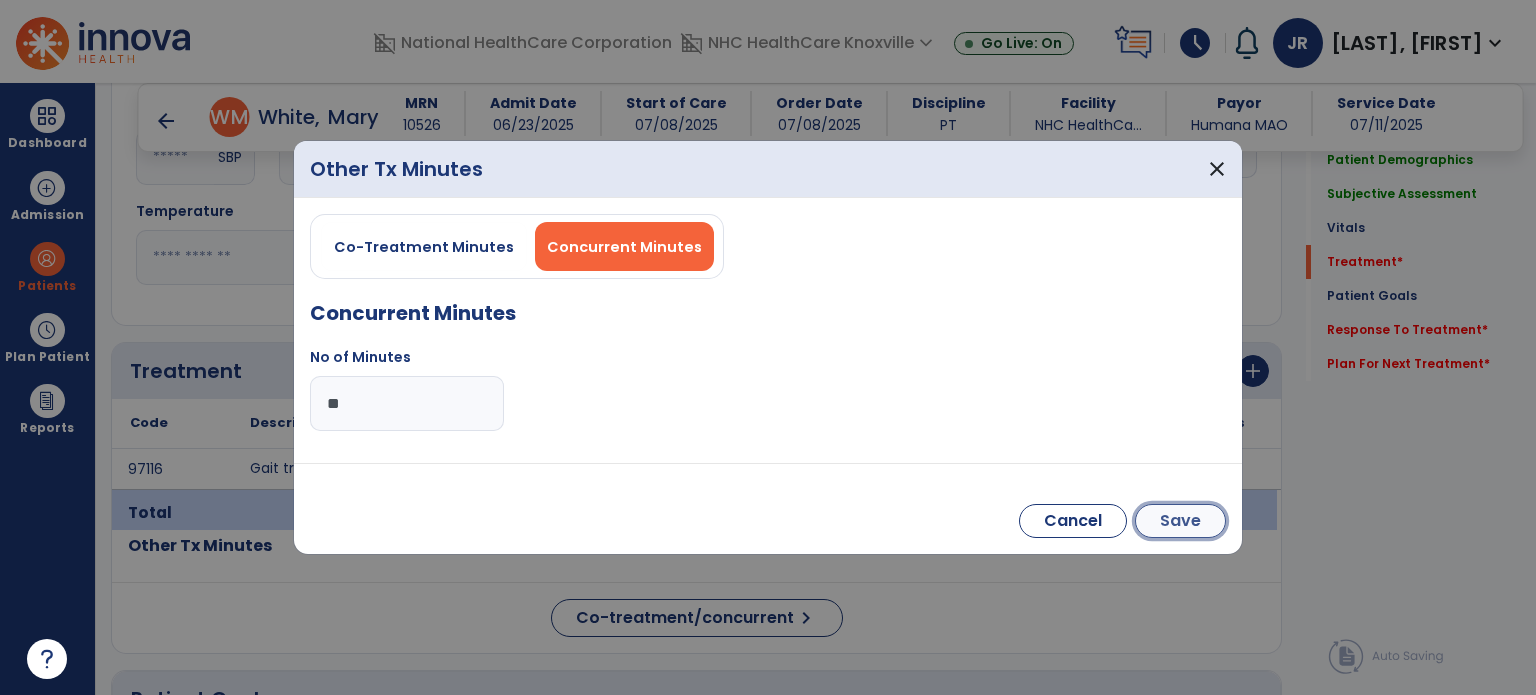 click on "Save" at bounding box center (1180, 521) 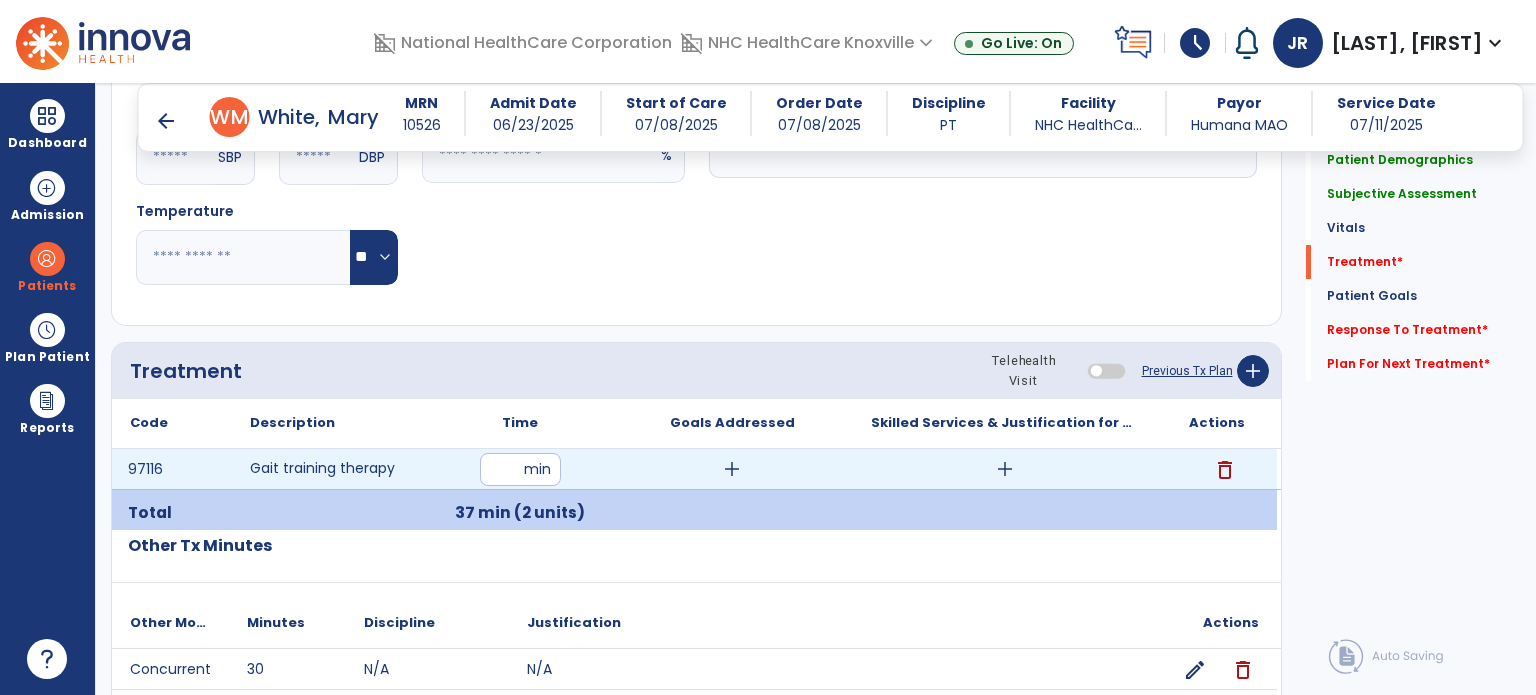 click on "add" at bounding box center (732, 469) 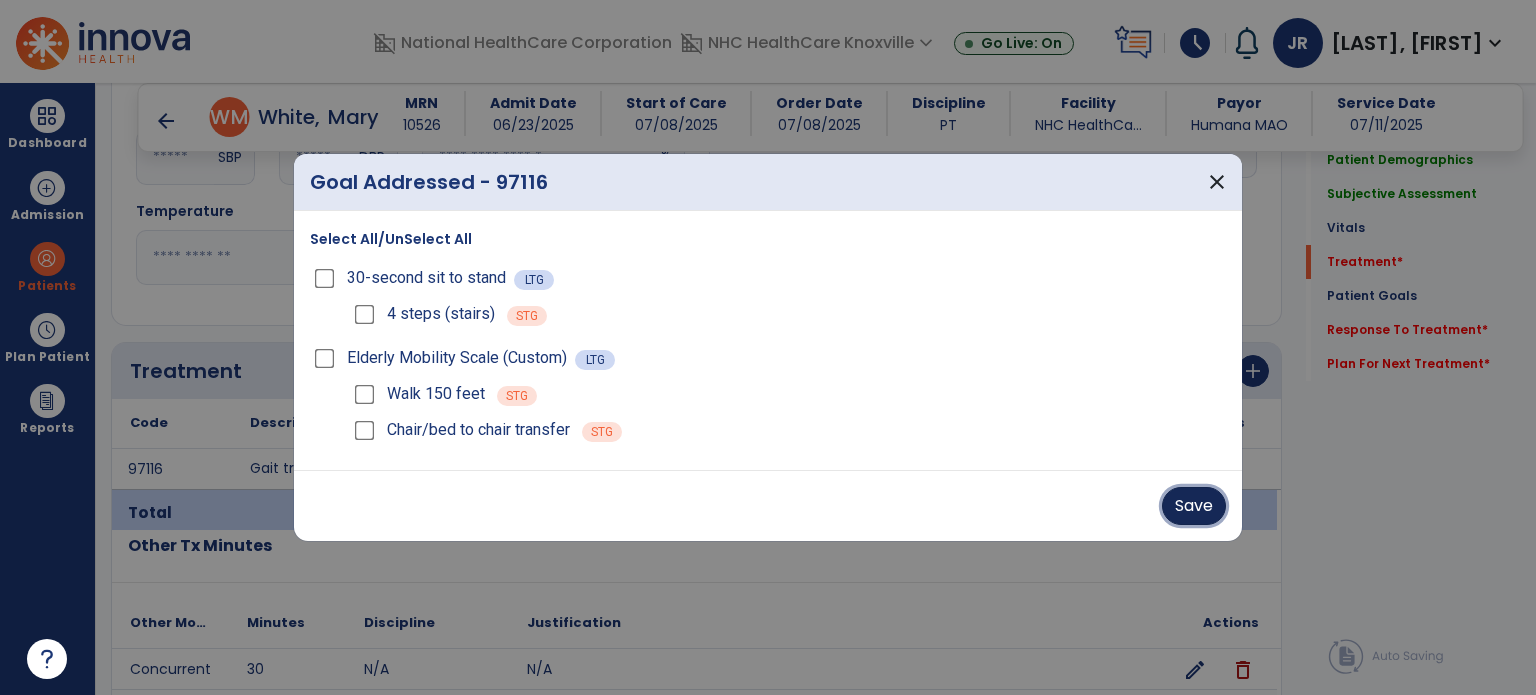 click on "Save" at bounding box center [1194, 506] 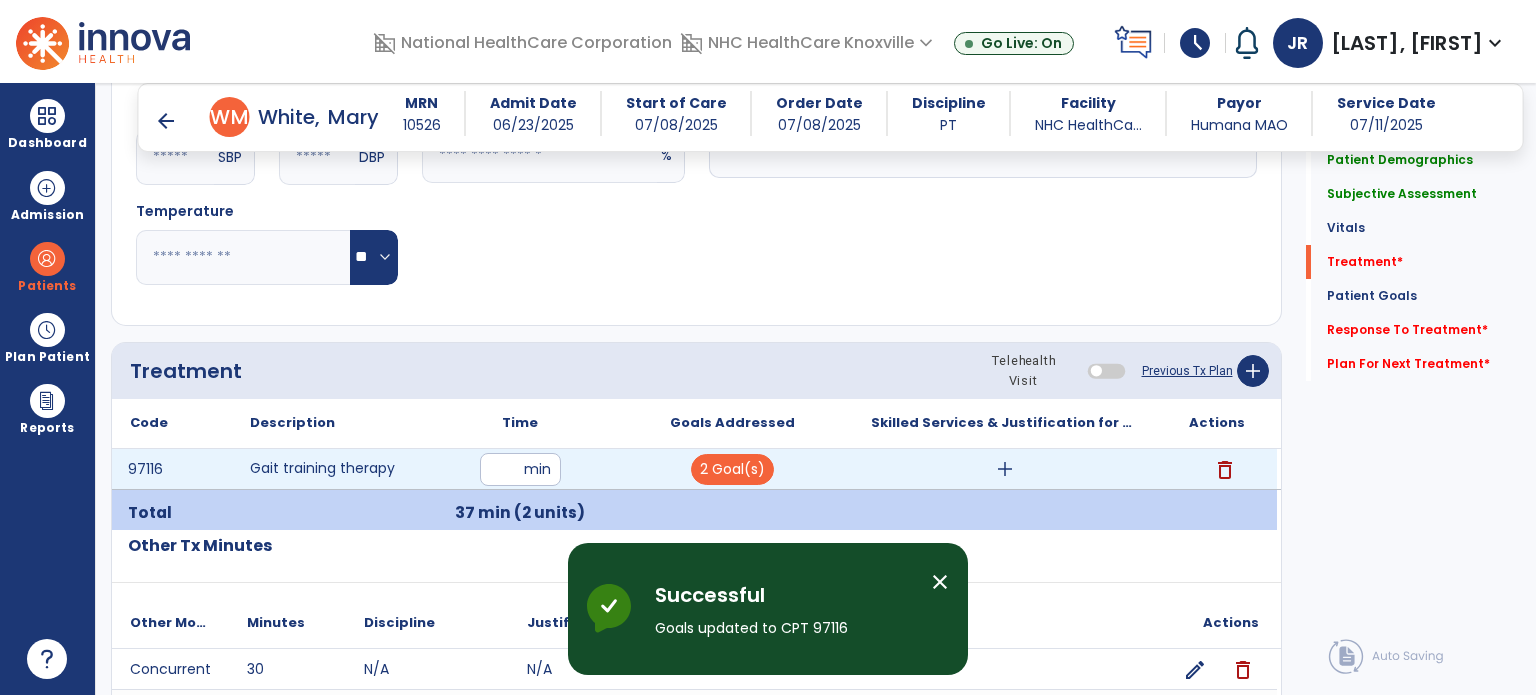 click on "add" at bounding box center [1004, 469] 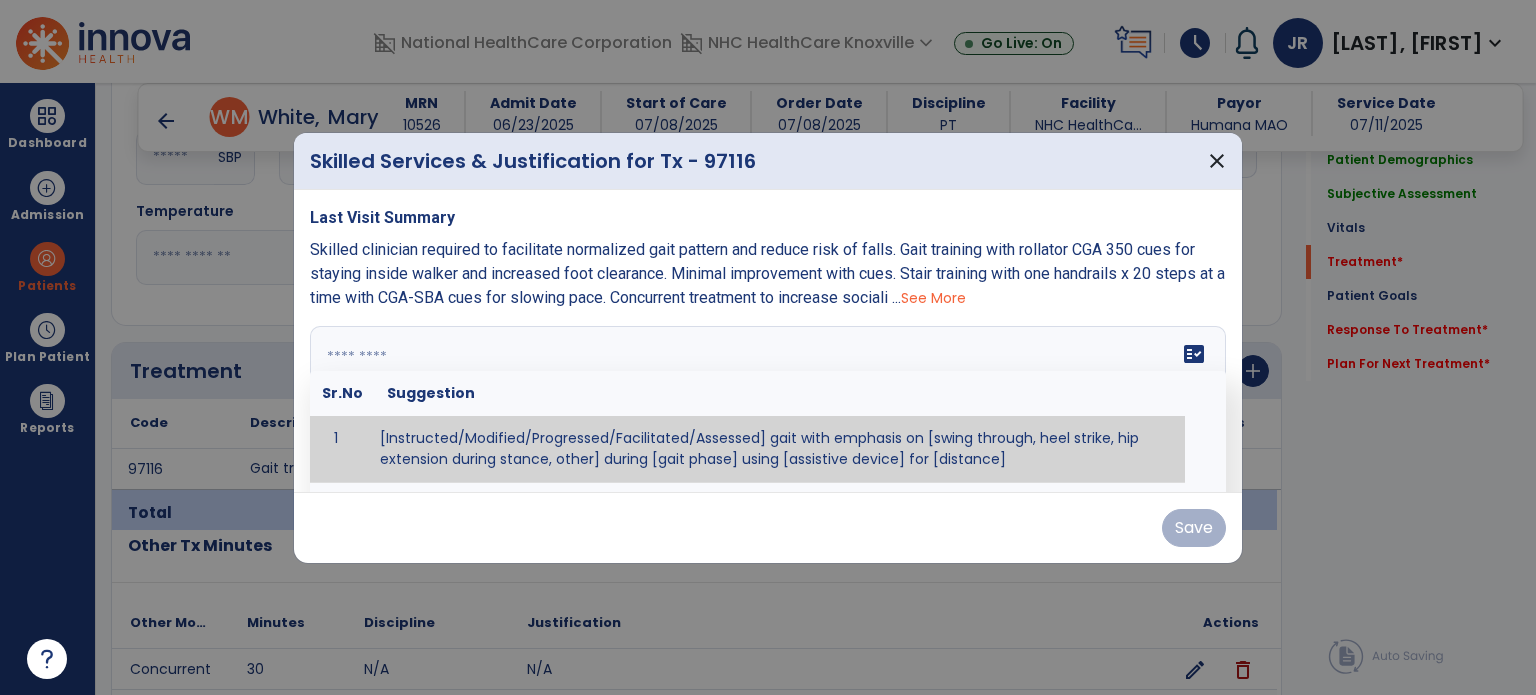 click on "fact_check  Sr.No Suggestion 1 [Instructed/Modified/Progressed/Facilitated/Assessed] gait with emphasis on [swing through, heel strike, hip extension during stance, other] during [gait phase] using [assistive device] for [distance] 2 [Instructed/Modified/Progressed/Facilitated/Assessed] use of [assistive device] and [NWB, PWB, step-to gait pattern, step through gait pattern] 3 [Instructed/Modified/Progressed/Facilitated/Assessed] patient's ability to [ascend/descend # of steps, perform directional changes, walk on even/uneven surfaces, pick-up objects off floor, velocity changes, other] using [assistive device]. 4 [Instructed/Modified/Progressed/Facilitated/Assessed] pre-gait activities including [identify exercise] in order to prepare for gait training. 5" at bounding box center [768, 401] 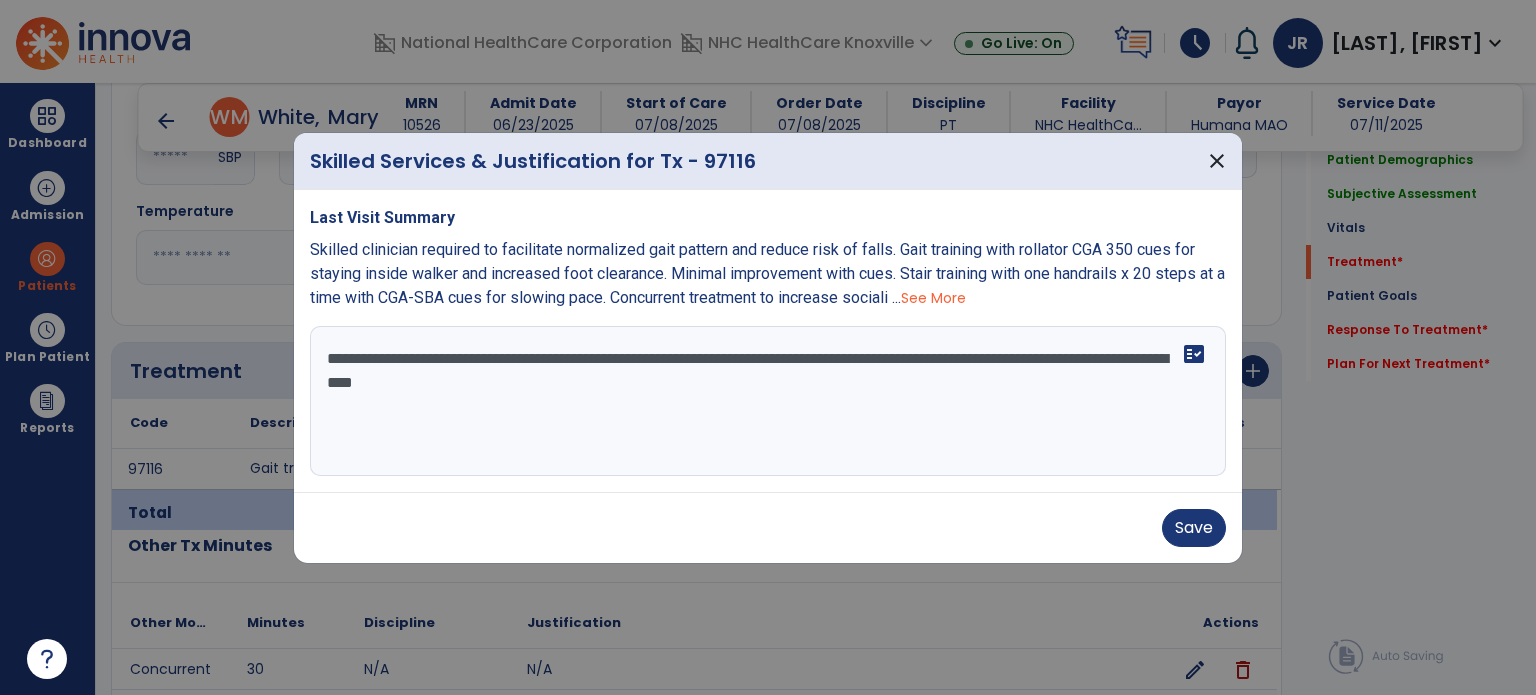 click on "**********" at bounding box center (768, 401) 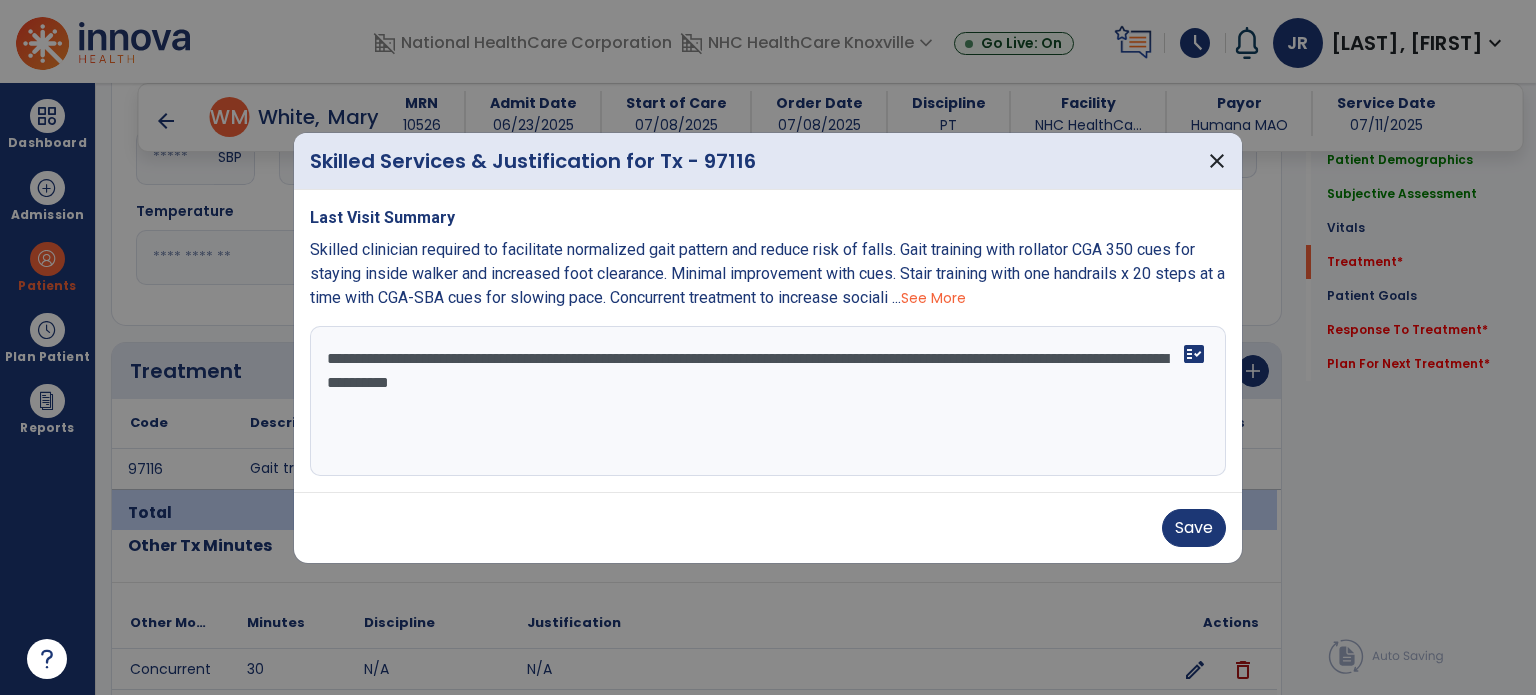 click on "**********" at bounding box center (768, 401) 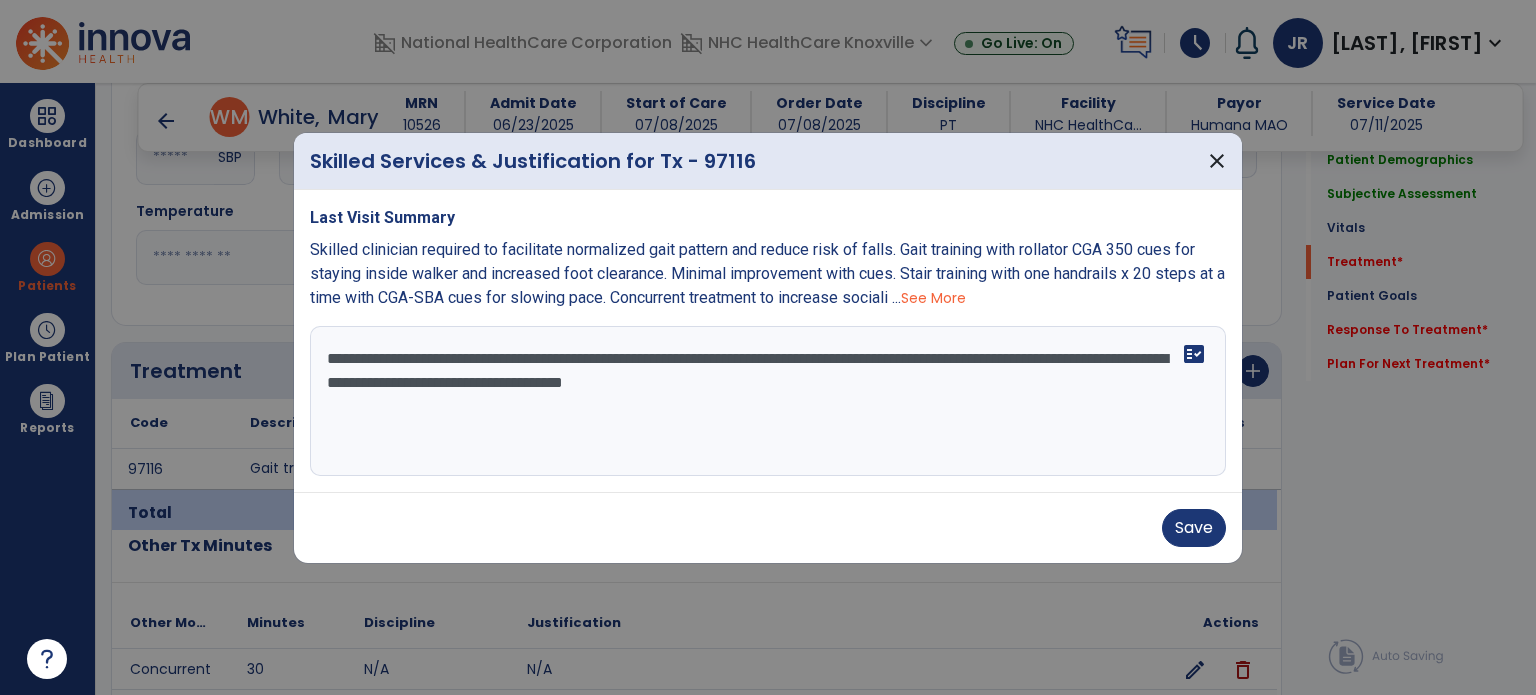 drag, startPoint x: 676, startPoint y: 393, endPoint x: 956, endPoint y: 427, distance: 282.05673 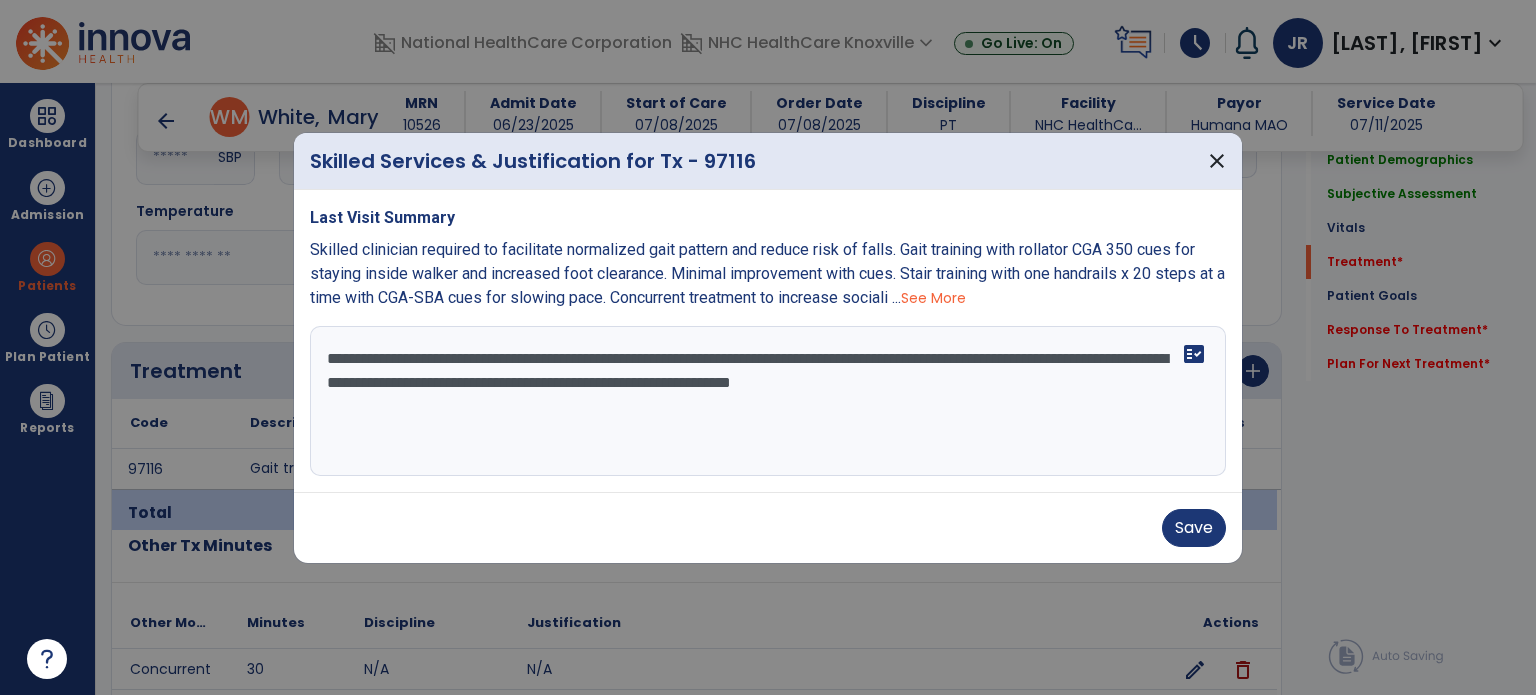 click on "**********" at bounding box center (768, 401) 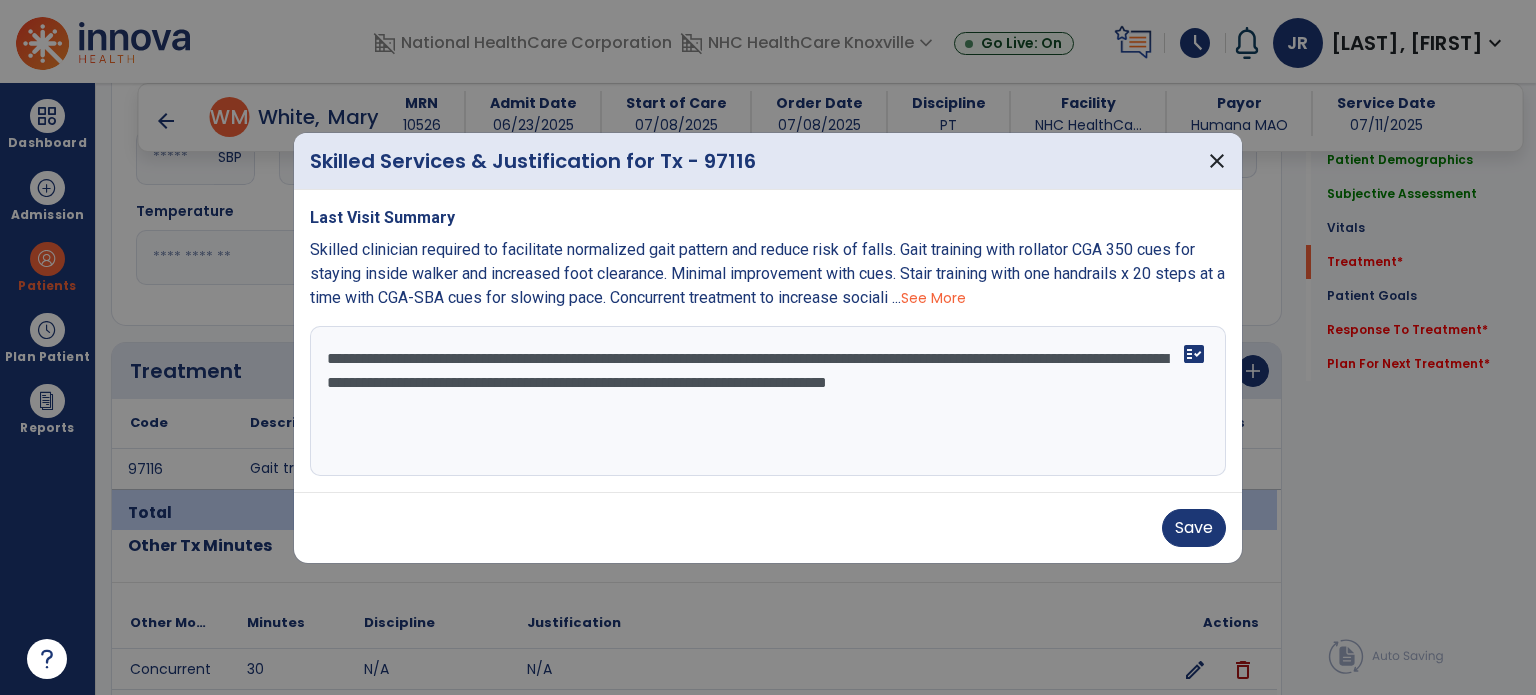 click on "**********" at bounding box center [768, 401] 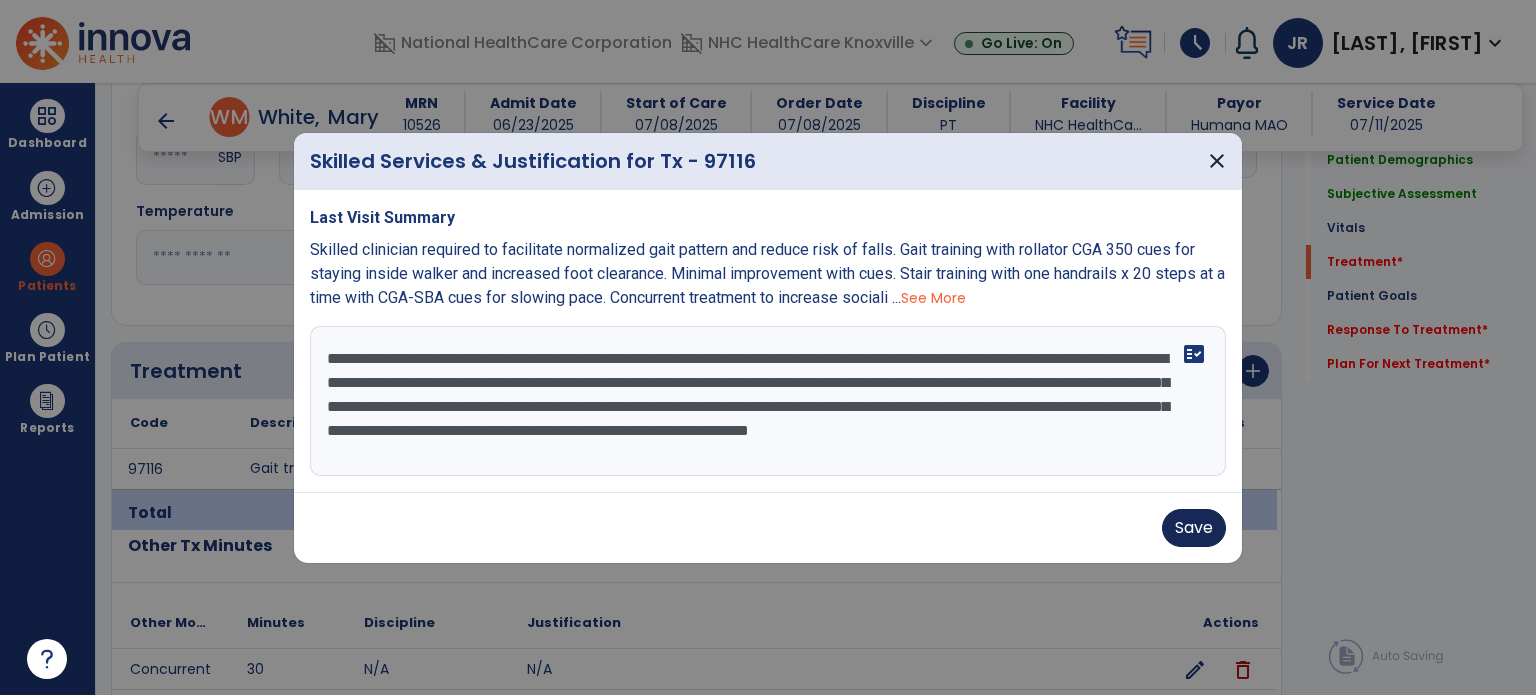 type on "**********" 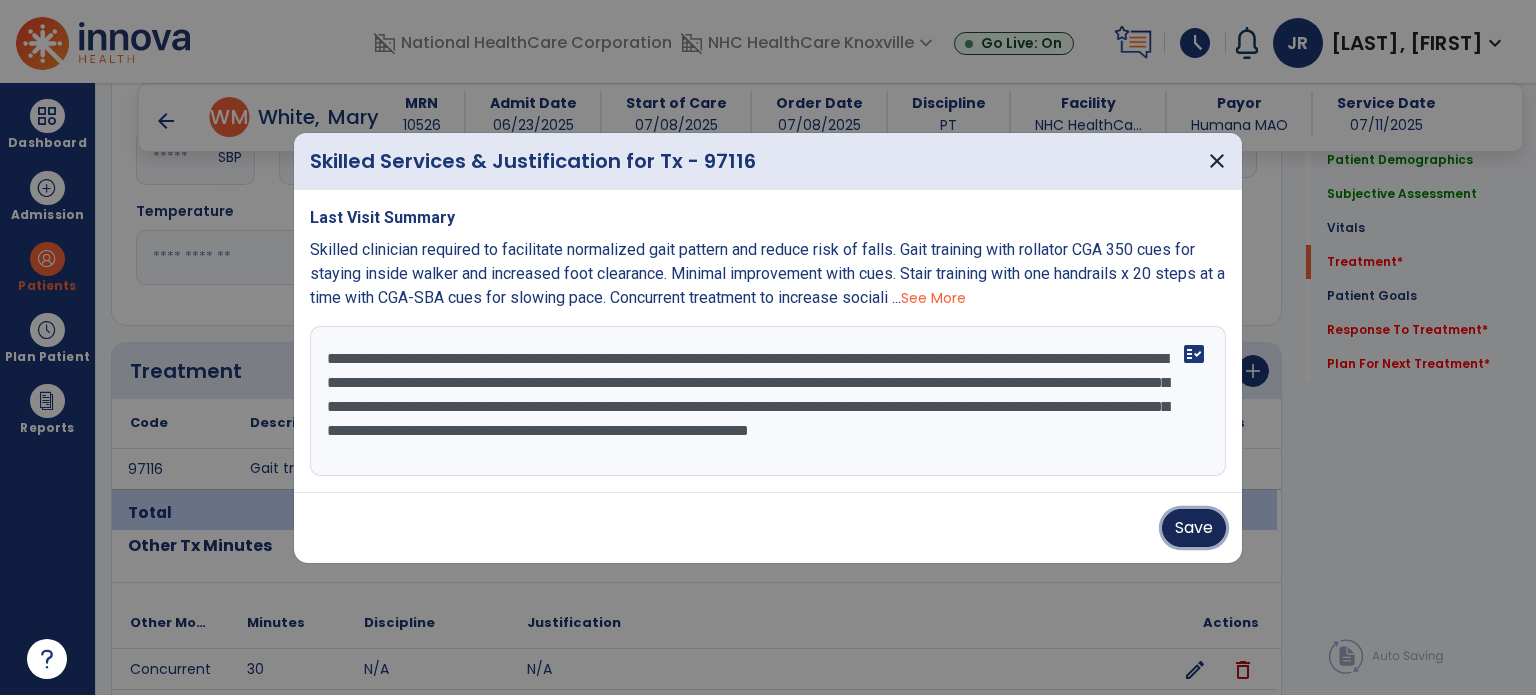 click on "Save" at bounding box center (1194, 528) 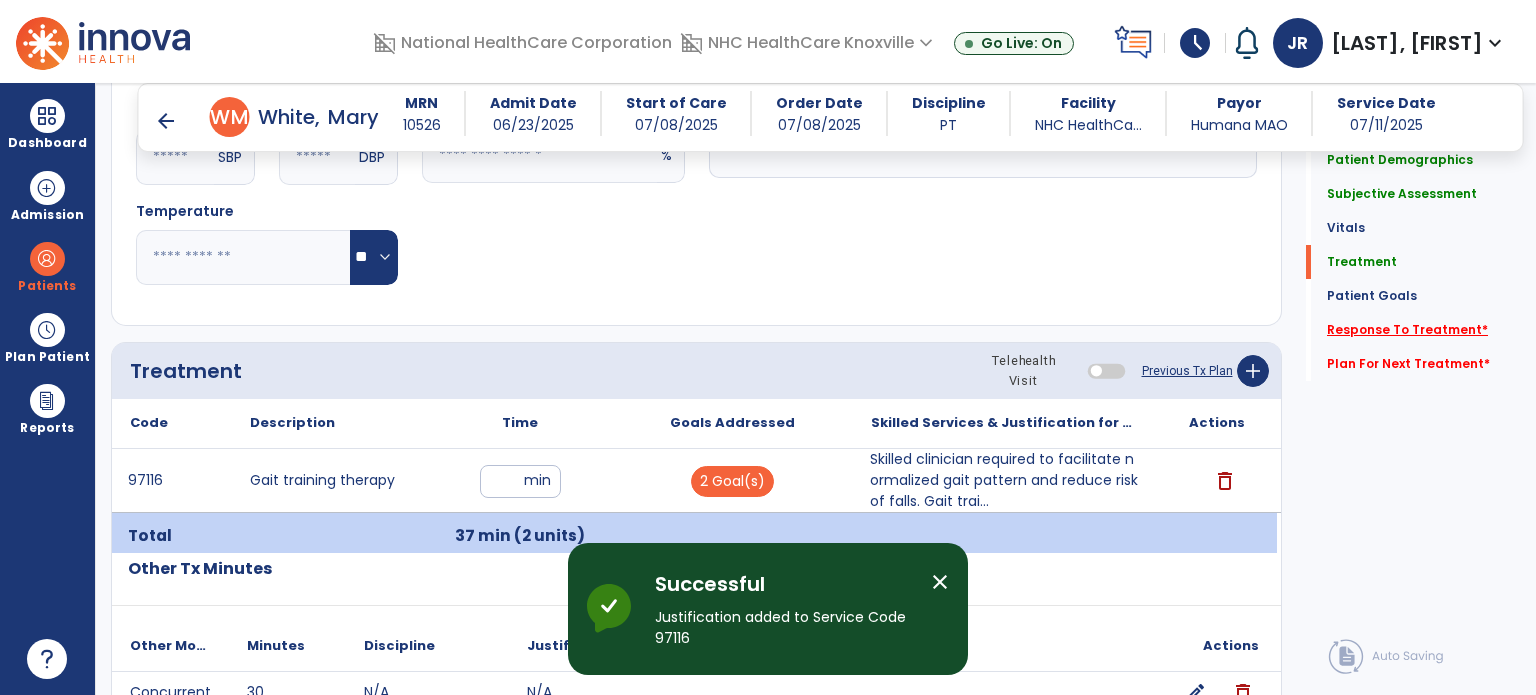 click on "Response To Treatment   *" 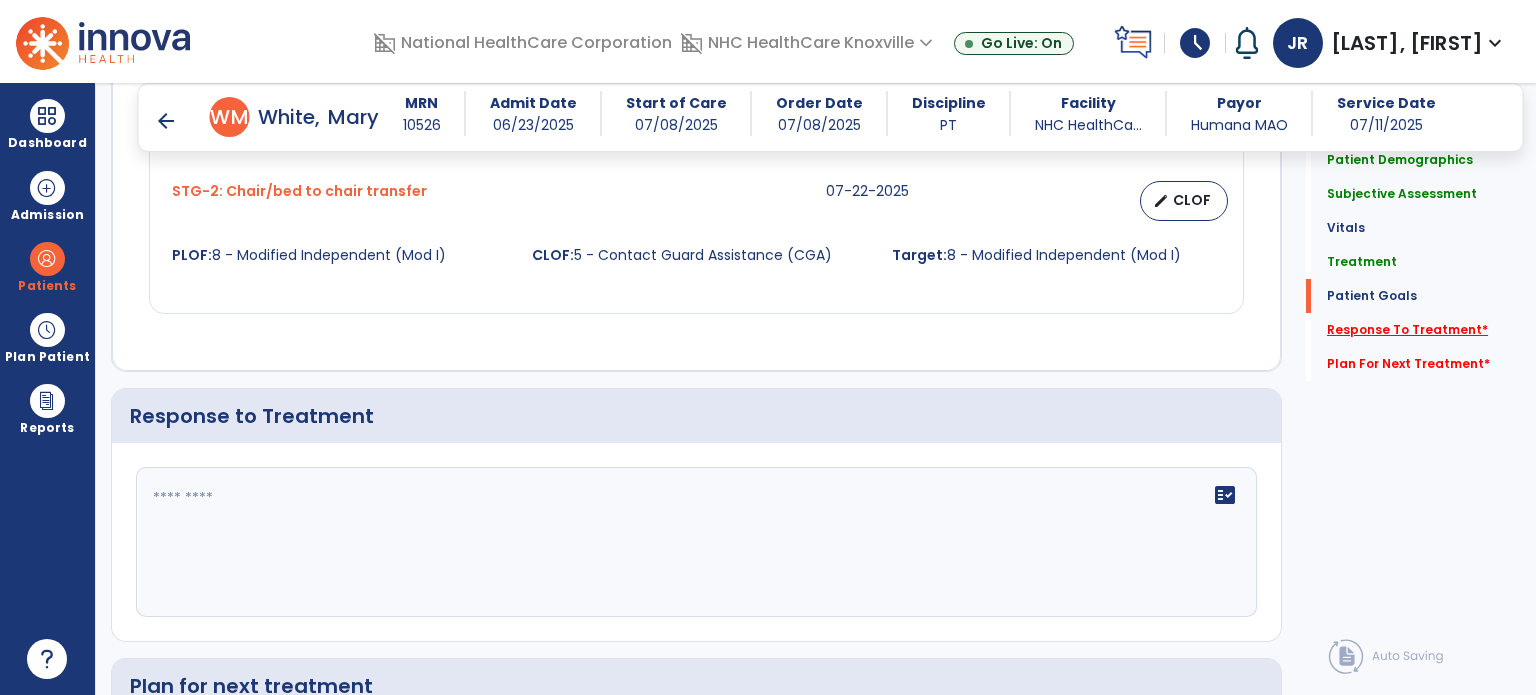 scroll, scrollTop: 2370, scrollLeft: 0, axis: vertical 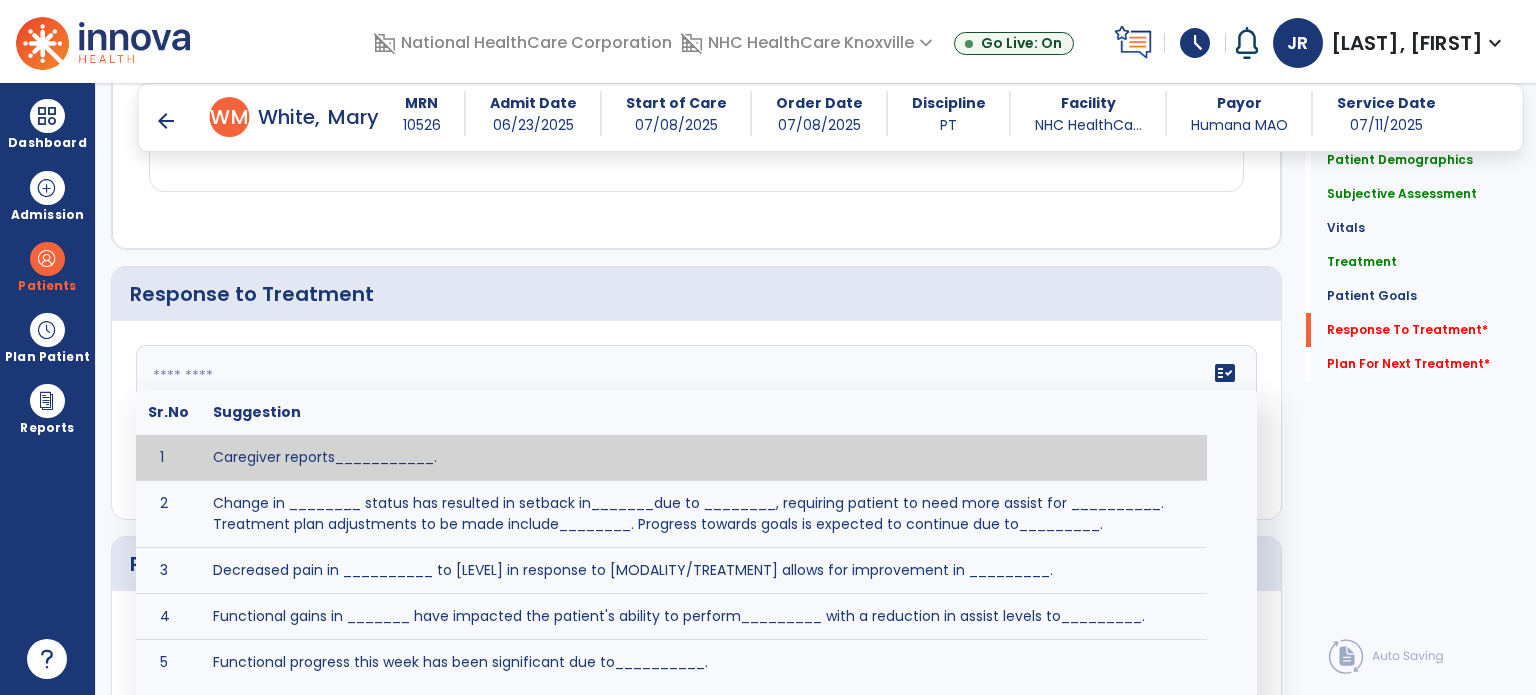 click on "fact_check  Sr.No Suggestion 1 Caregiver reports___________. 2 Change in ________ status has resulted in setback in_______due to ________, requiring patient to need more assist for __________.   Treatment plan adjustments to be made include________.  Progress towards goals is expected to continue due to_________. 3 Decreased pain in __________ to [LEVEL] in response to [MODALITY/TREATMENT] allows for improvement in _________. 4 Functional gains in _______ have impacted the patient's ability to perform_________ with a reduction in assist levels to_________. 5 Functional progress this week has been significant due to__________. 6 Gains in ________ have improved the patient's ability to perform ______with decreased levels of assist to___________. 7 Improvement in ________allows patient to tolerate higher levels of challenges in_________. 8 Pain in [AREA] has decreased to [LEVEL] in response to [TREATMENT/MODALITY], allowing fore ease in completing__________. 9 10 11 12 13 14 15 16 17 18 19 20 21" 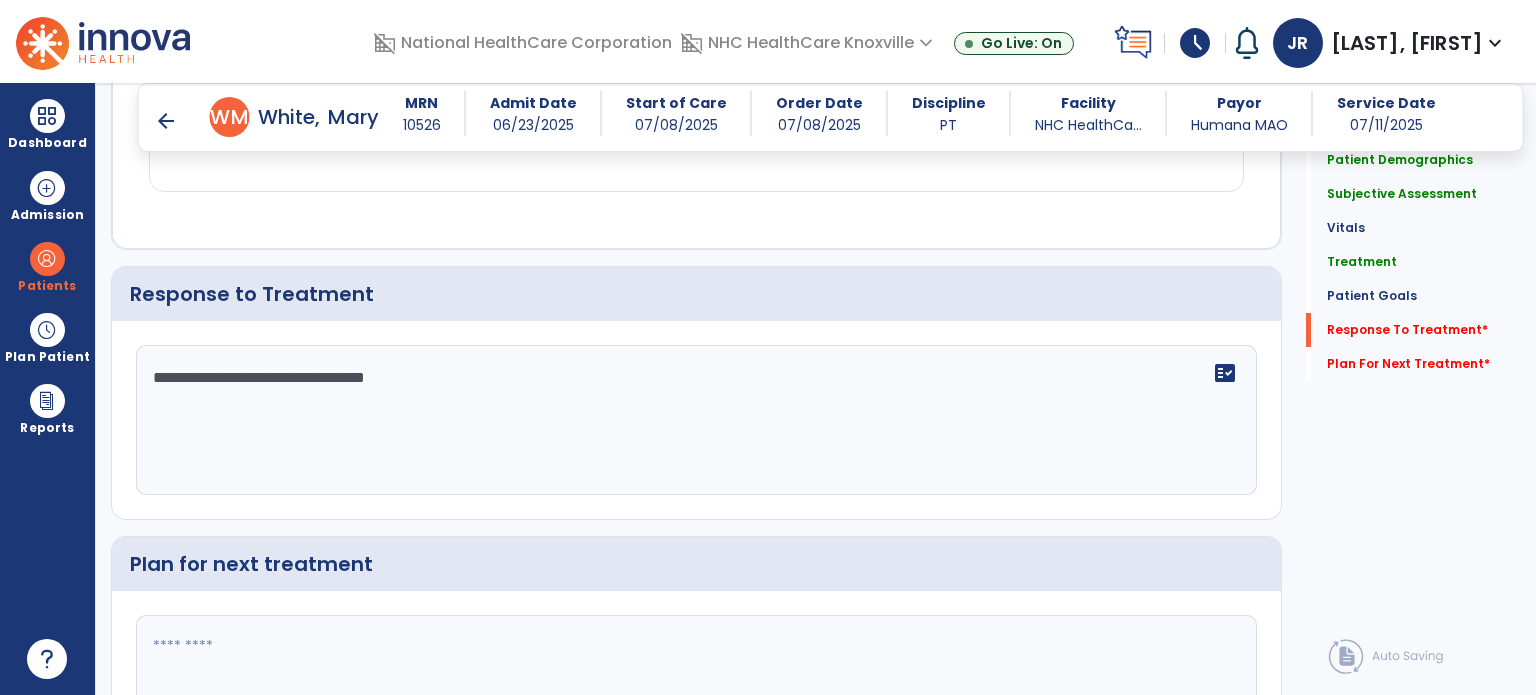type on "**********" 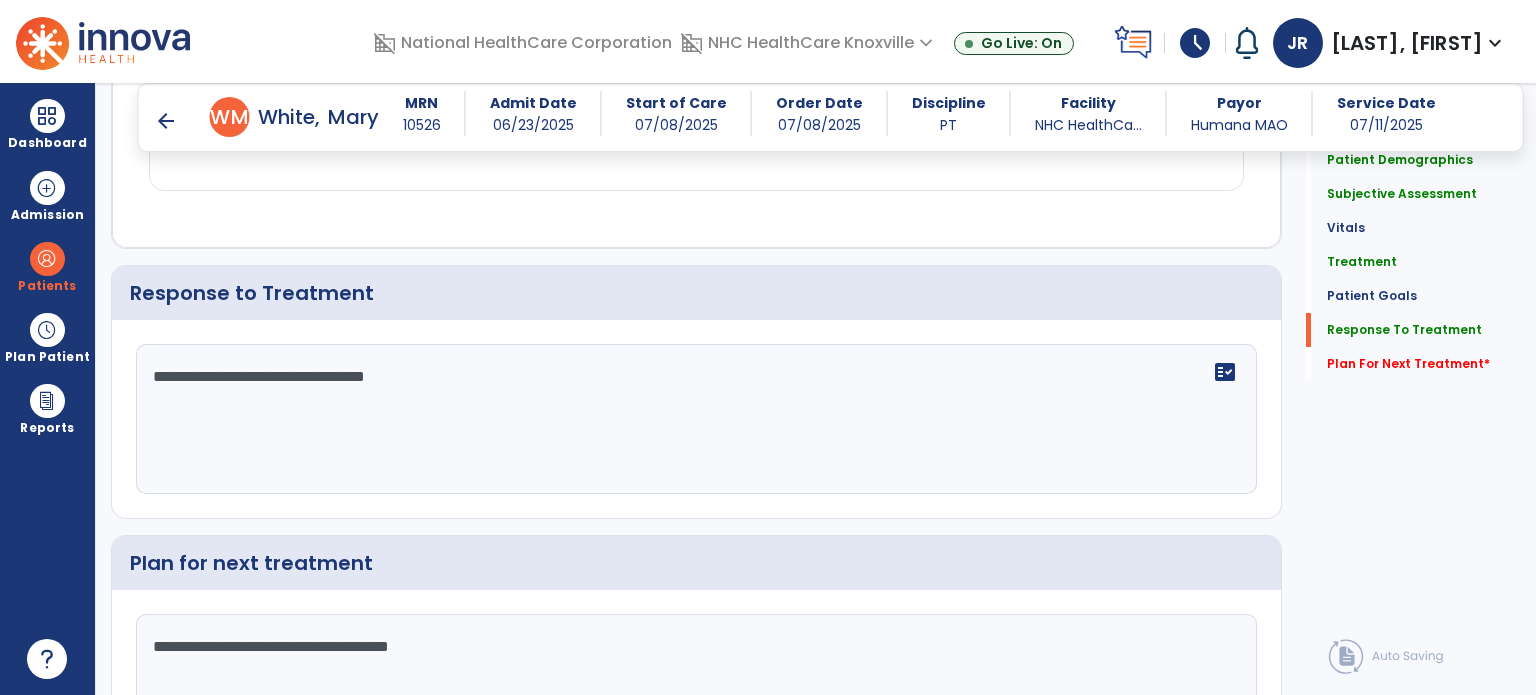 scroll, scrollTop: 2524, scrollLeft: 0, axis: vertical 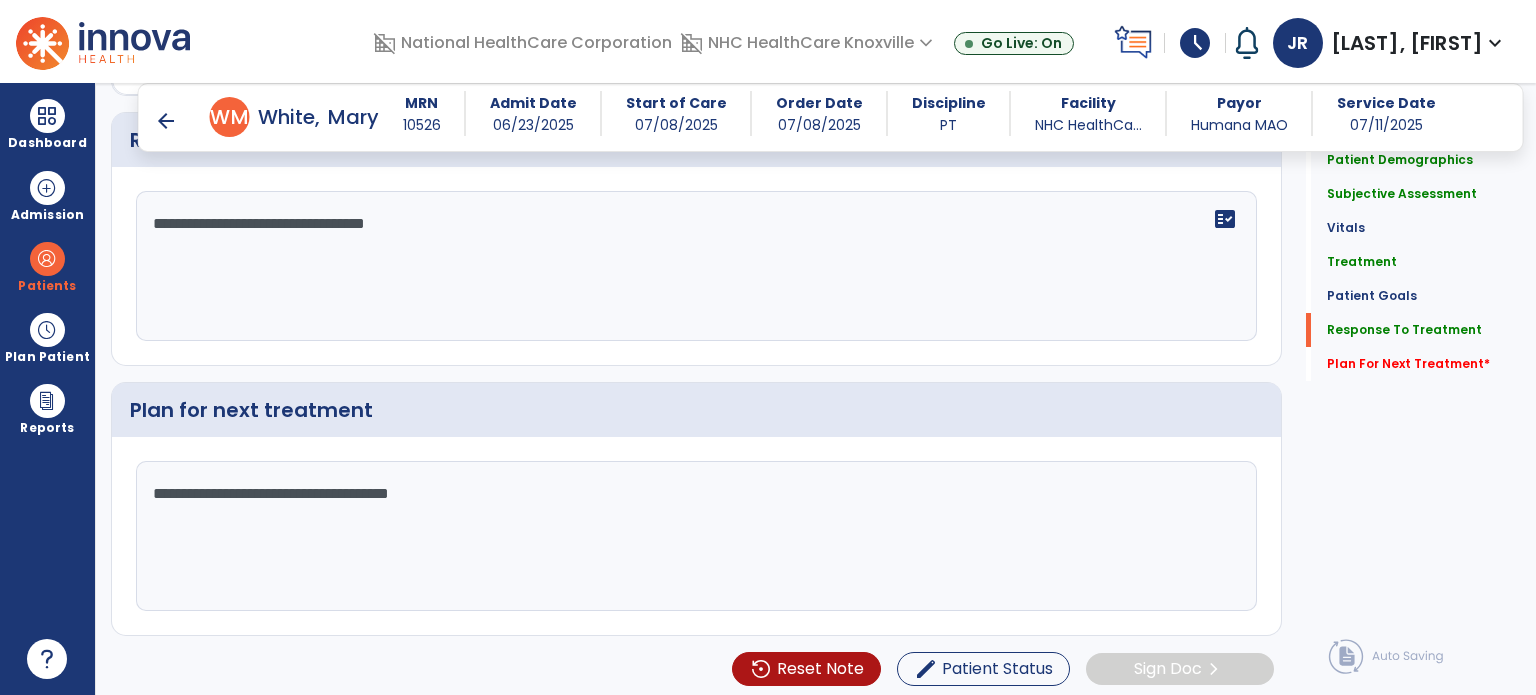type on "**********" 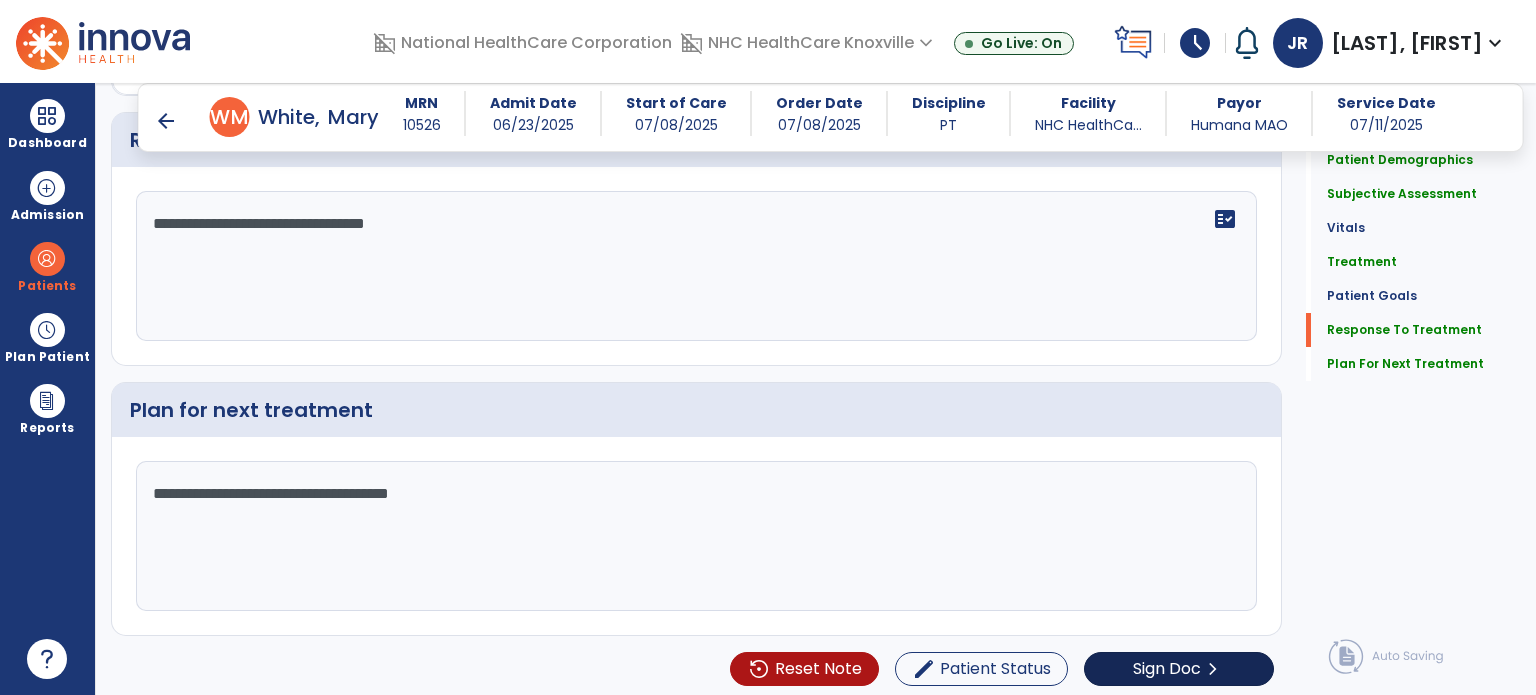 click on "Sign Doc  chevron_right" 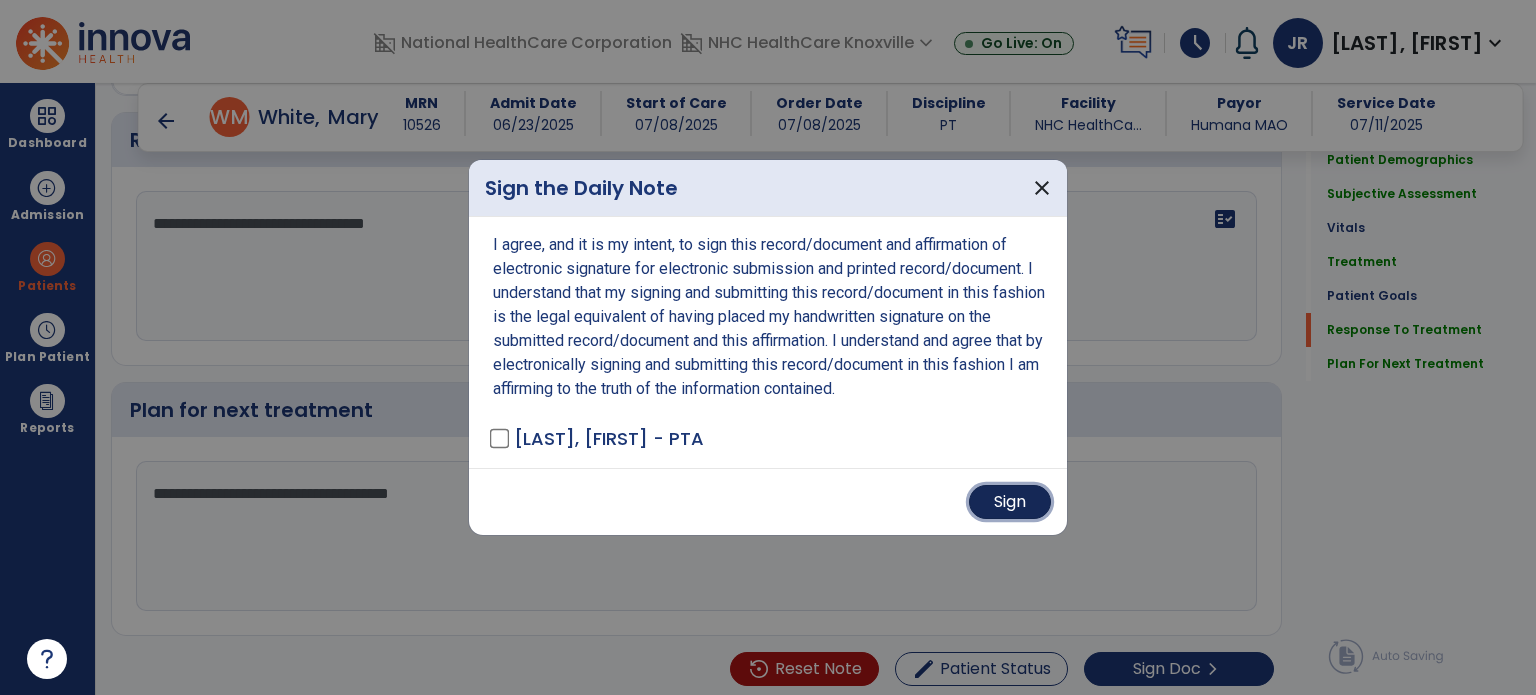 click on "Sign" at bounding box center (1010, 502) 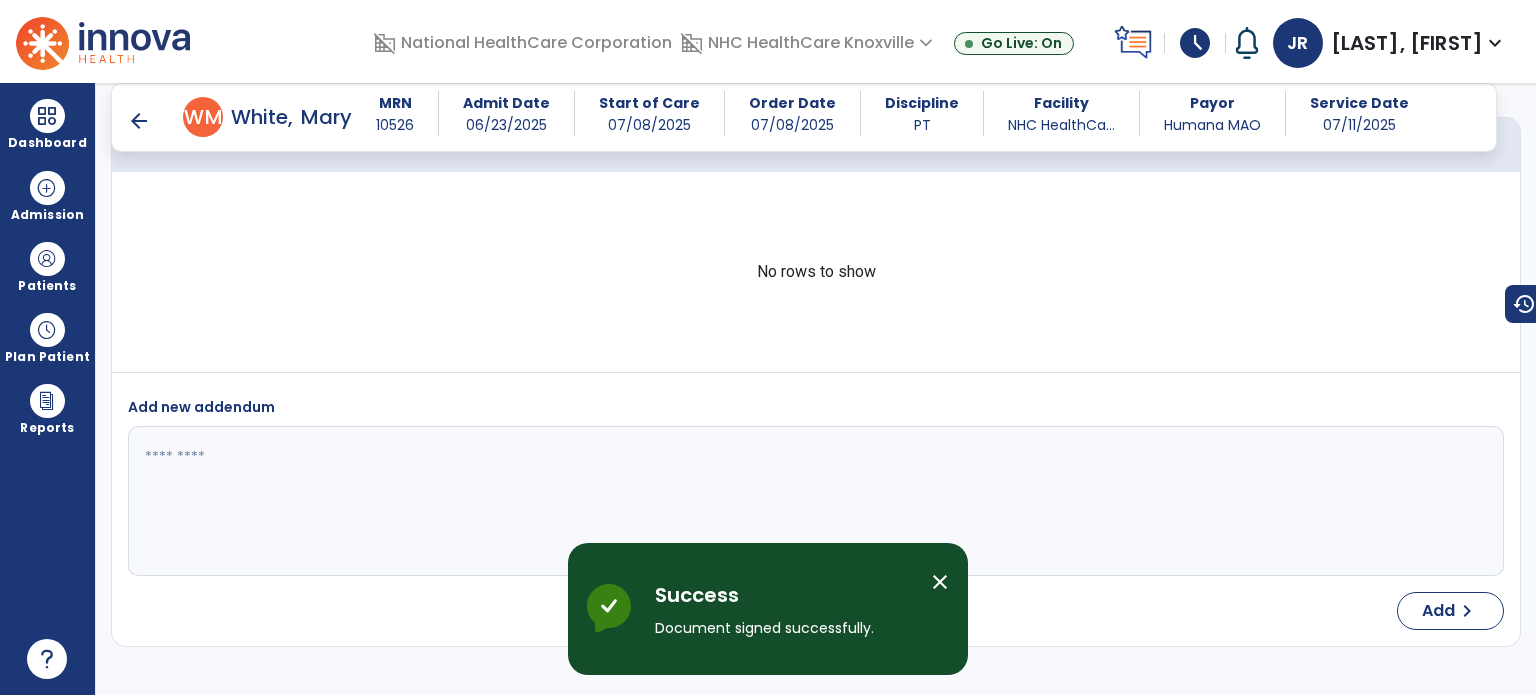 scroll, scrollTop: 3121, scrollLeft: 0, axis: vertical 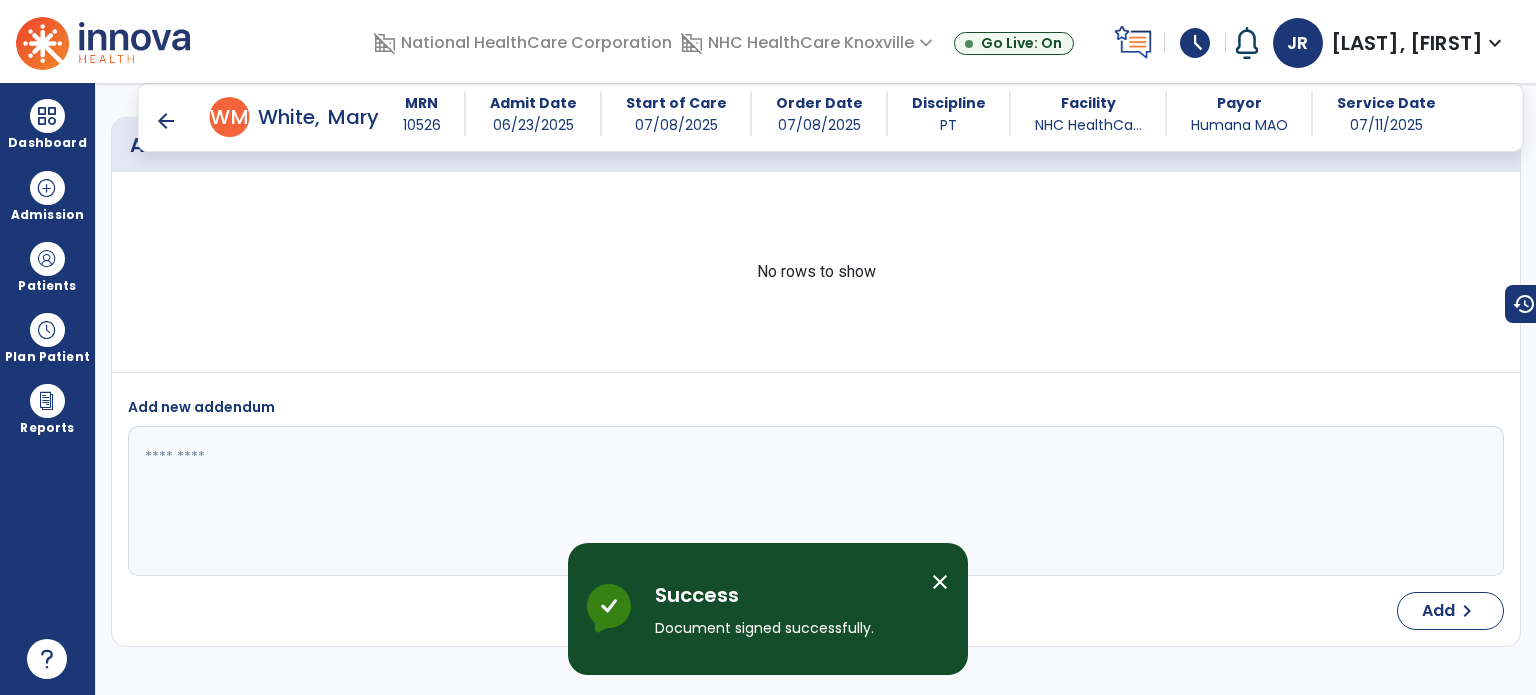 click on "arrow_back" at bounding box center [166, 121] 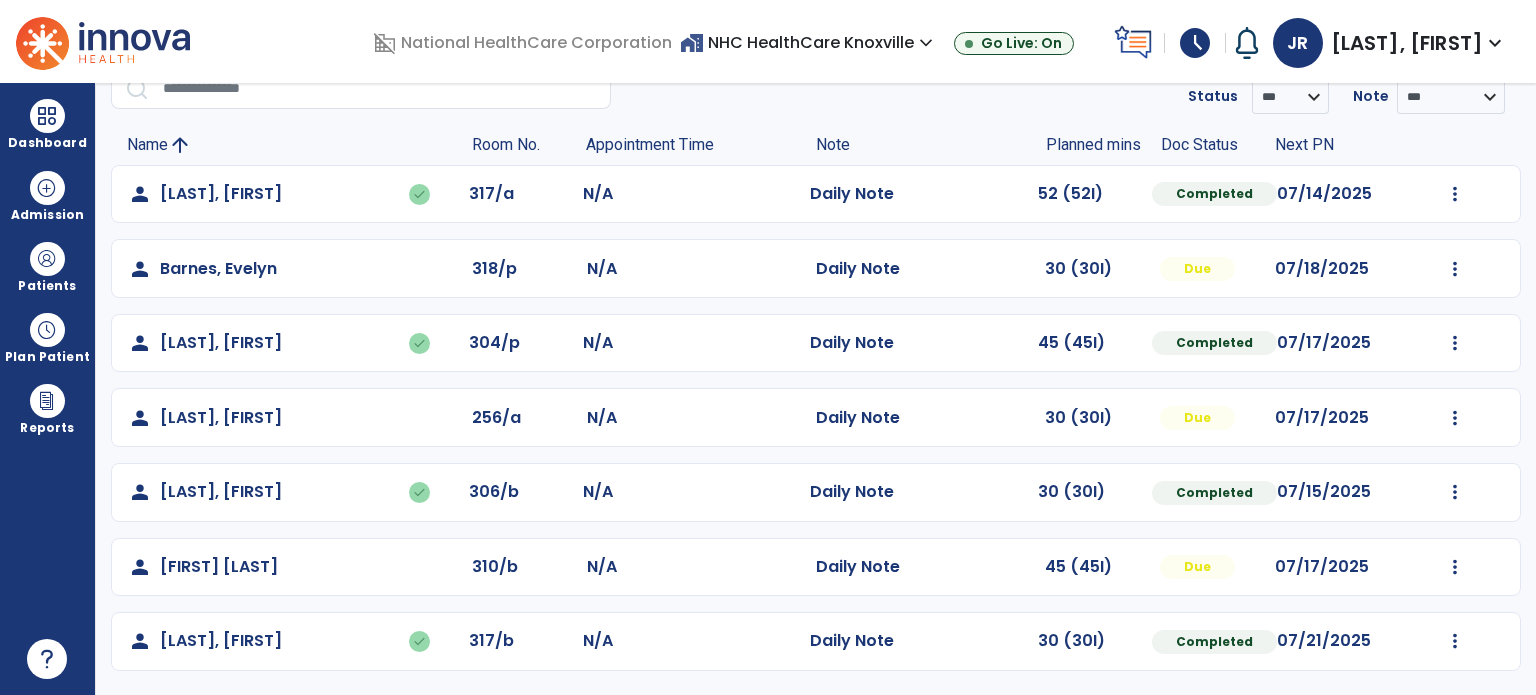 scroll, scrollTop: 0, scrollLeft: 0, axis: both 